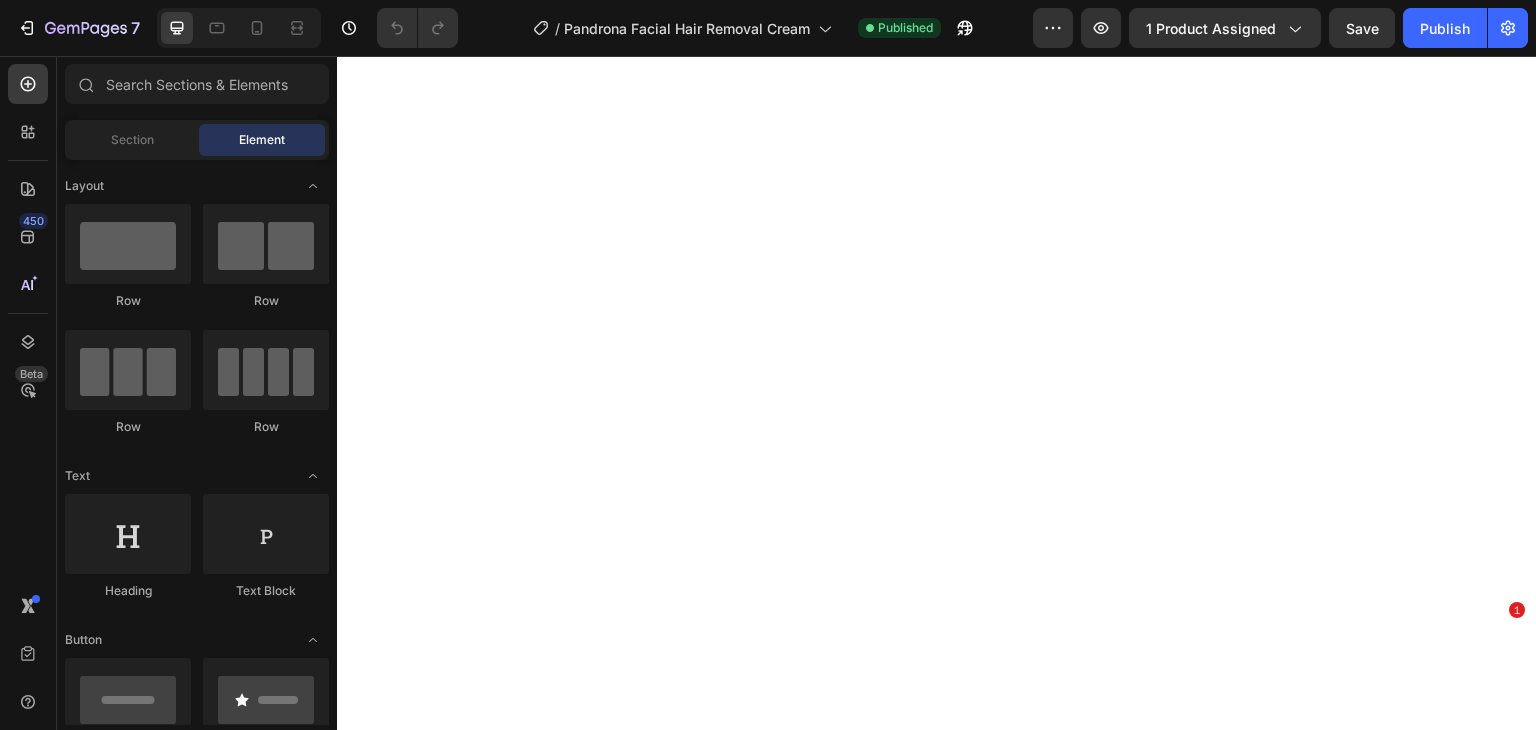 scroll, scrollTop: 0, scrollLeft: 0, axis: both 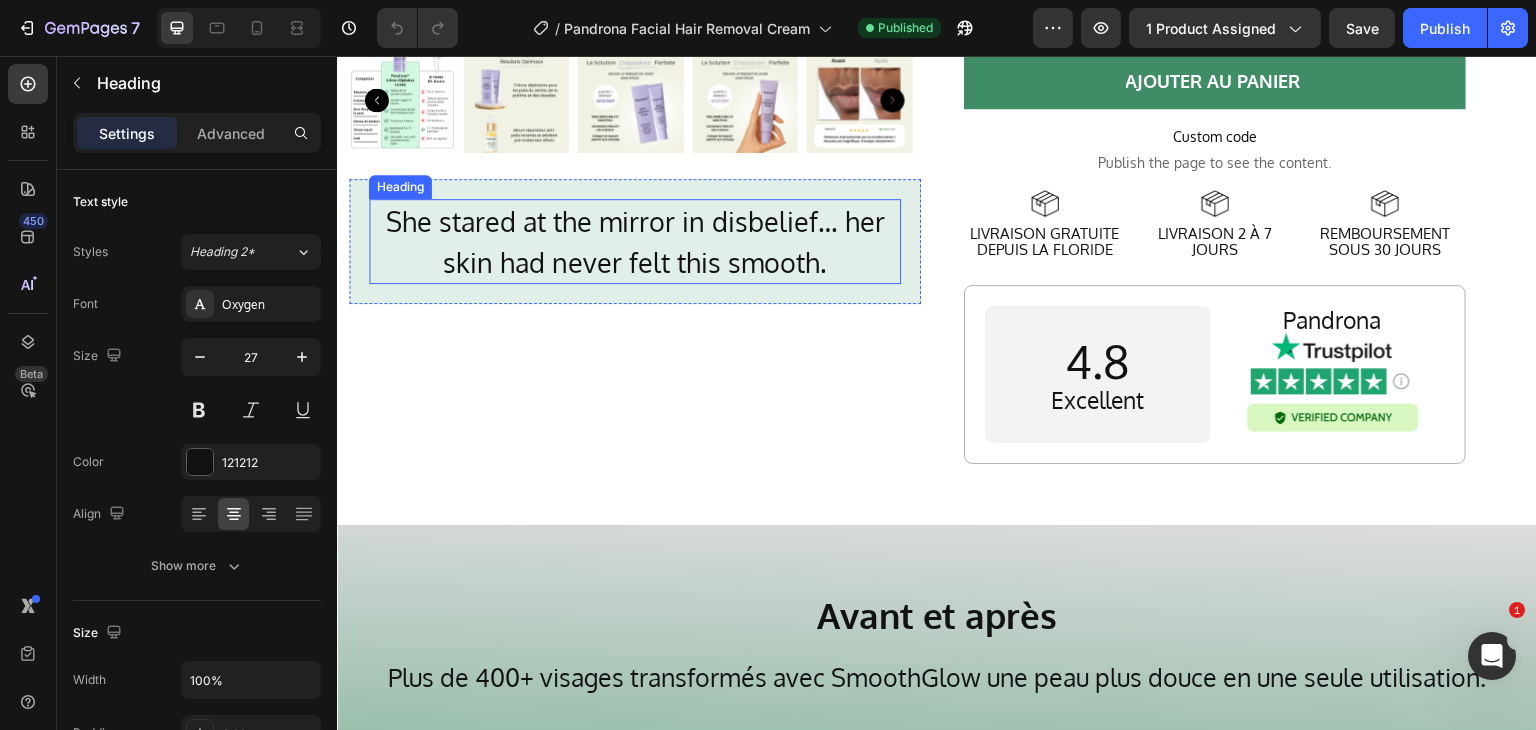 click on "She stared at the mirror in disbelief… her skin had never felt this smooth." at bounding box center (635, 241) 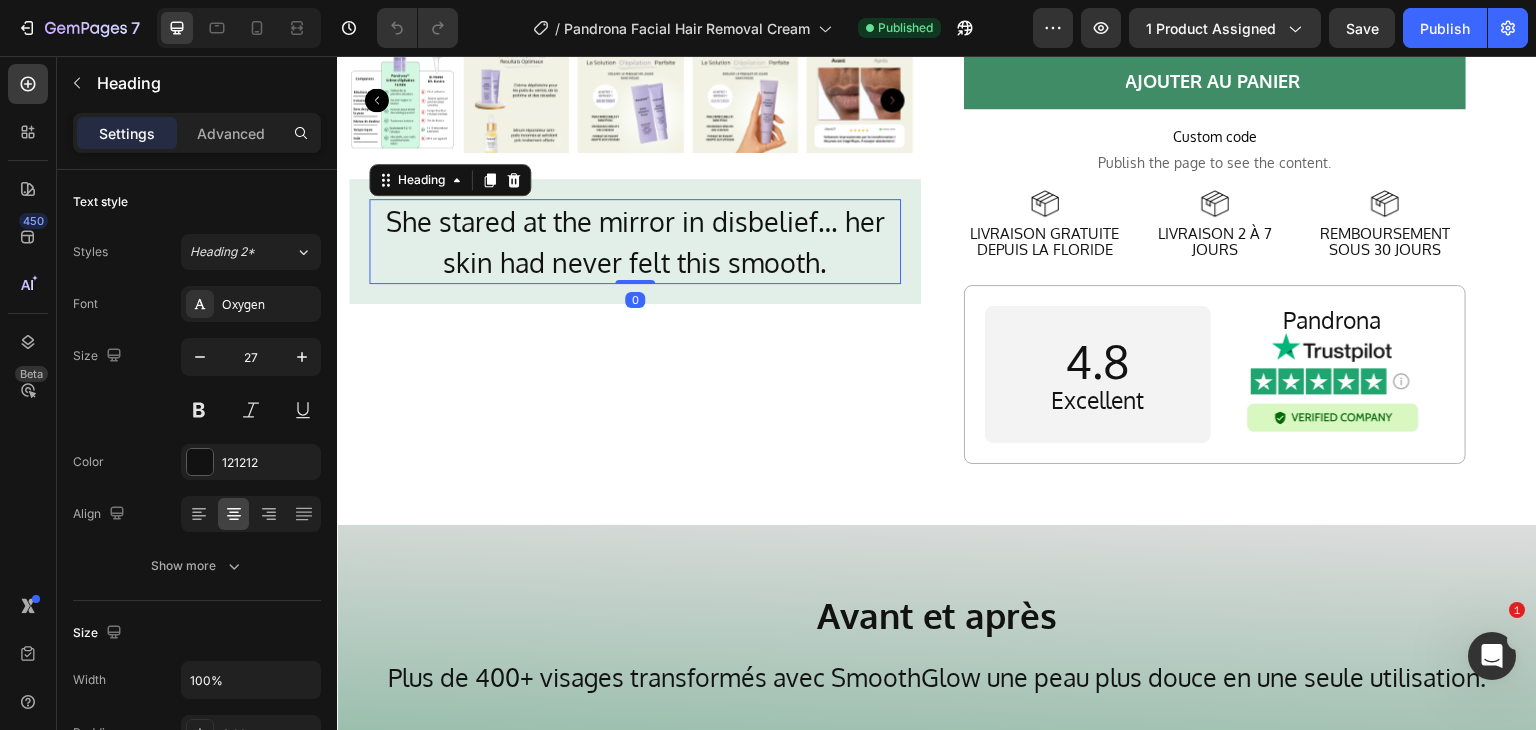 click on "She stared at the mirror in disbelief… her skin had never felt this smooth." at bounding box center (635, 241) 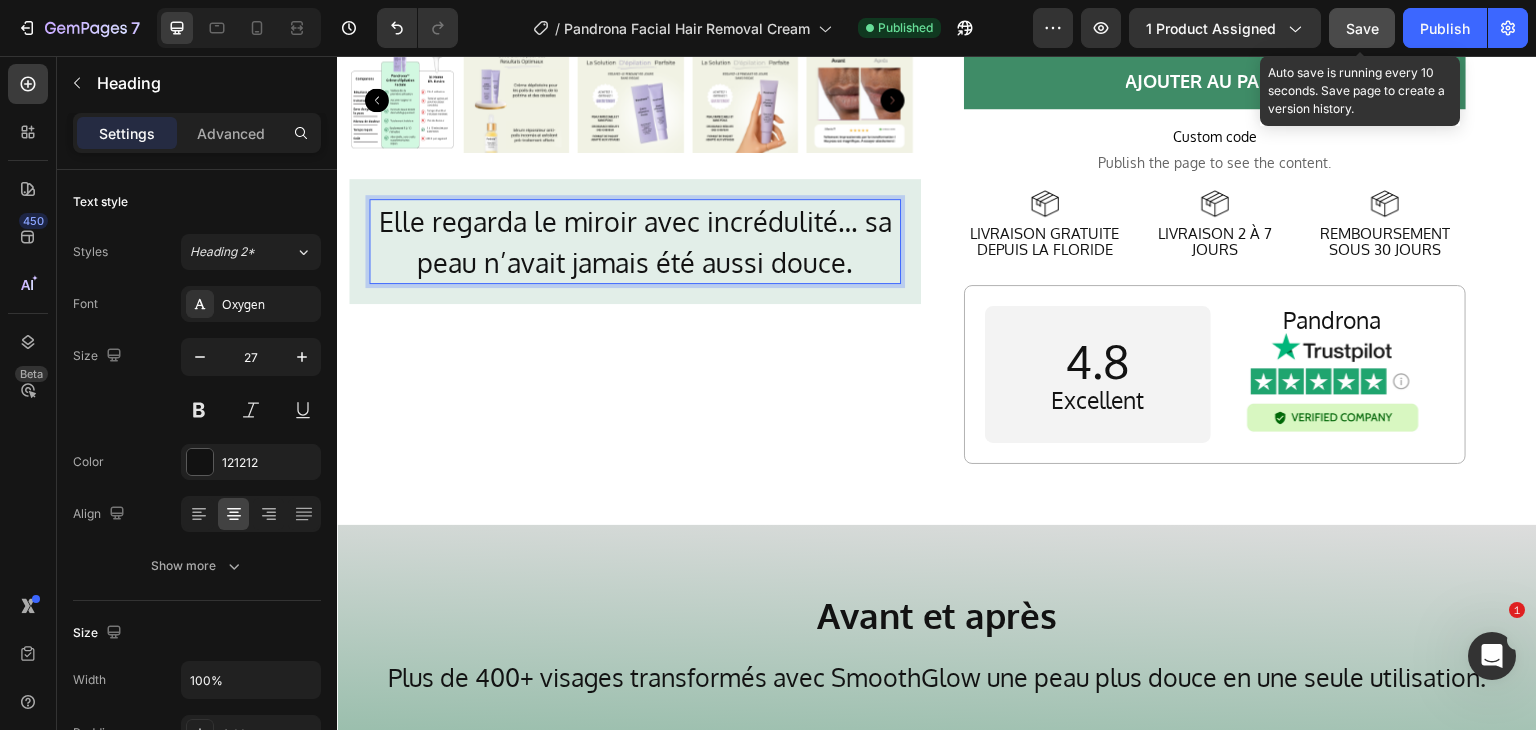 drag, startPoint x: 1362, startPoint y: 24, endPoint x: 1192, endPoint y: 104, distance: 187.88295 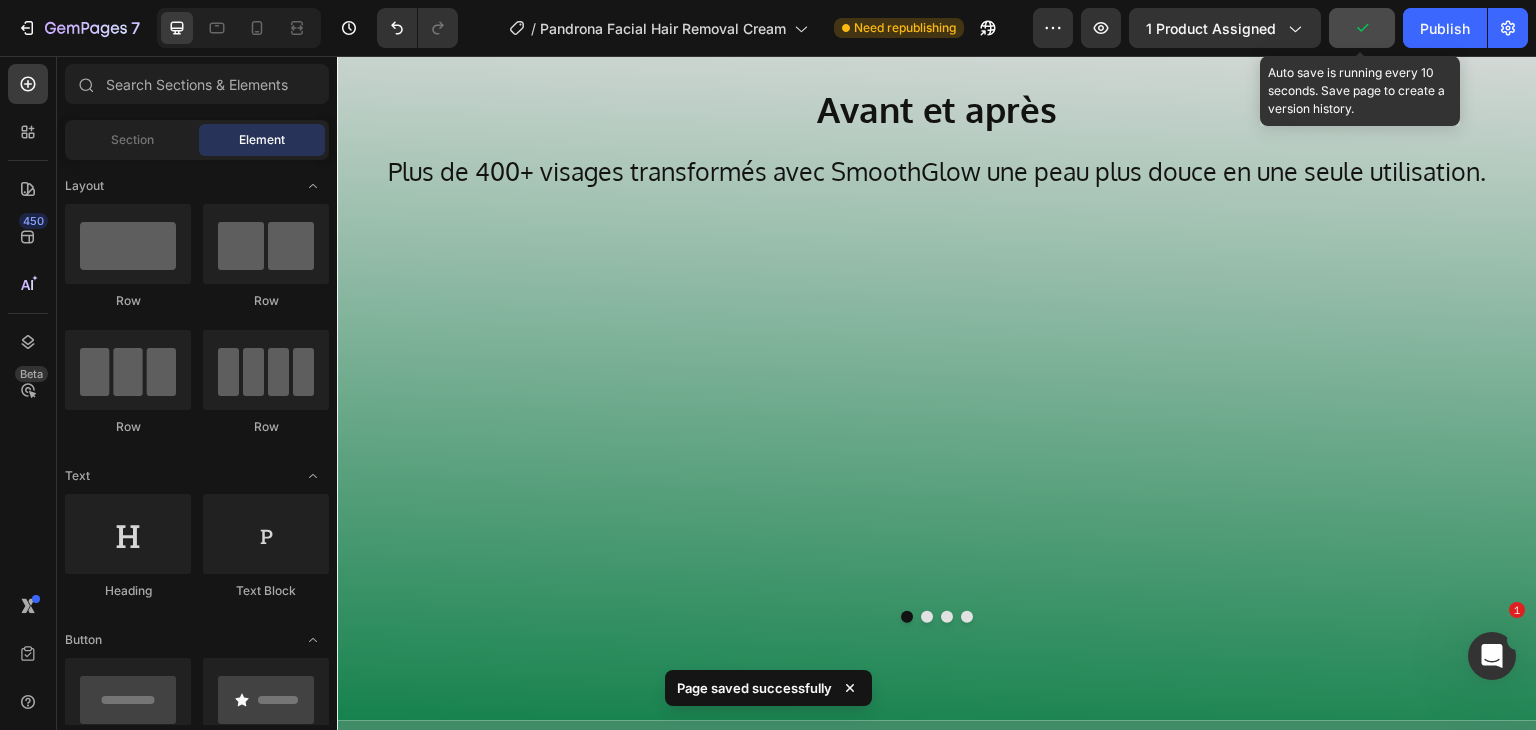 scroll, scrollTop: 1160, scrollLeft: 0, axis: vertical 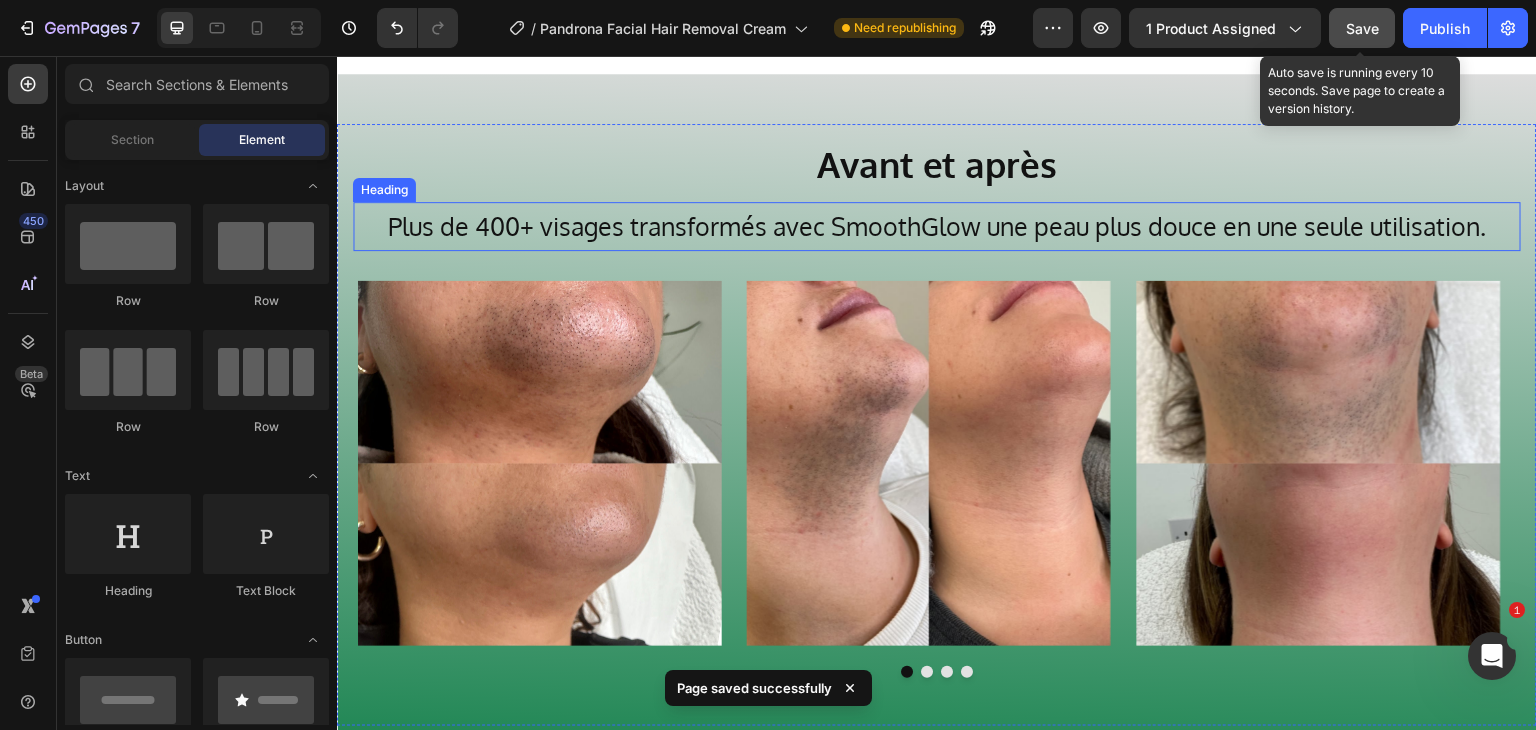 click on "Plus de 400+ visages transformés avec SmoothGlow une peau plus douce en une seule utilisation." at bounding box center (937, 226) 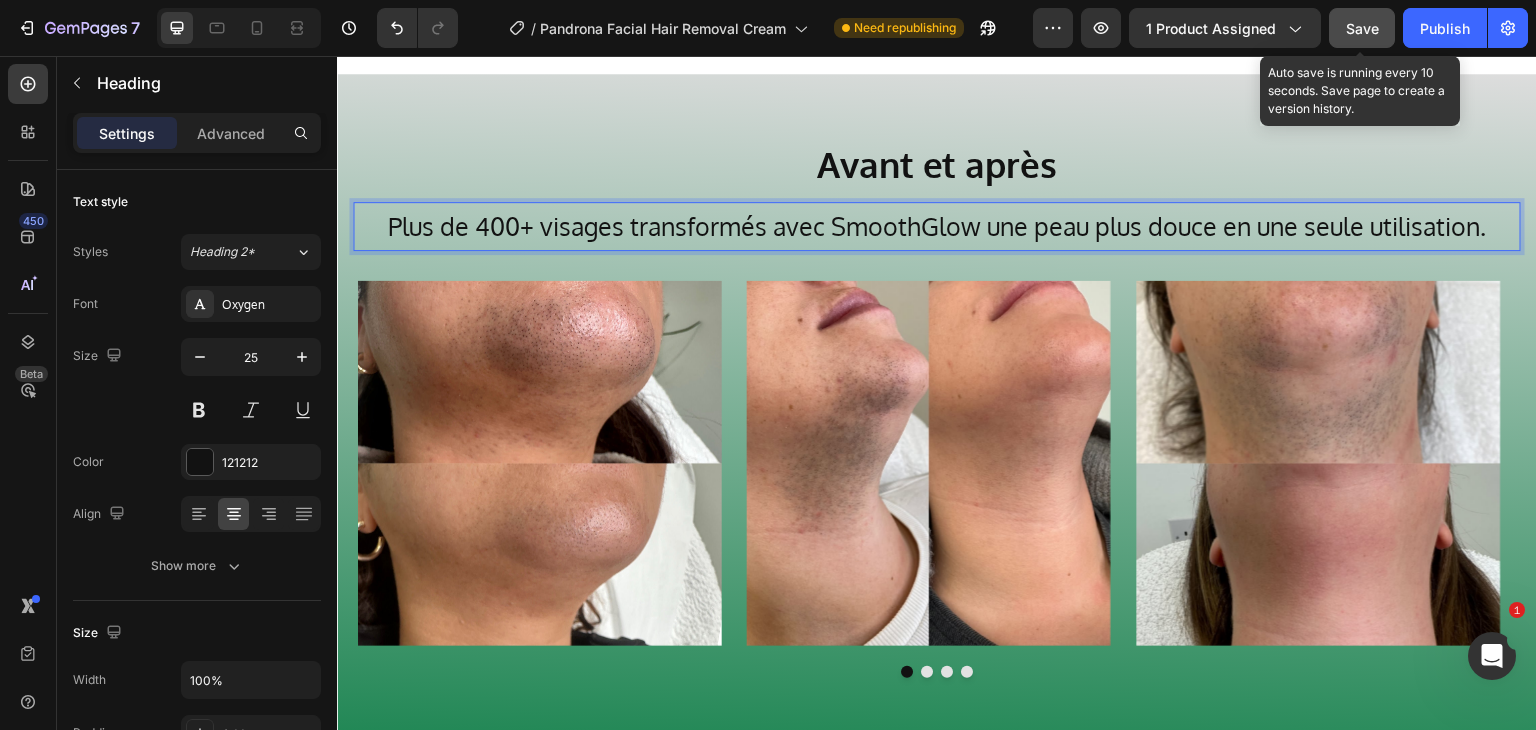 click on "Plus de 400+ visages transformés avec SmoothGlow une peau plus douce en une seule utilisation." at bounding box center (937, 226) 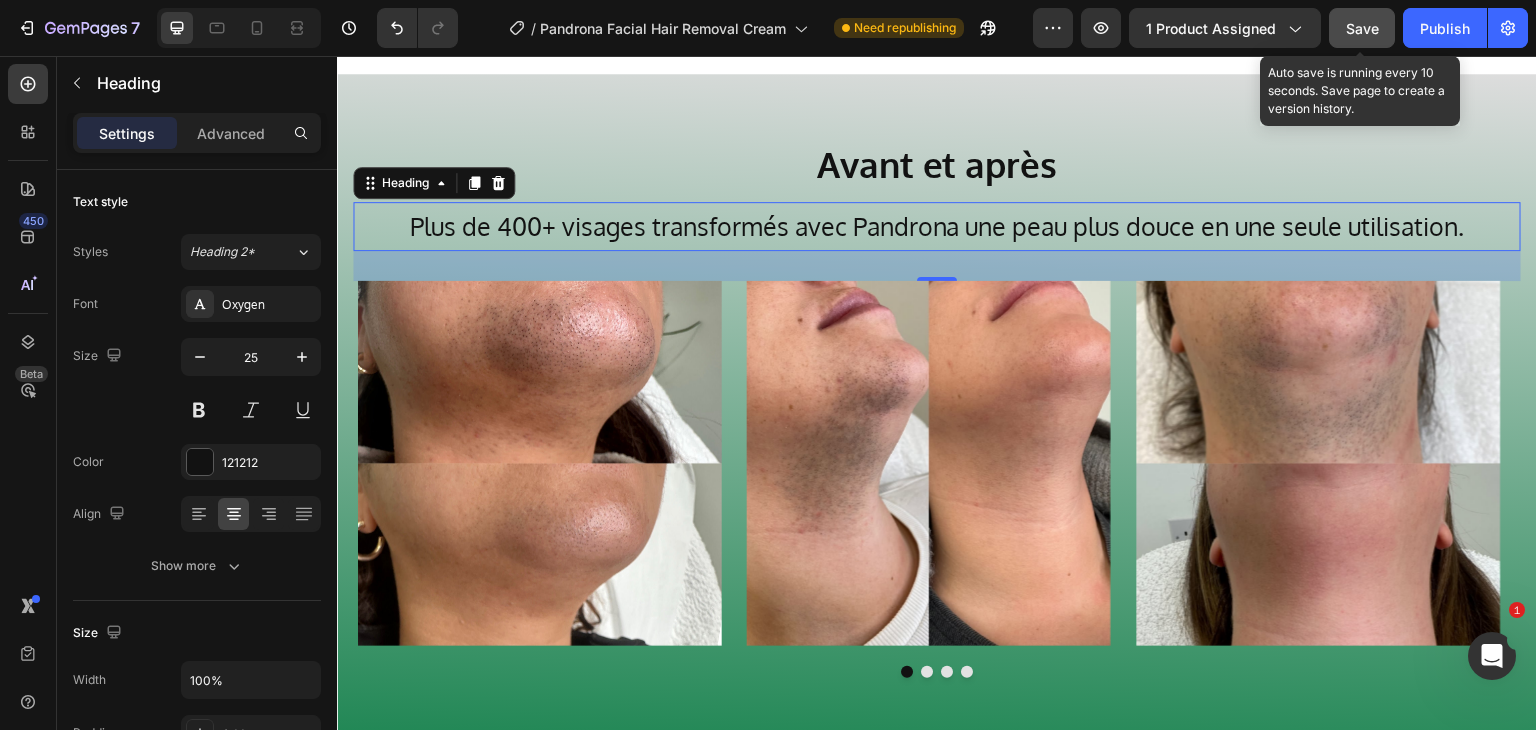 drag, startPoint x: 1368, startPoint y: 27, endPoint x: 1145, endPoint y: 101, distance: 234.95744 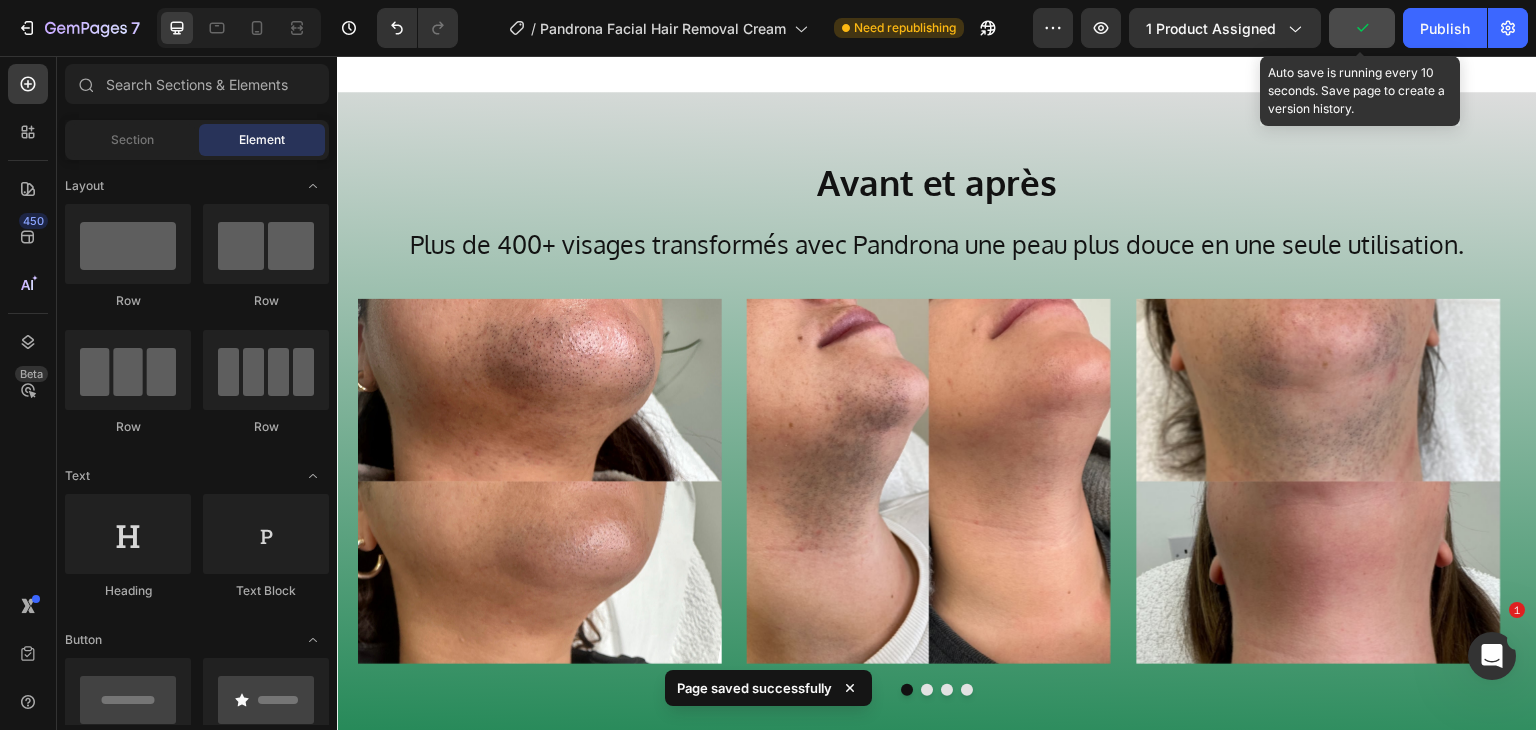 scroll, scrollTop: 1660, scrollLeft: 0, axis: vertical 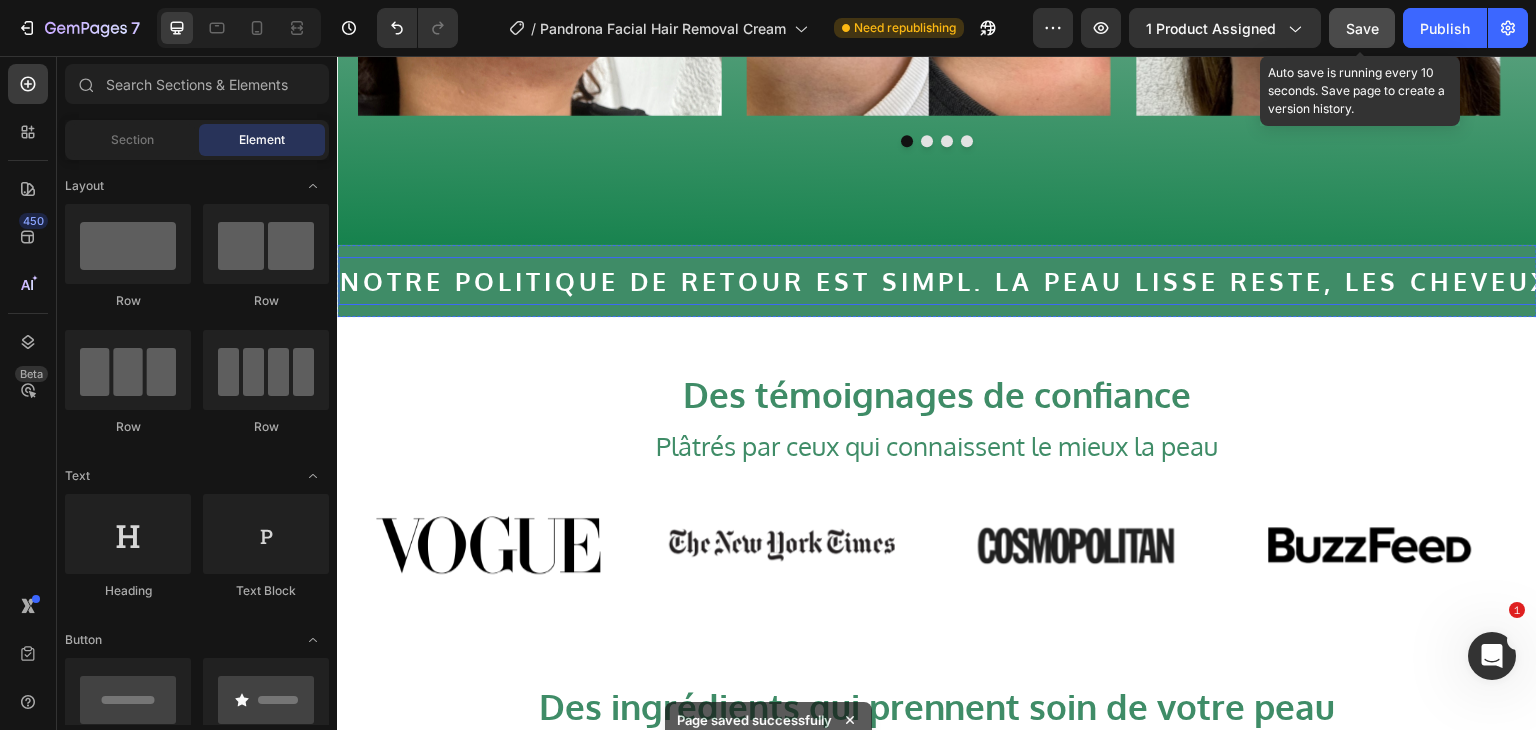 click on "NOTRE POLITIQUE DE RETOUR EST SIMPL. LA PEAU LISSE RESTE, LES CHEVEUX NON" at bounding box center (986, 281) 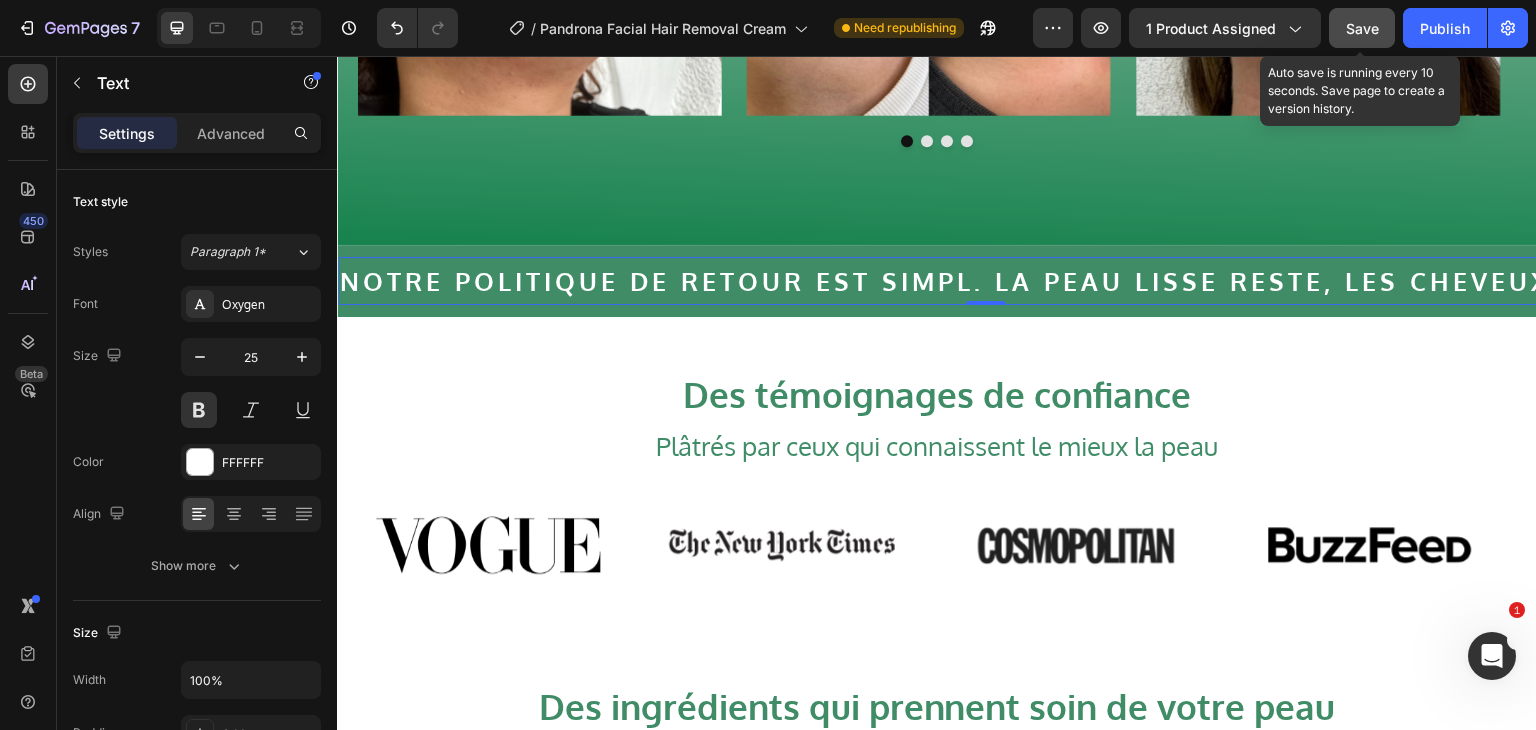 click on "NOTRE POLITIQUE DE RETOUR EST SIMPL. LA PEAU LISSE RESTE, LES CHEVEUX NON" at bounding box center [986, 281] 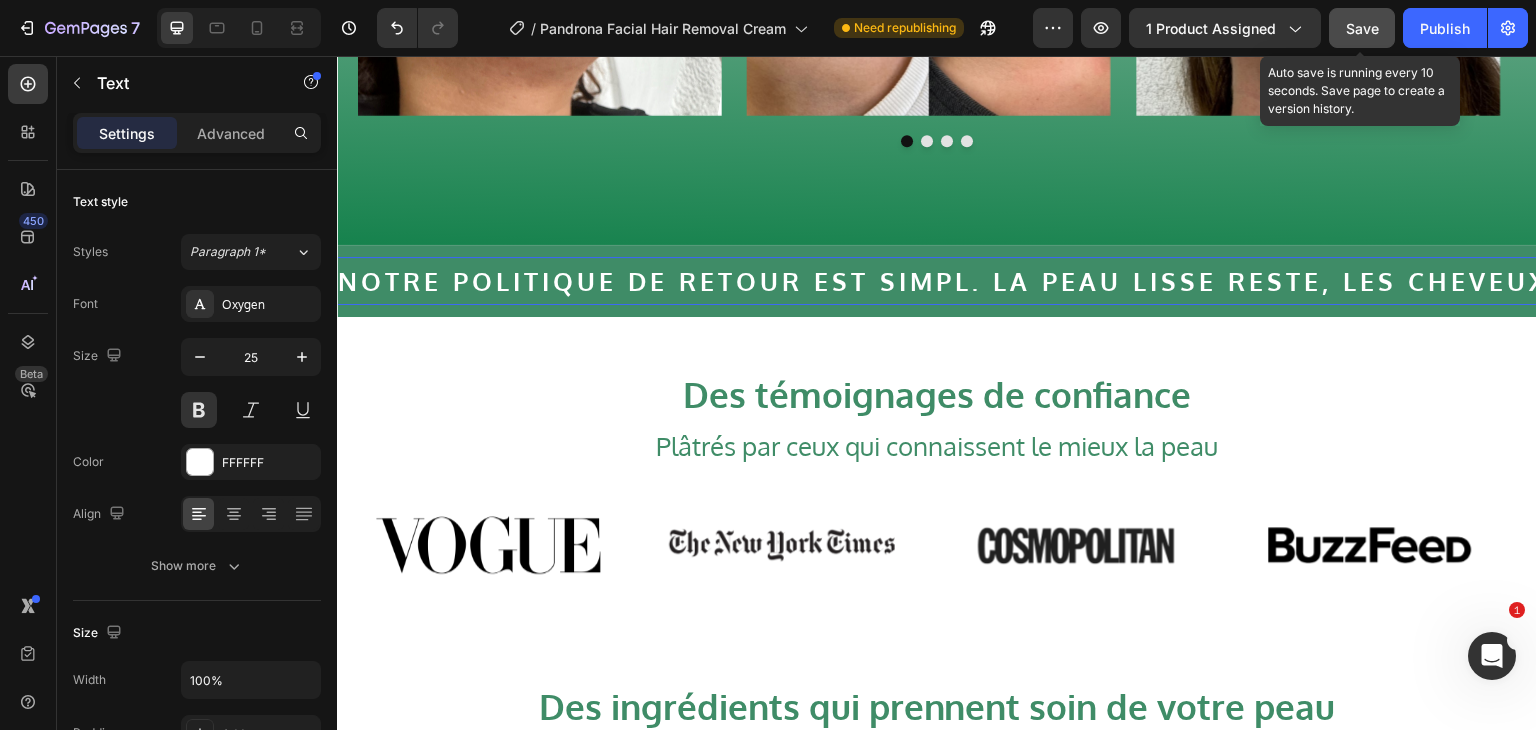 scroll, scrollTop: 0, scrollLeft: 103, axis: horizontal 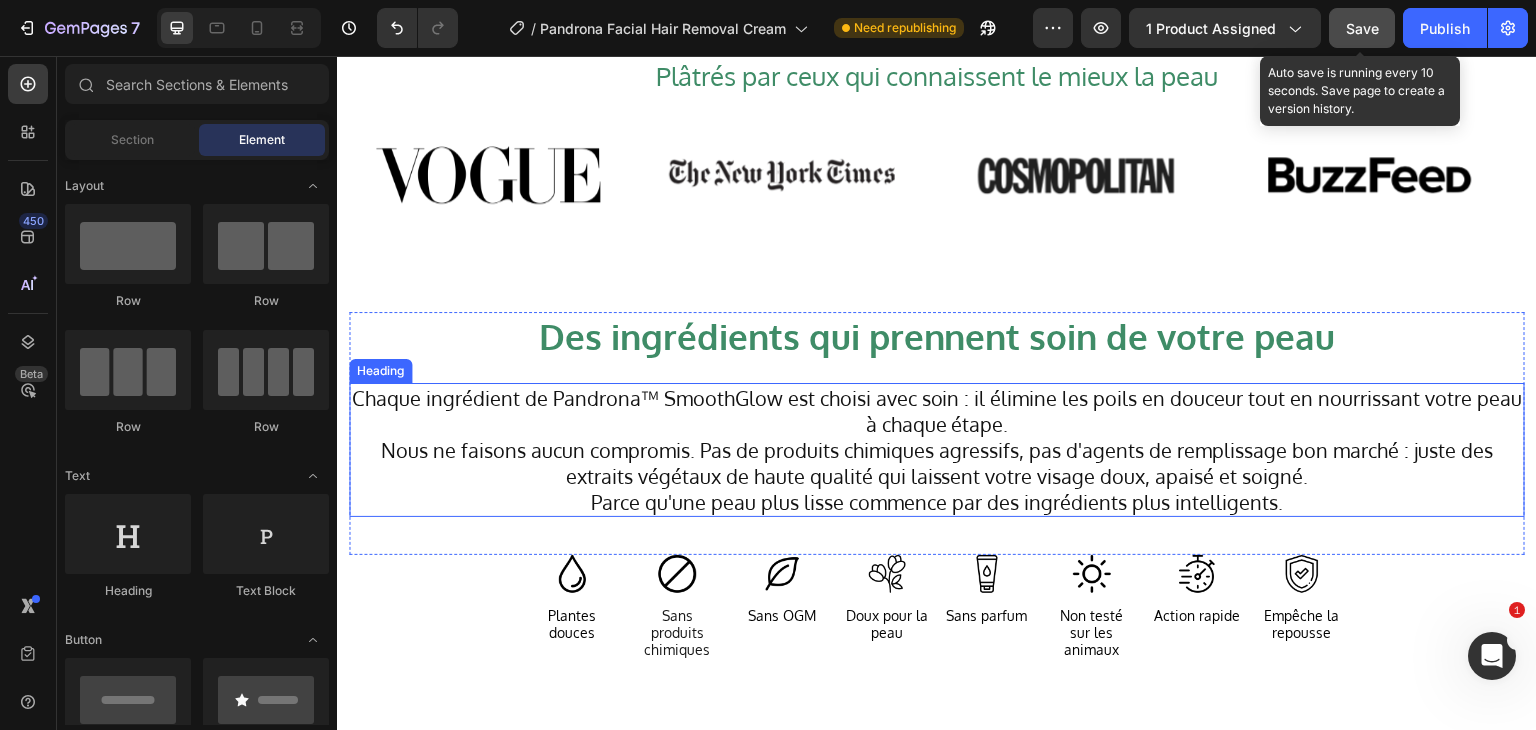 click on "Chaque ingrédient de Pandrona™ SmoothGlow est choisi avec soin : il élimine les poils en douceur tout en nourrissant votre peau à chaque étape. Nous ne faisons aucun compromis. Pas de produits chimiques agressifs, pas d'agents de remplissage bon marché : juste des extraits végétaux de haute qualité qui laissent votre visage doux, apaisé et soigné. Parce qu'une peau plus lisse commence par des ingrédients plus intelligents." at bounding box center [937, 450] 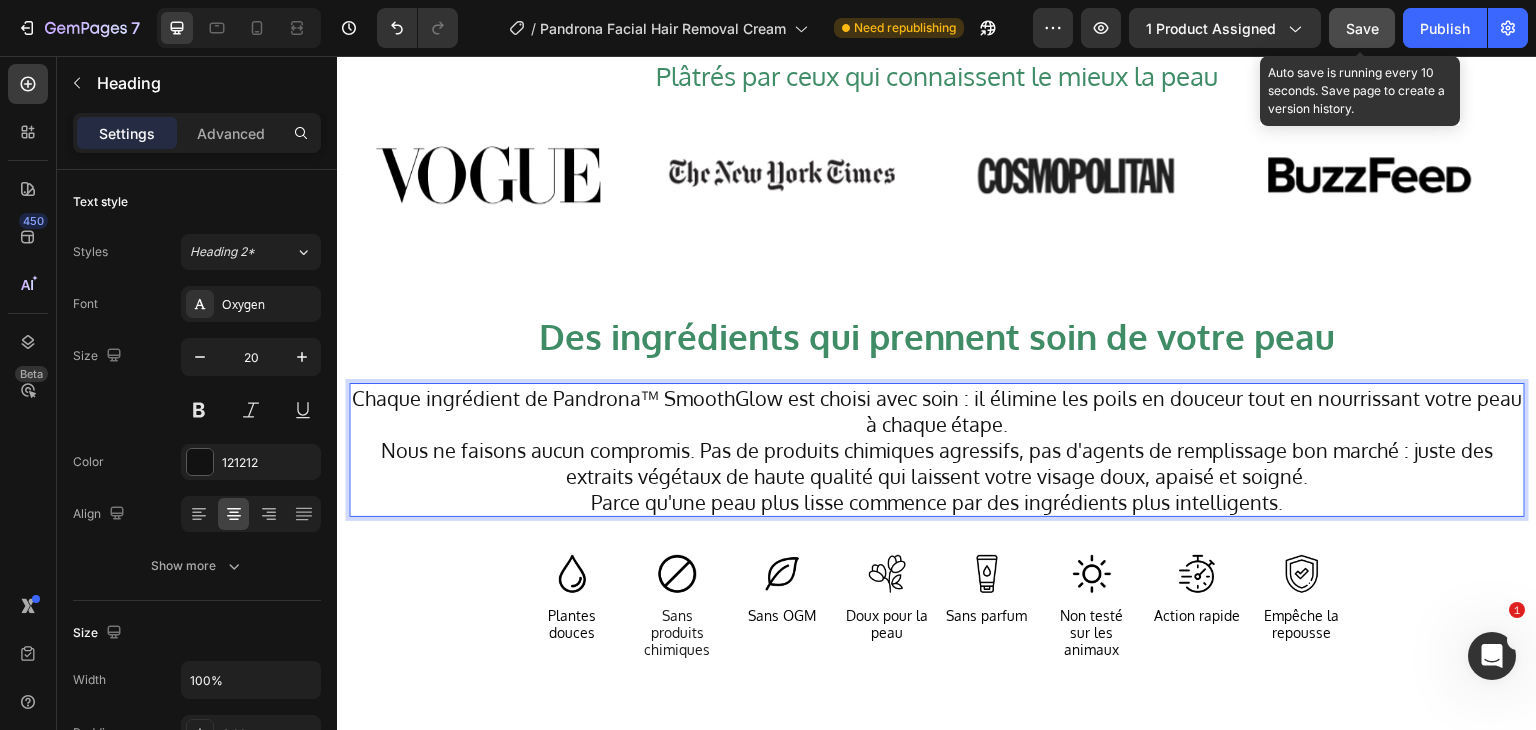 click on "Chaque ingrédient de Pandrona™ SmoothGlow est choisi avec soin : il élimine les poils en douceur tout en nourrissant votre peau à chaque étape. Nous ne faisons aucun compromis. Pas de produits chimiques agressifs, pas d'agents de remplissage bon marché : juste des extraits végétaux de haute qualité qui laissent votre visage doux, apaisé et soigné. Parce qu'une peau plus lisse commence par des ingrédients plus intelligents." at bounding box center (937, 450) 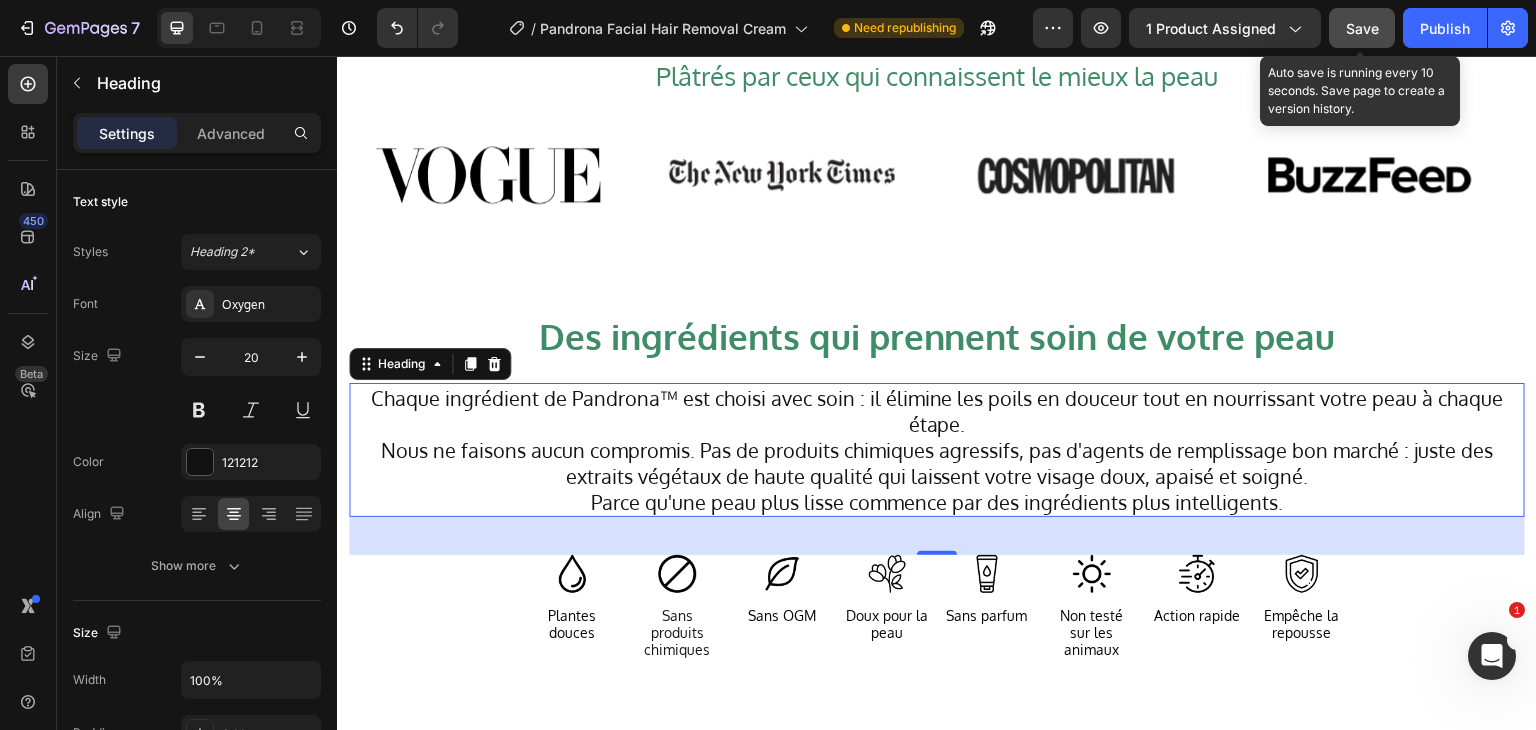 click on "Save" at bounding box center [1362, 28] 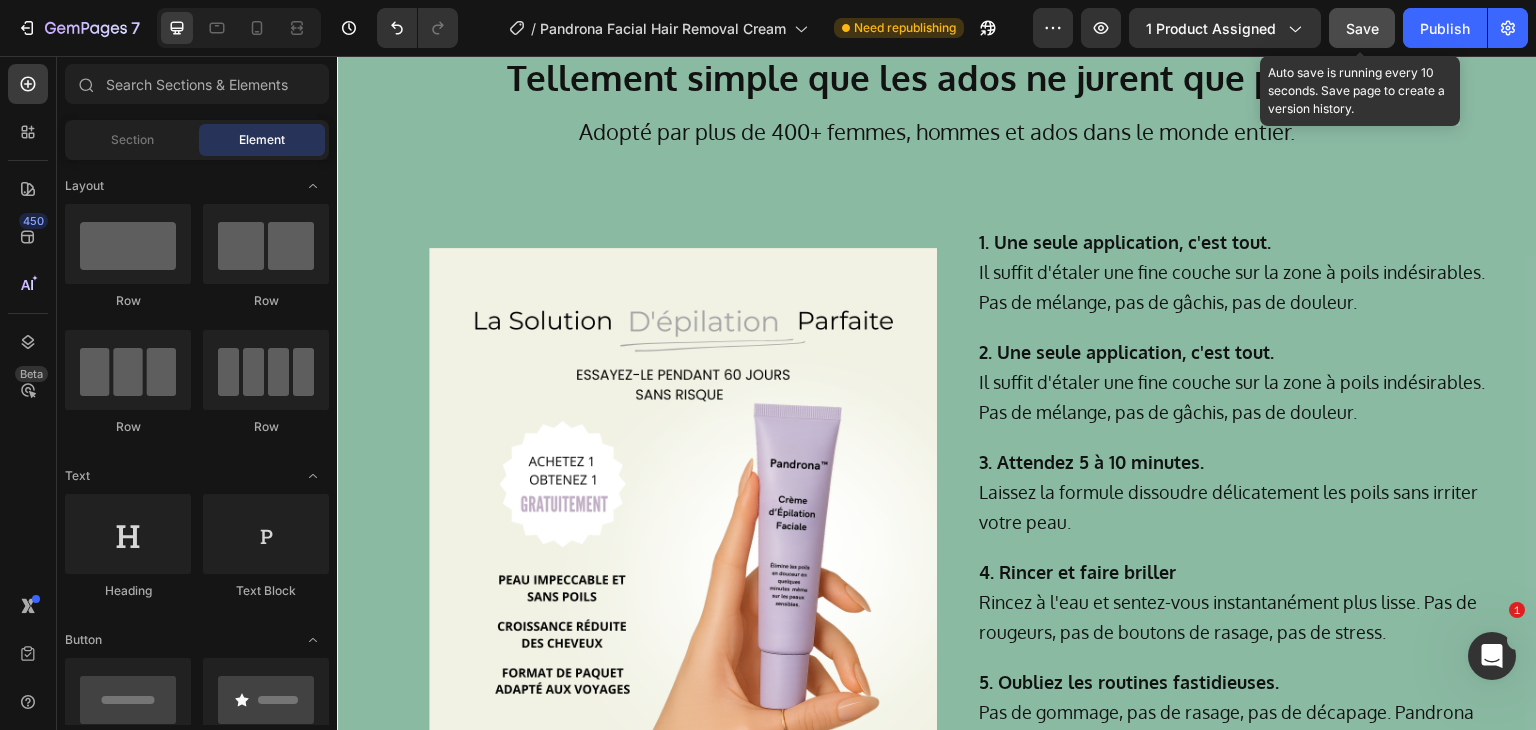scroll, scrollTop: 5885, scrollLeft: 0, axis: vertical 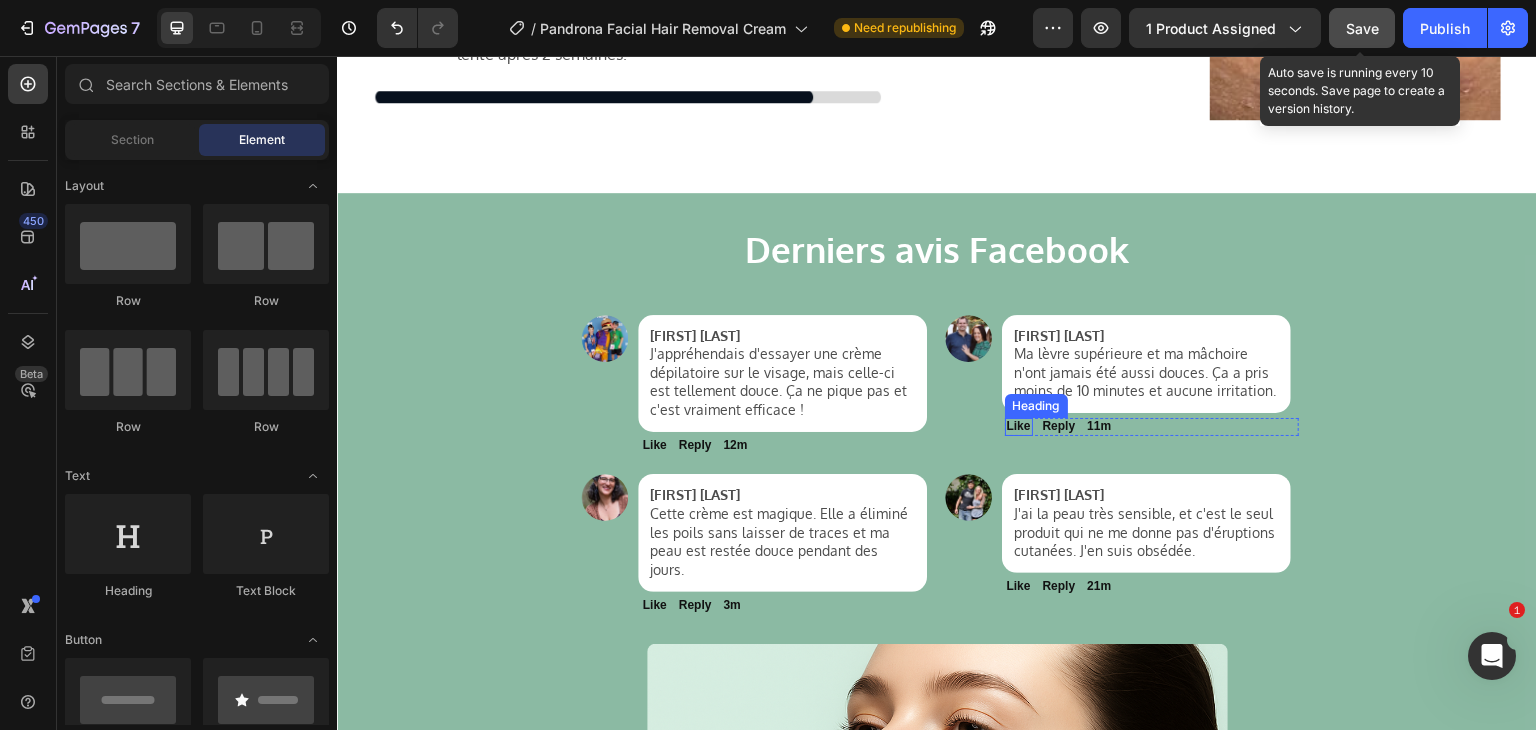 click on "Like" at bounding box center (1019, 426) 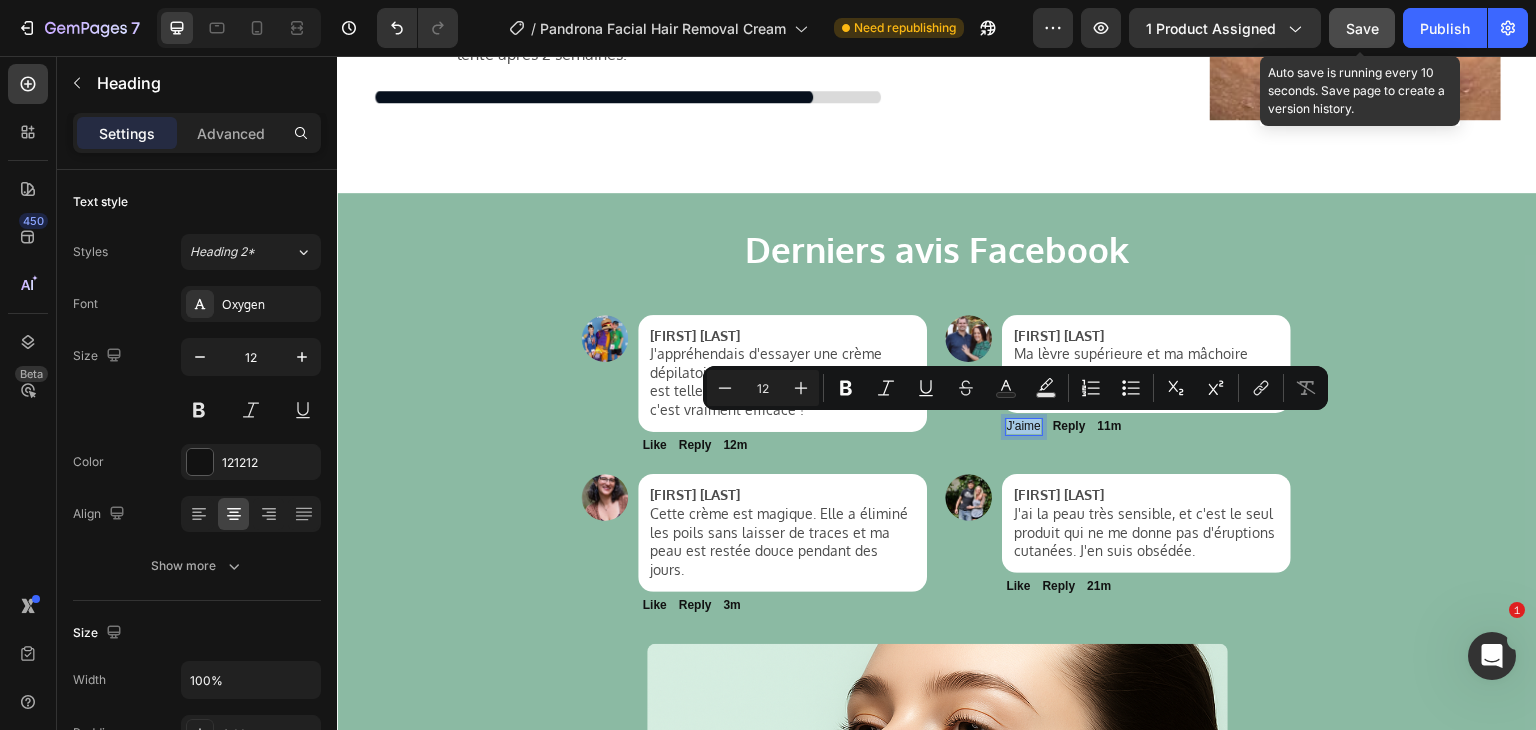 copy on "J'aime" 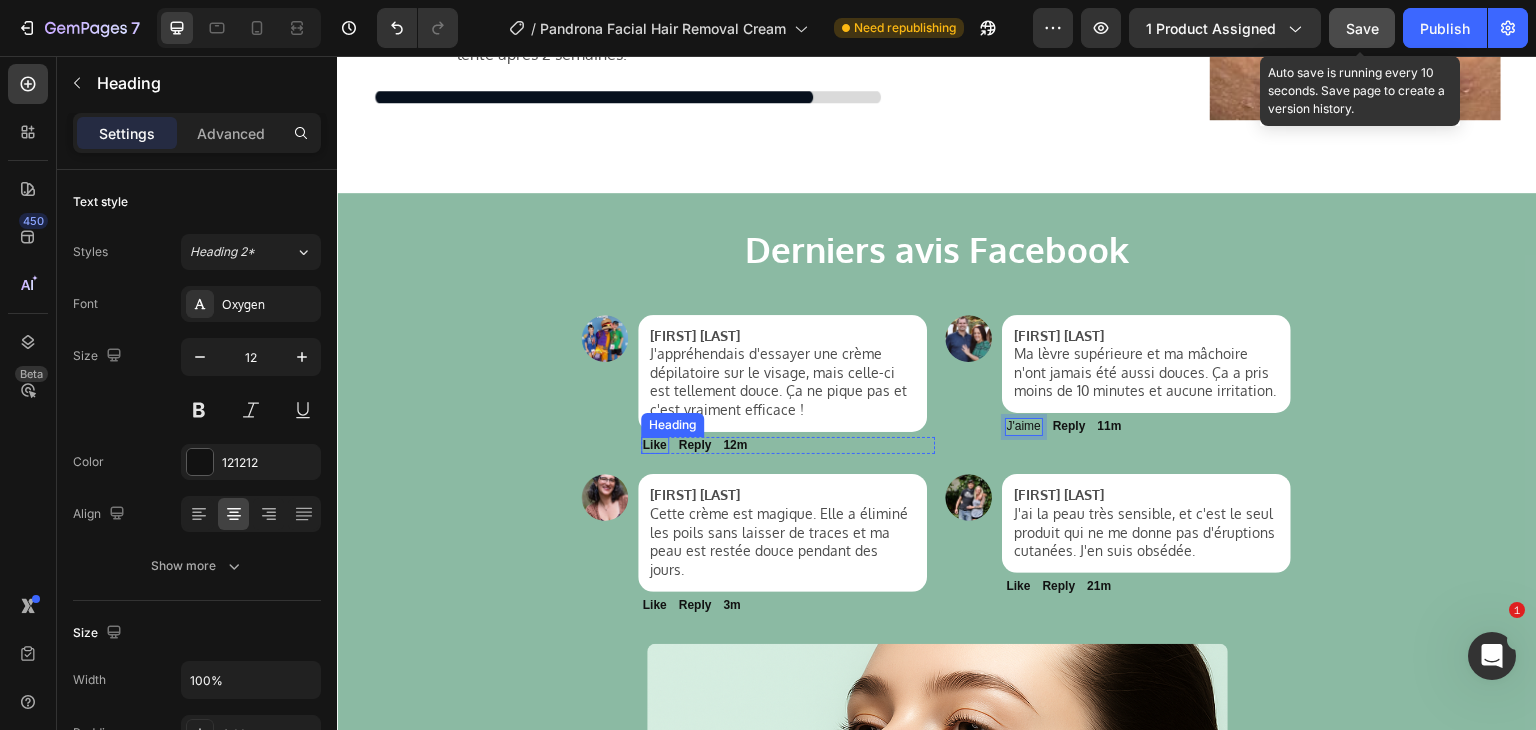 click on "Like" at bounding box center [655, 445] 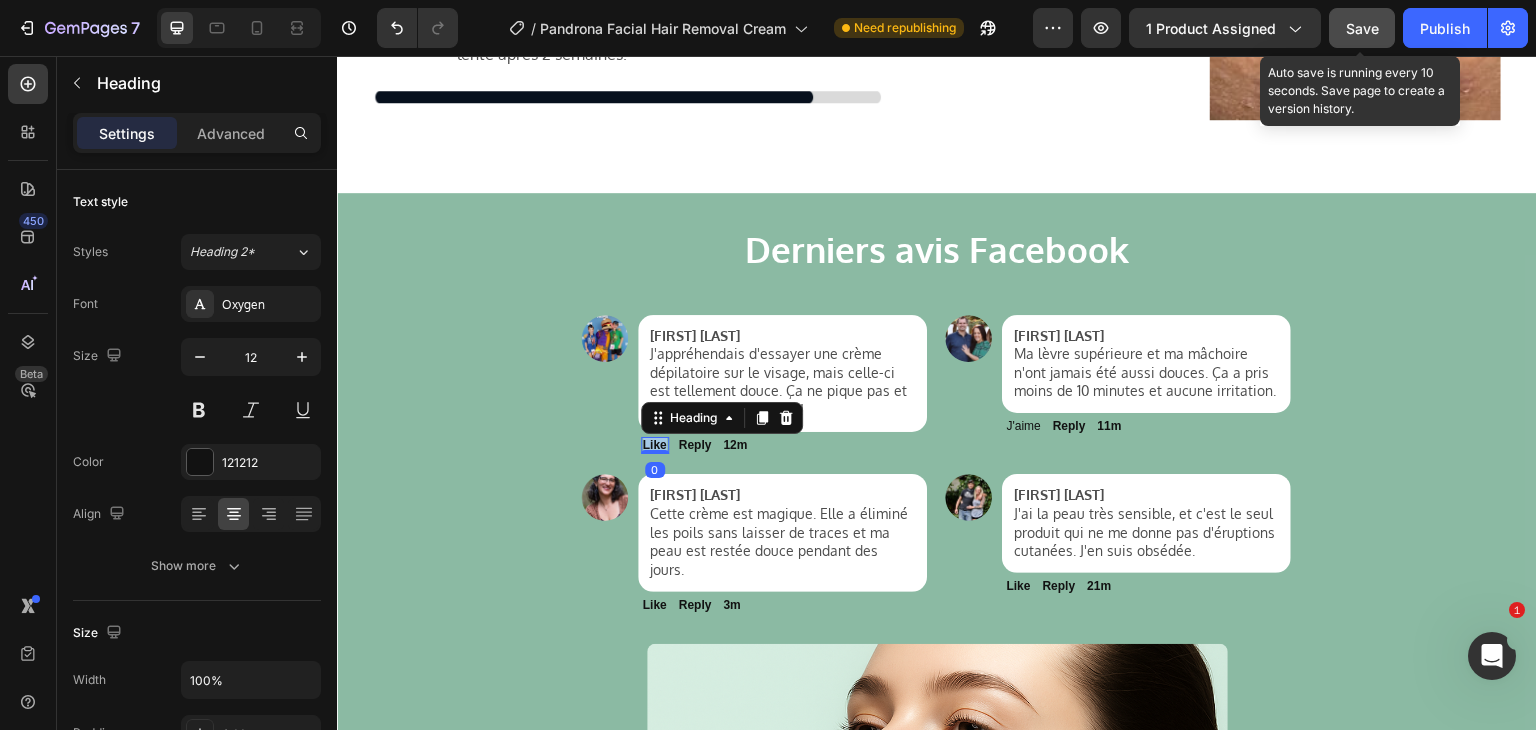 click on "Like" at bounding box center (655, 445) 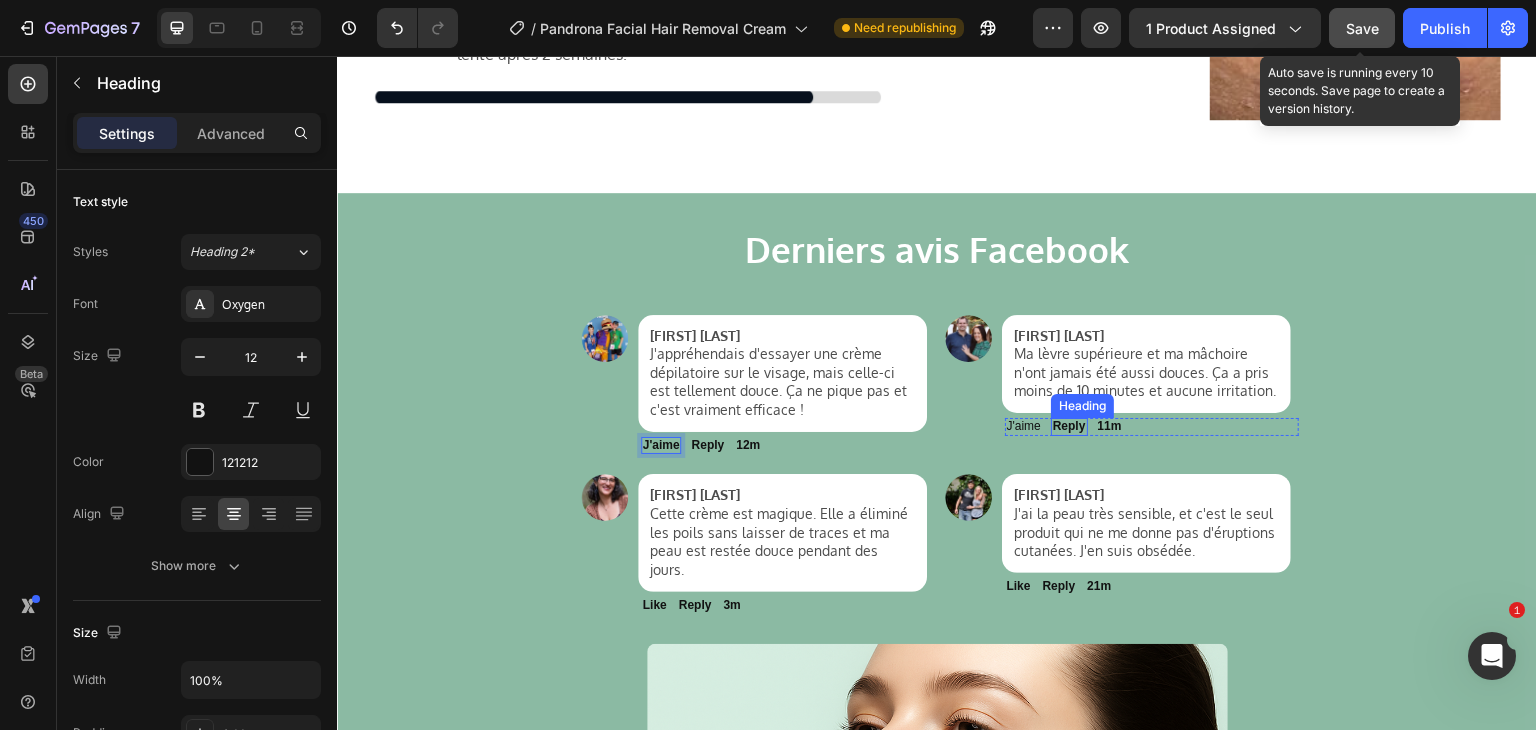 click on "Reply" at bounding box center [1069, 426] 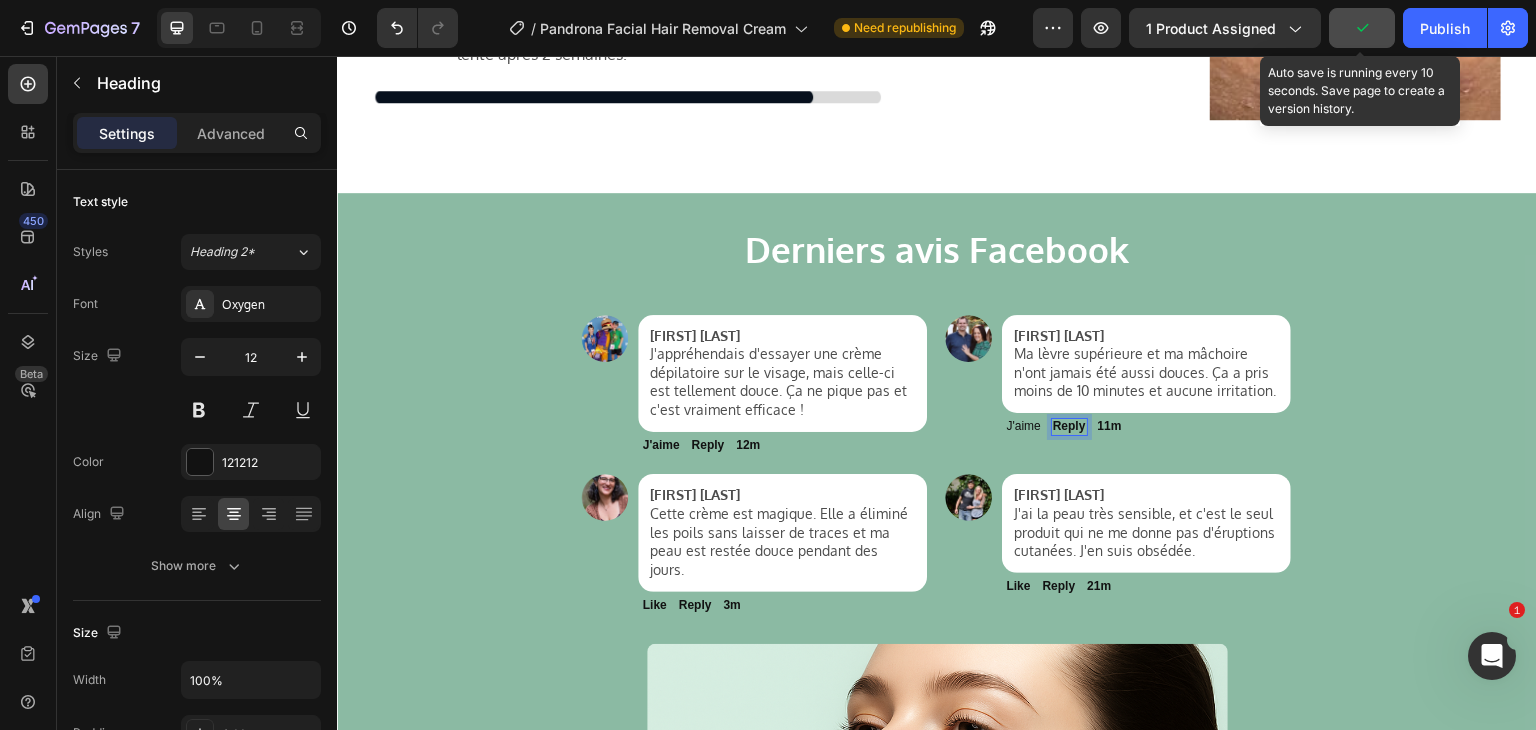 click on "Reply" at bounding box center [1069, 426] 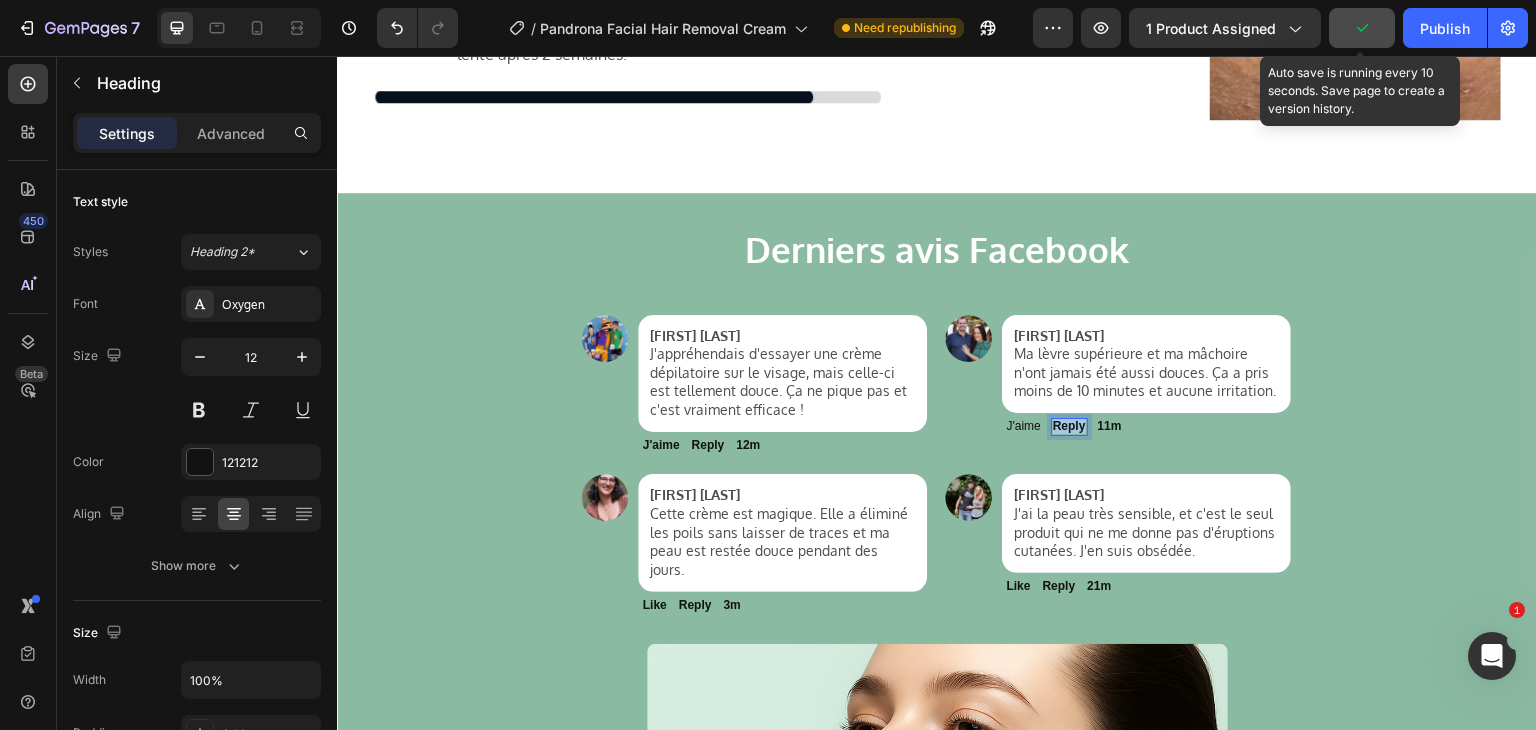 click on "Reply" at bounding box center [1069, 426] 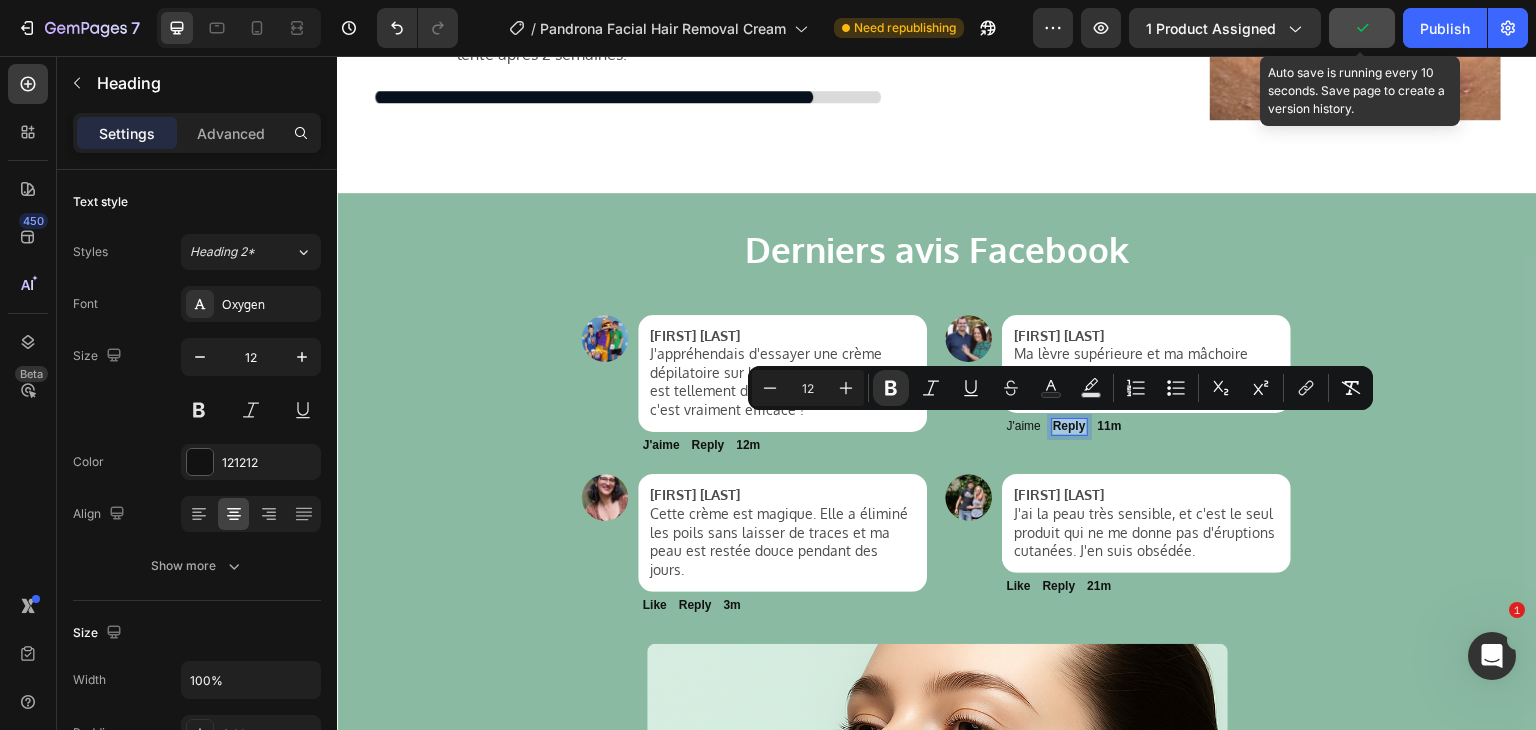 copy on "Reply" 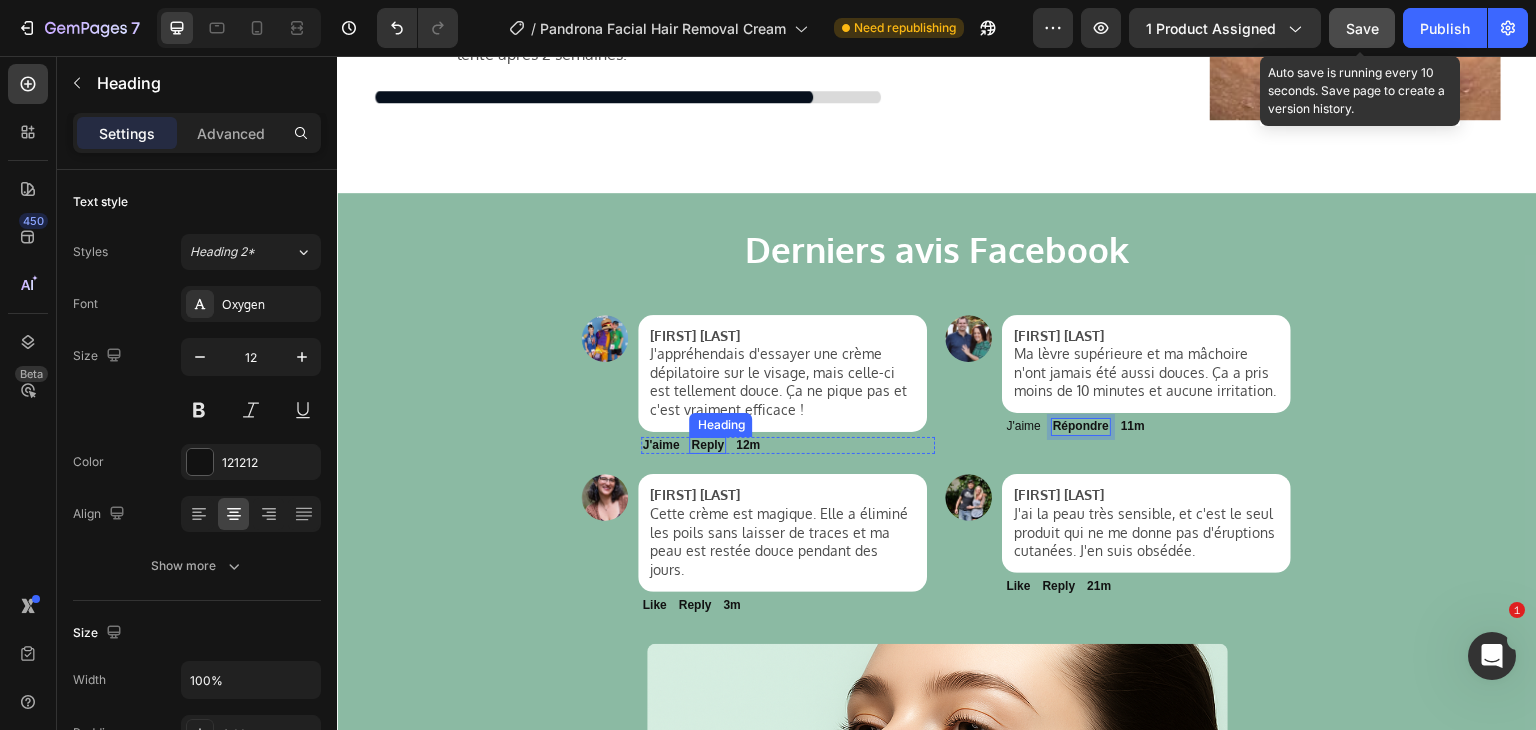 click on "Reply" at bounding box center [707, 445] 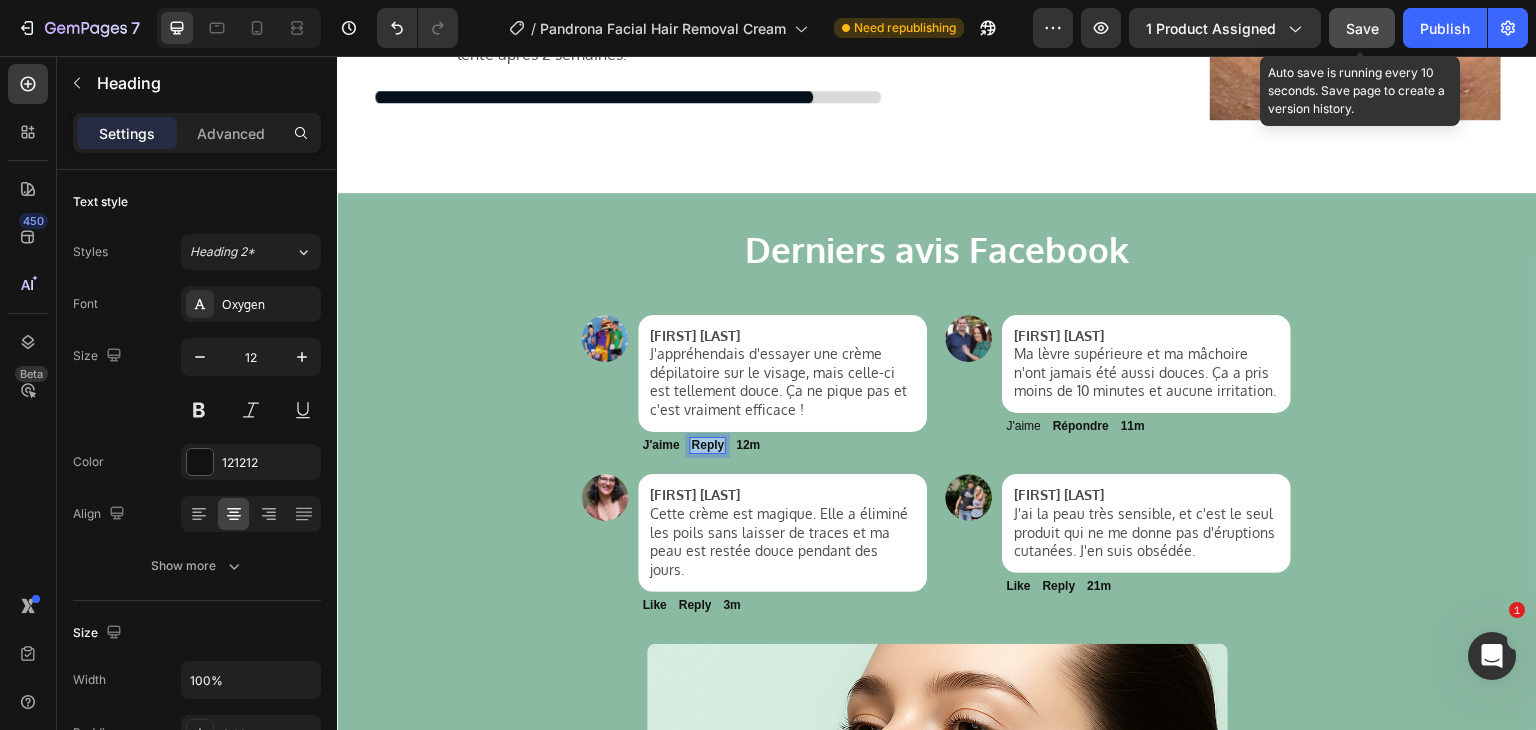 click on "Reply" at bounding box center [707, 445] 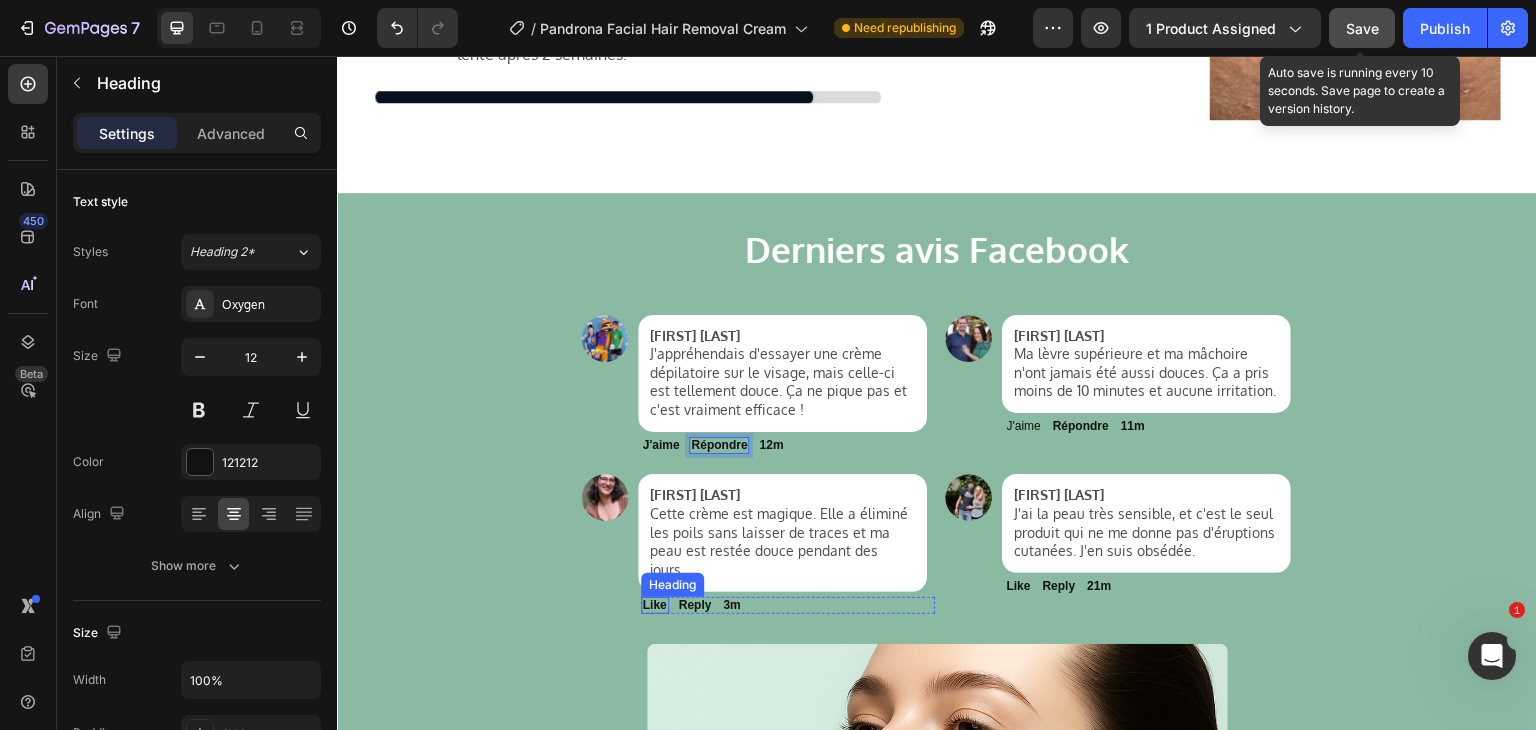 click on "Like" at bounding box center [655, 605] 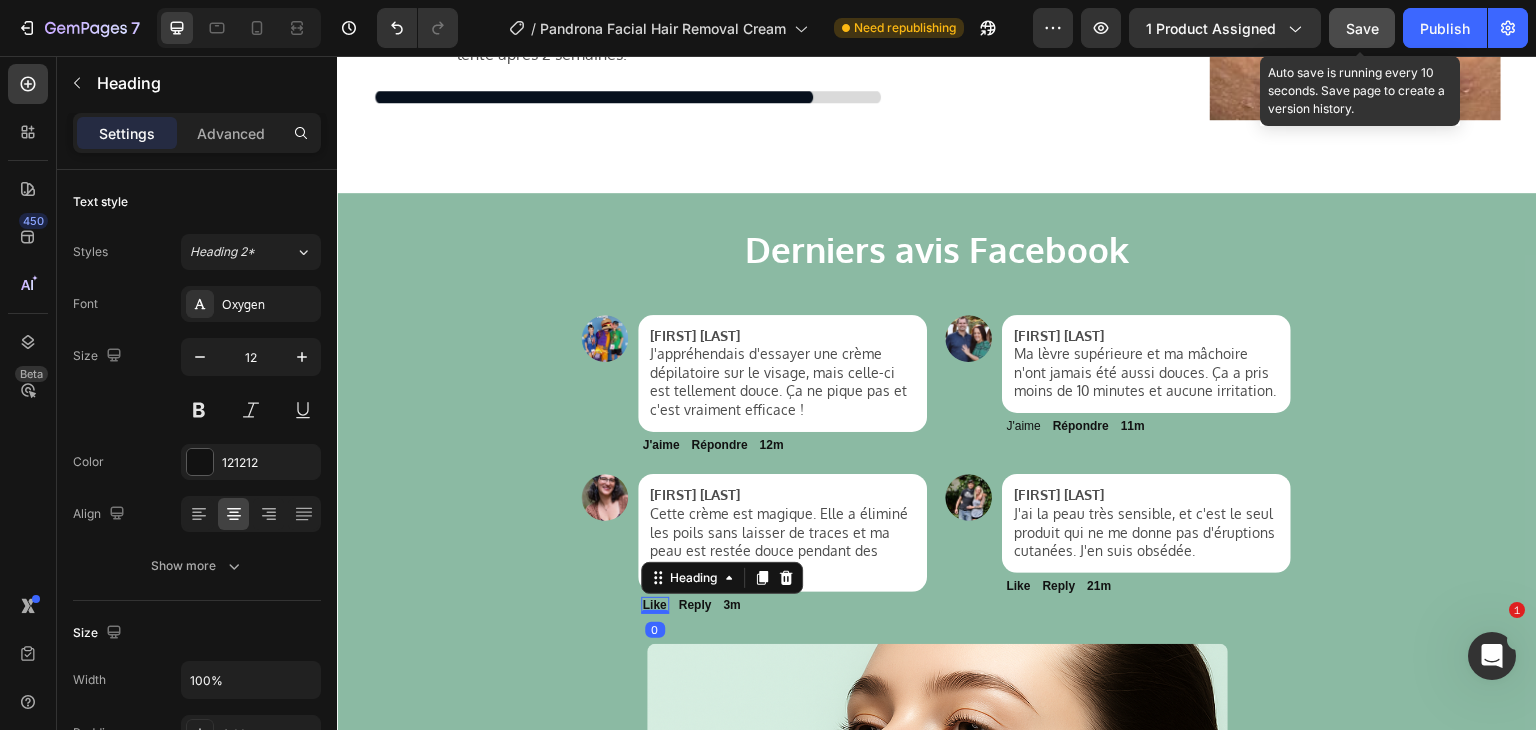click on "Like" at bounding box center (655, 605) 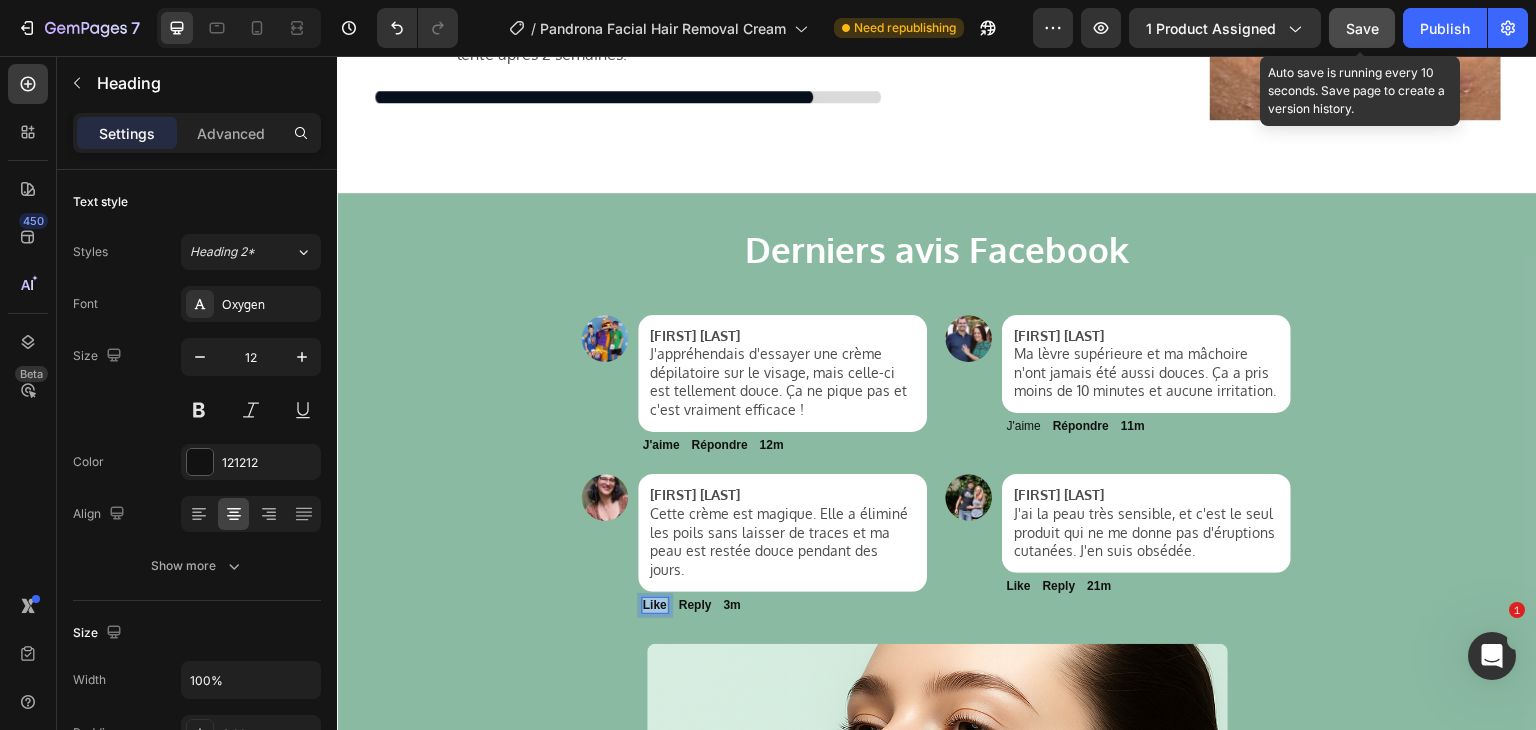 click on "Like" at bounding box center (655, 605) 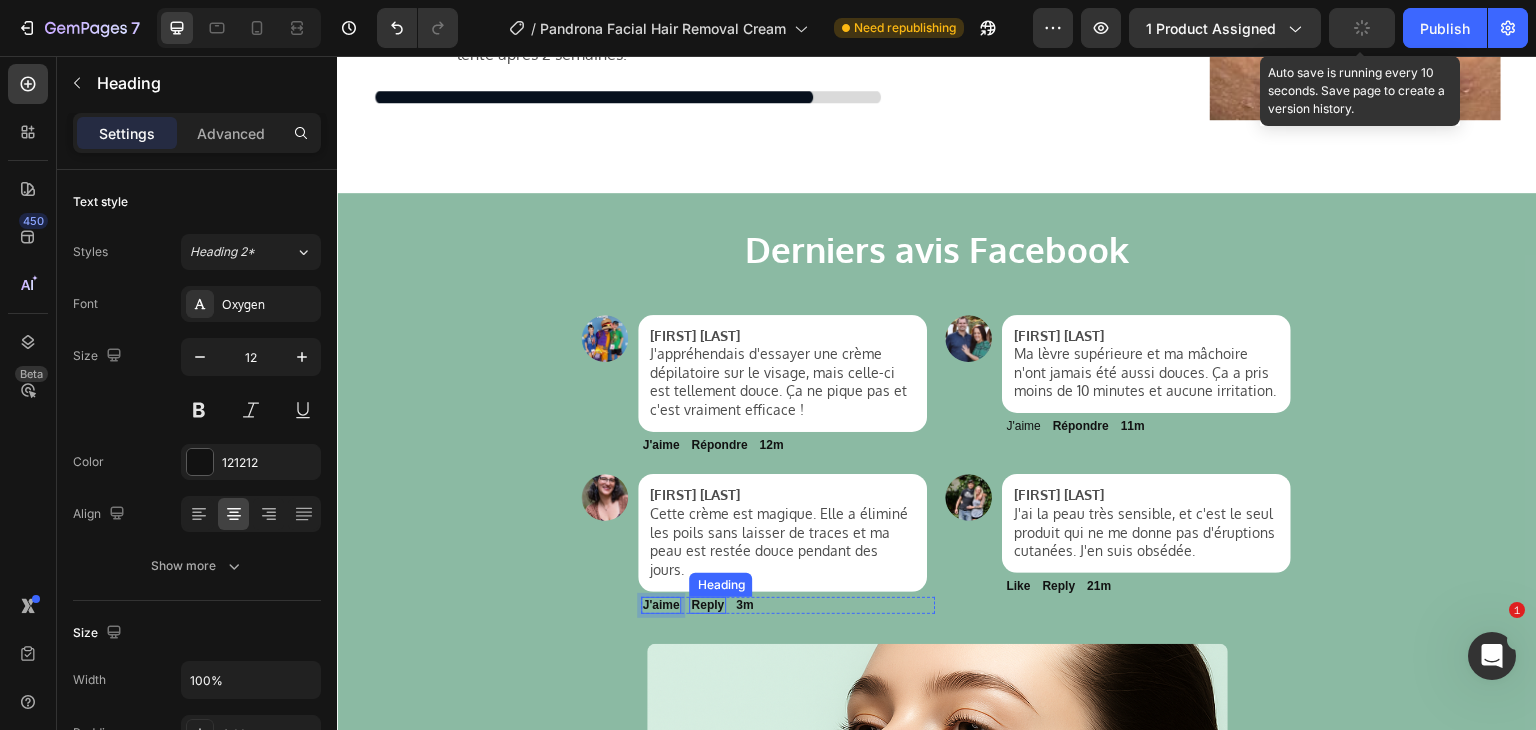 click on "Reply" at bounding box center [707, 605] 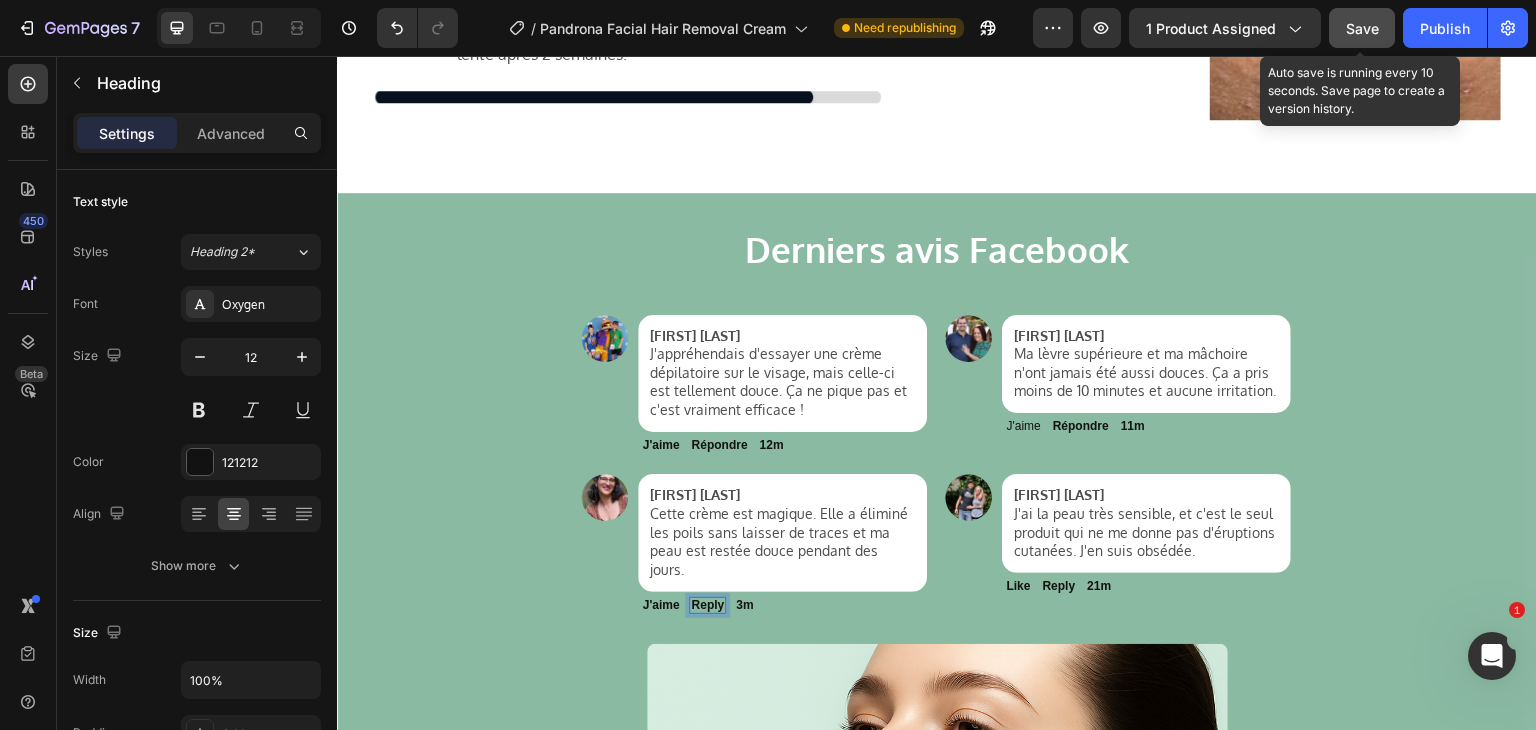 click on "Reply" at bounding box center (707, 605) 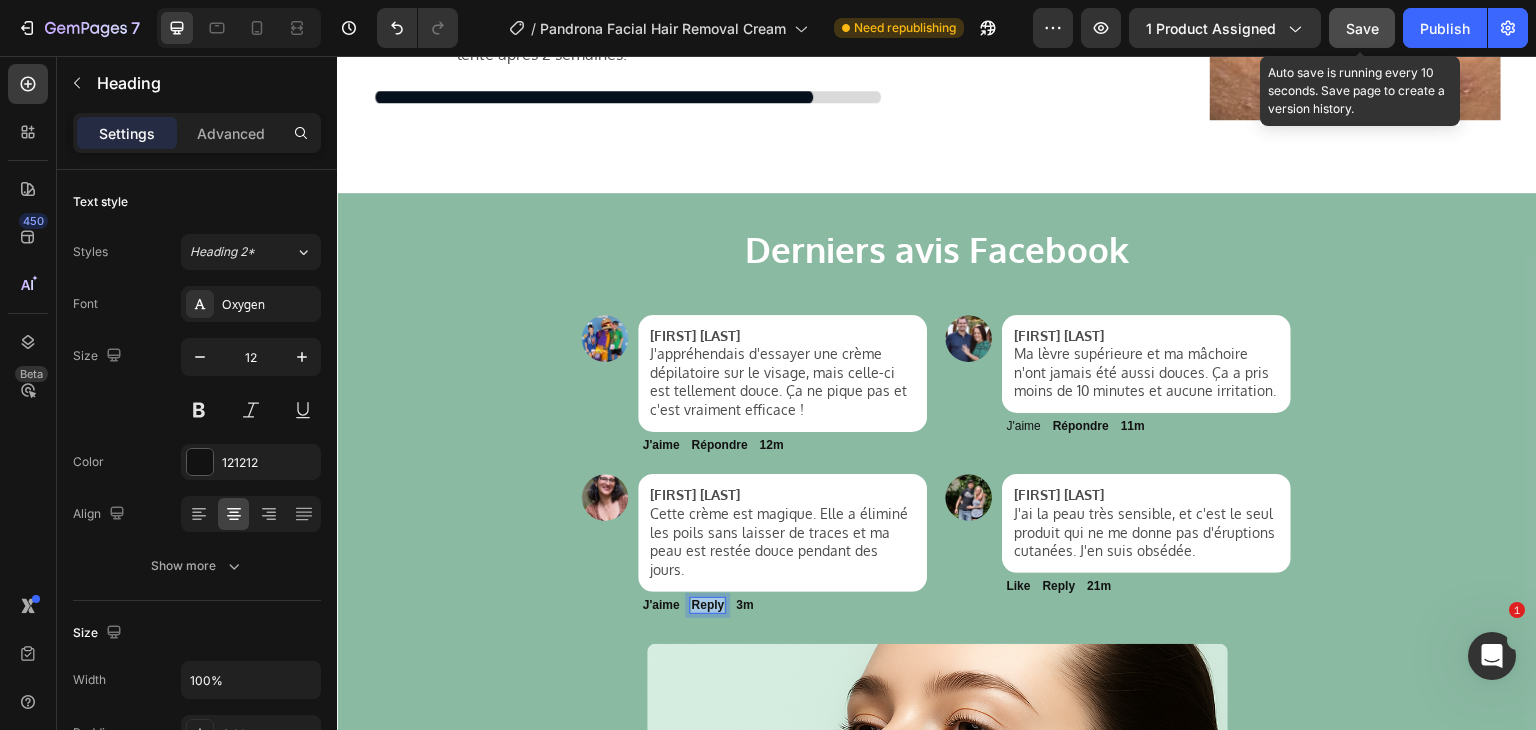 click on "Reply" at bounding box center (707, 605) 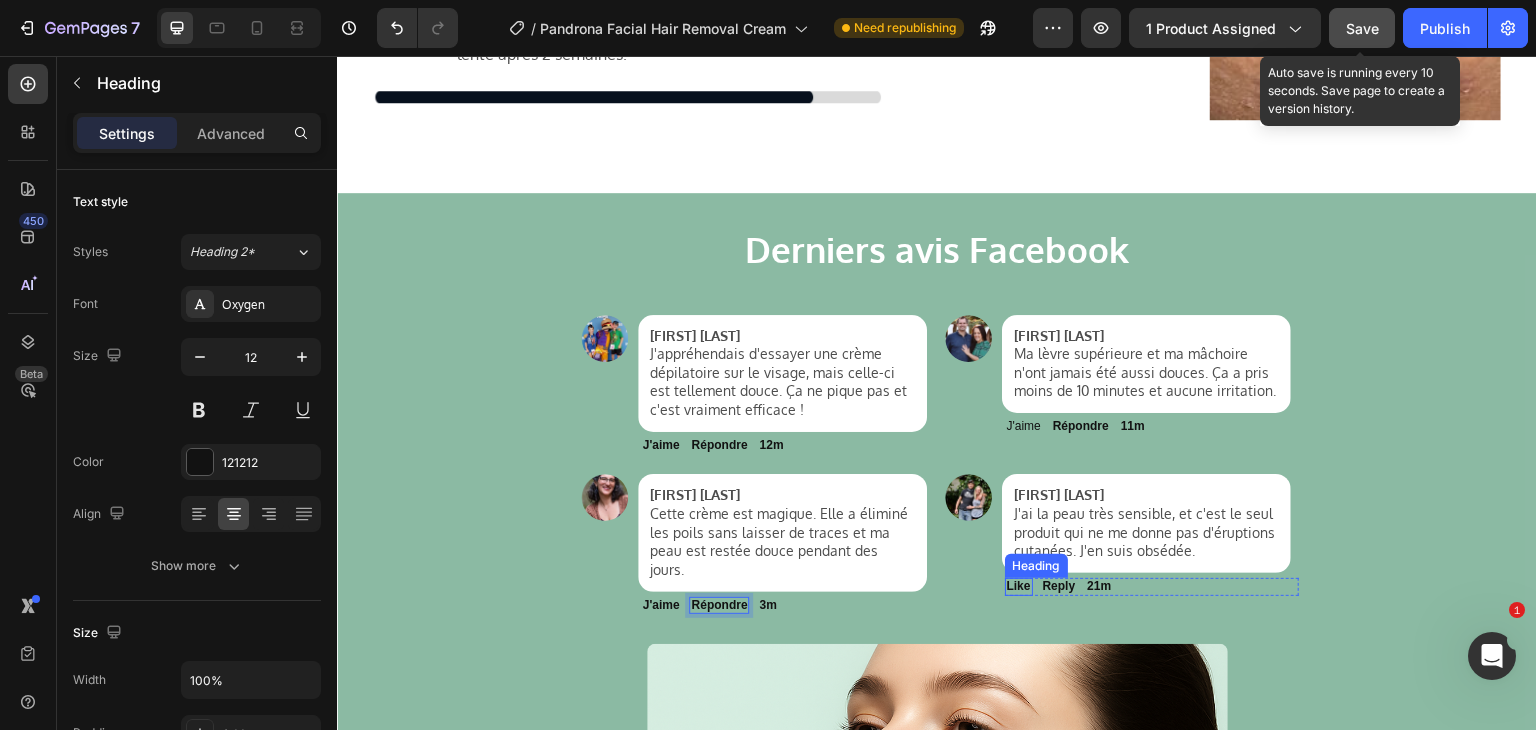 click on "Like" at bounding box center (1019, 586) 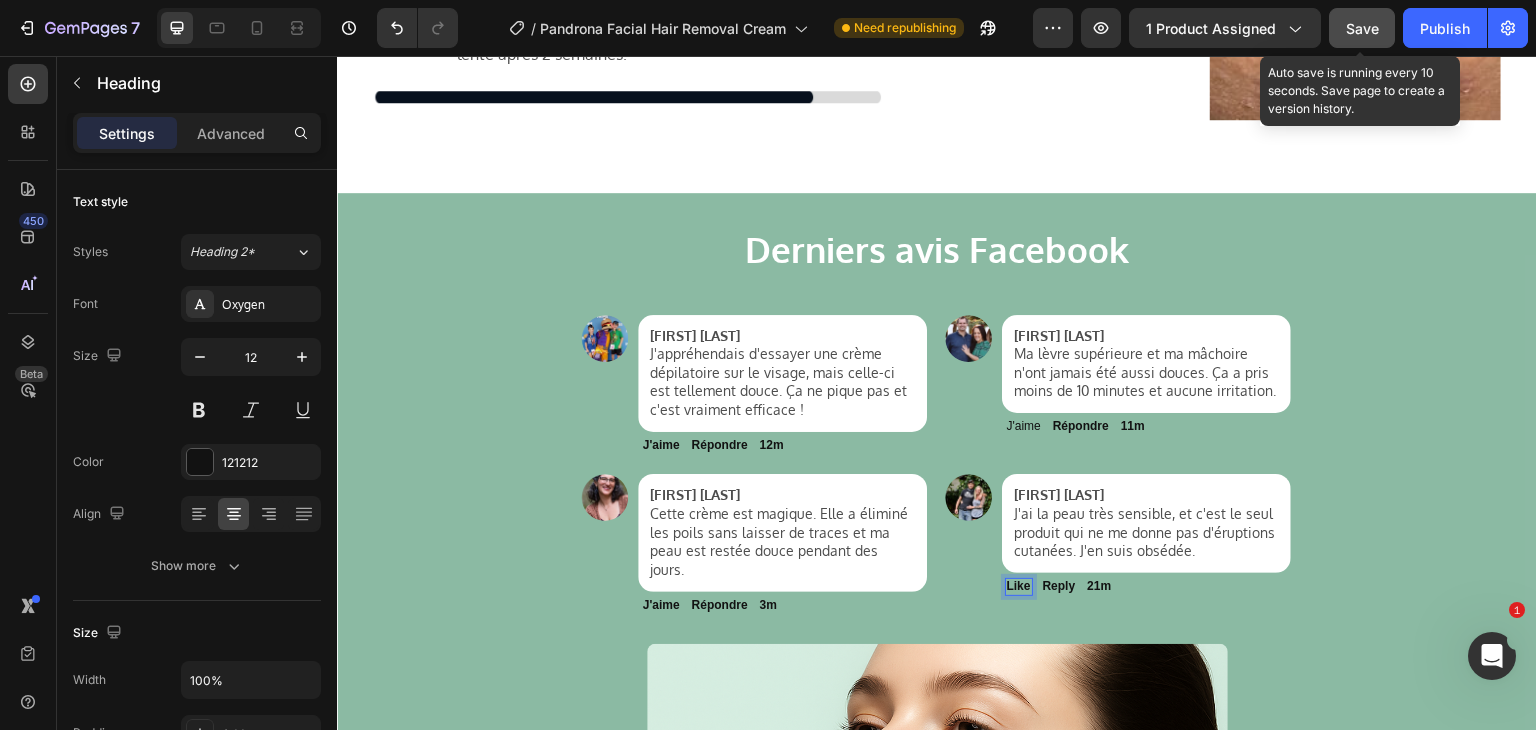 click on "Like" at bounding box center (1019, 586) 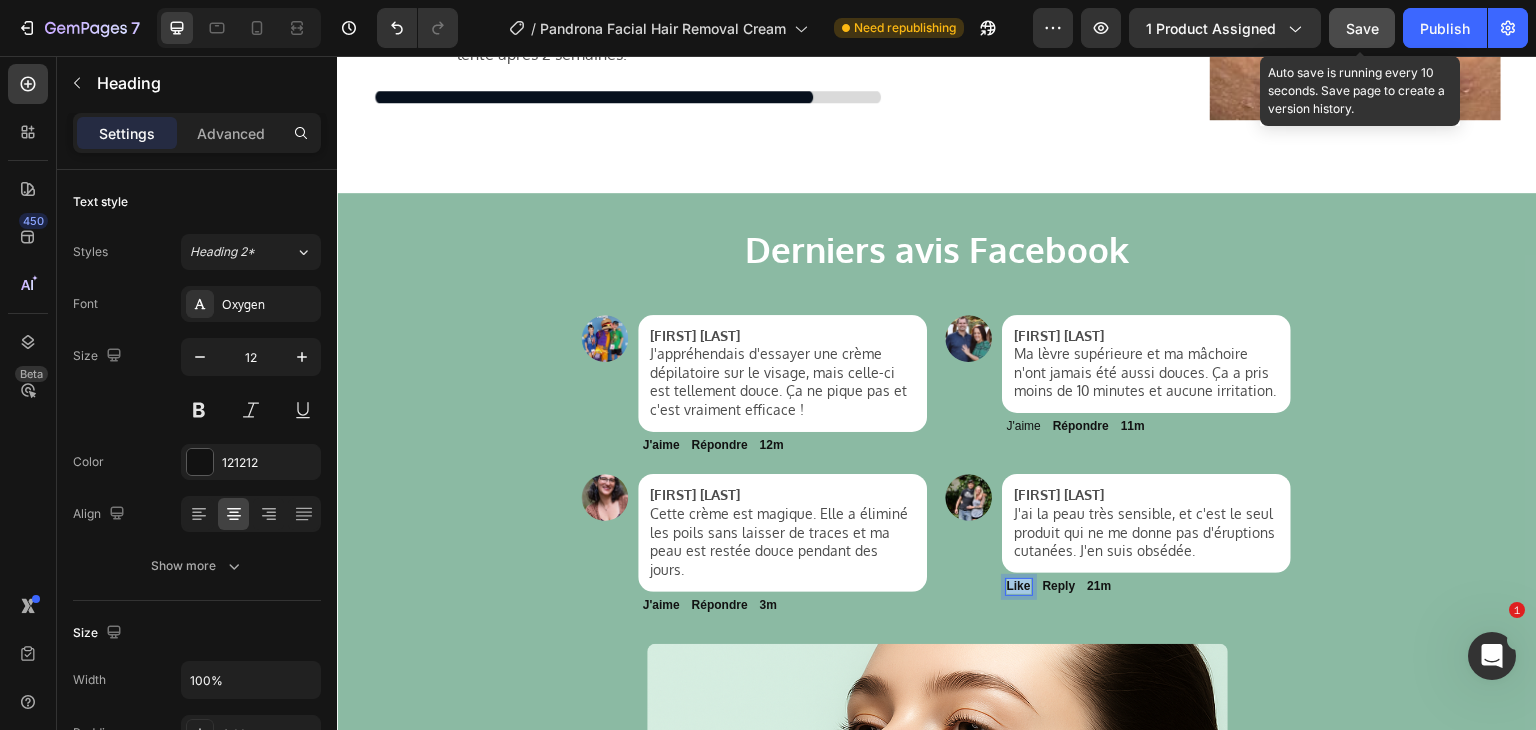 click on "Like" at bounding box center [1019, 586] 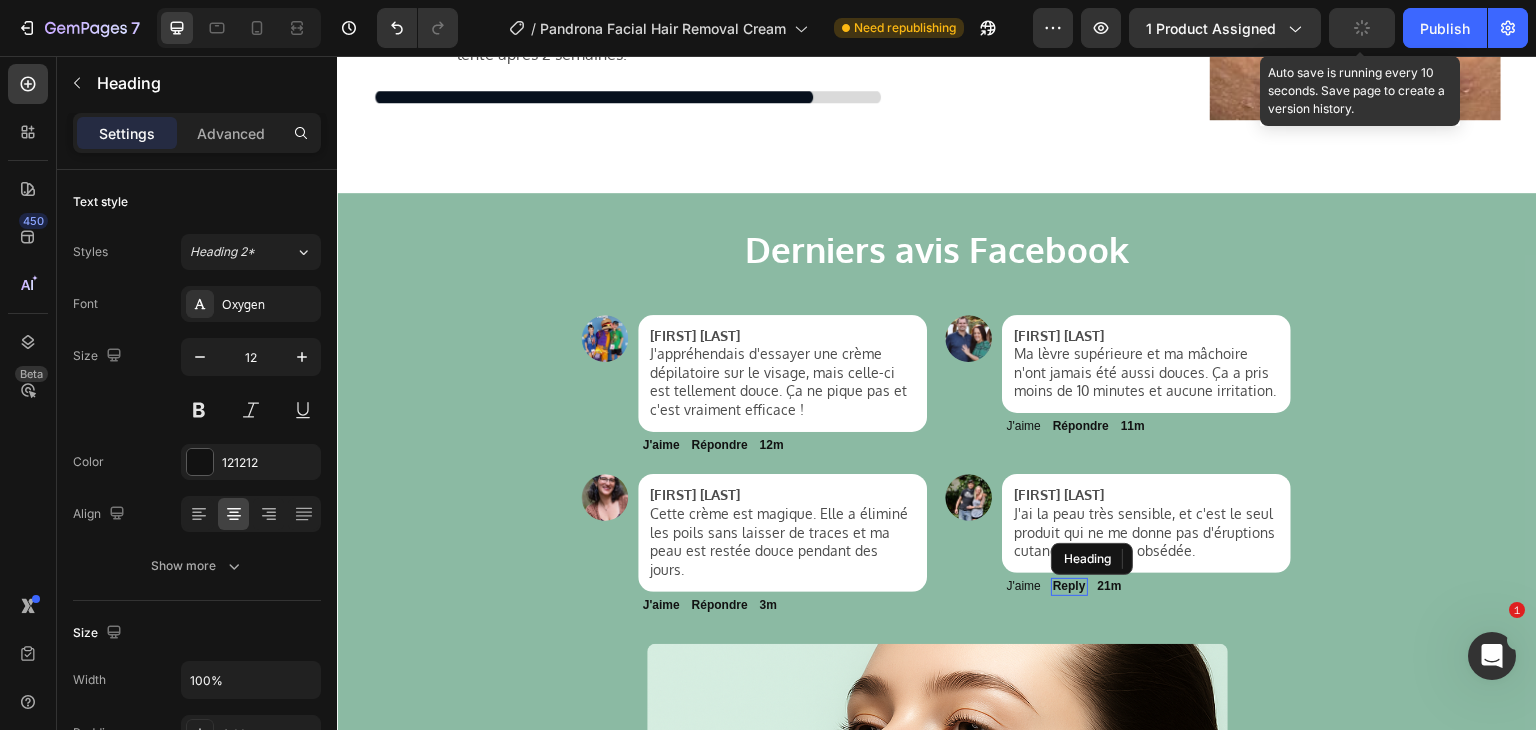 click on "Reply" at bounding box center [1069, 586] 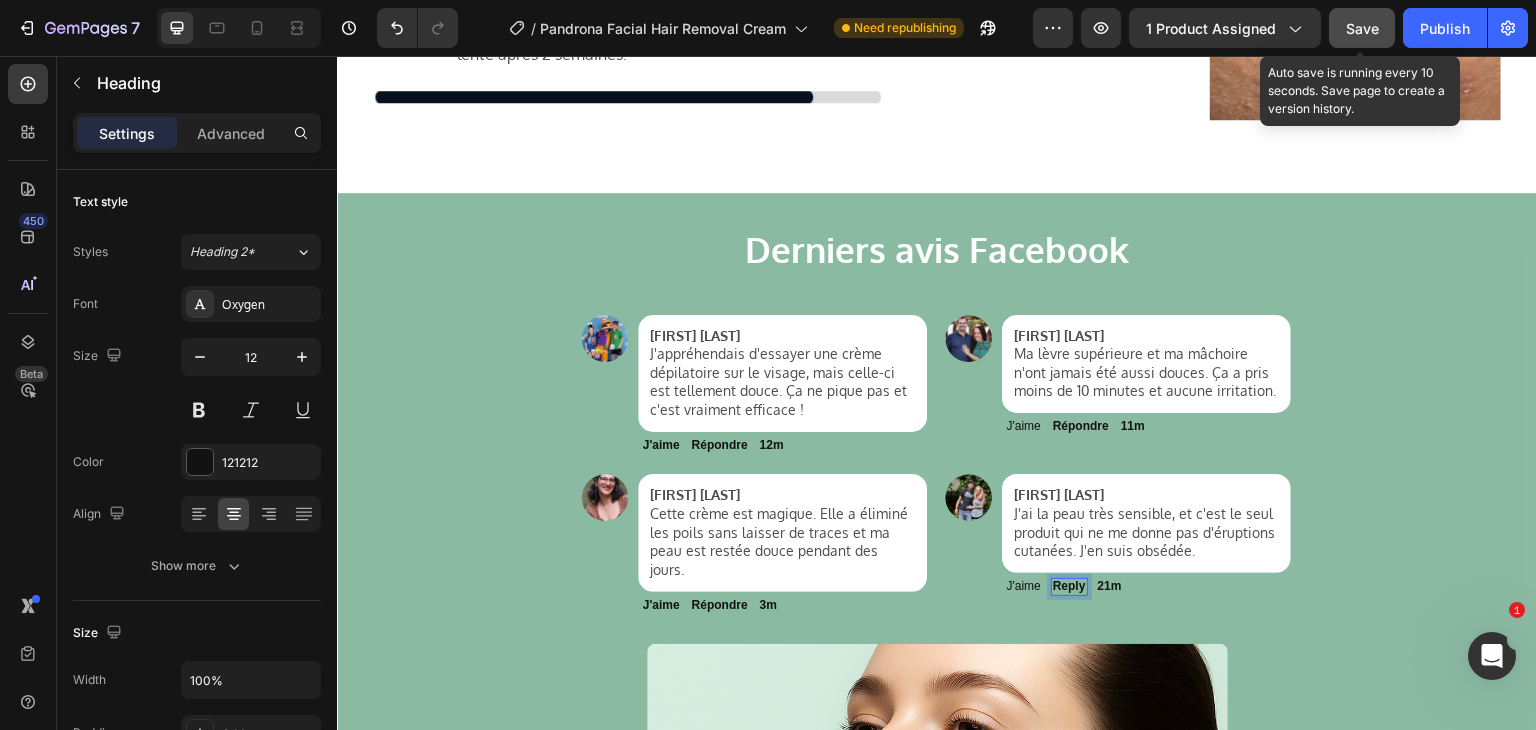 click on "Reply" at bounding box center (1069, 586) 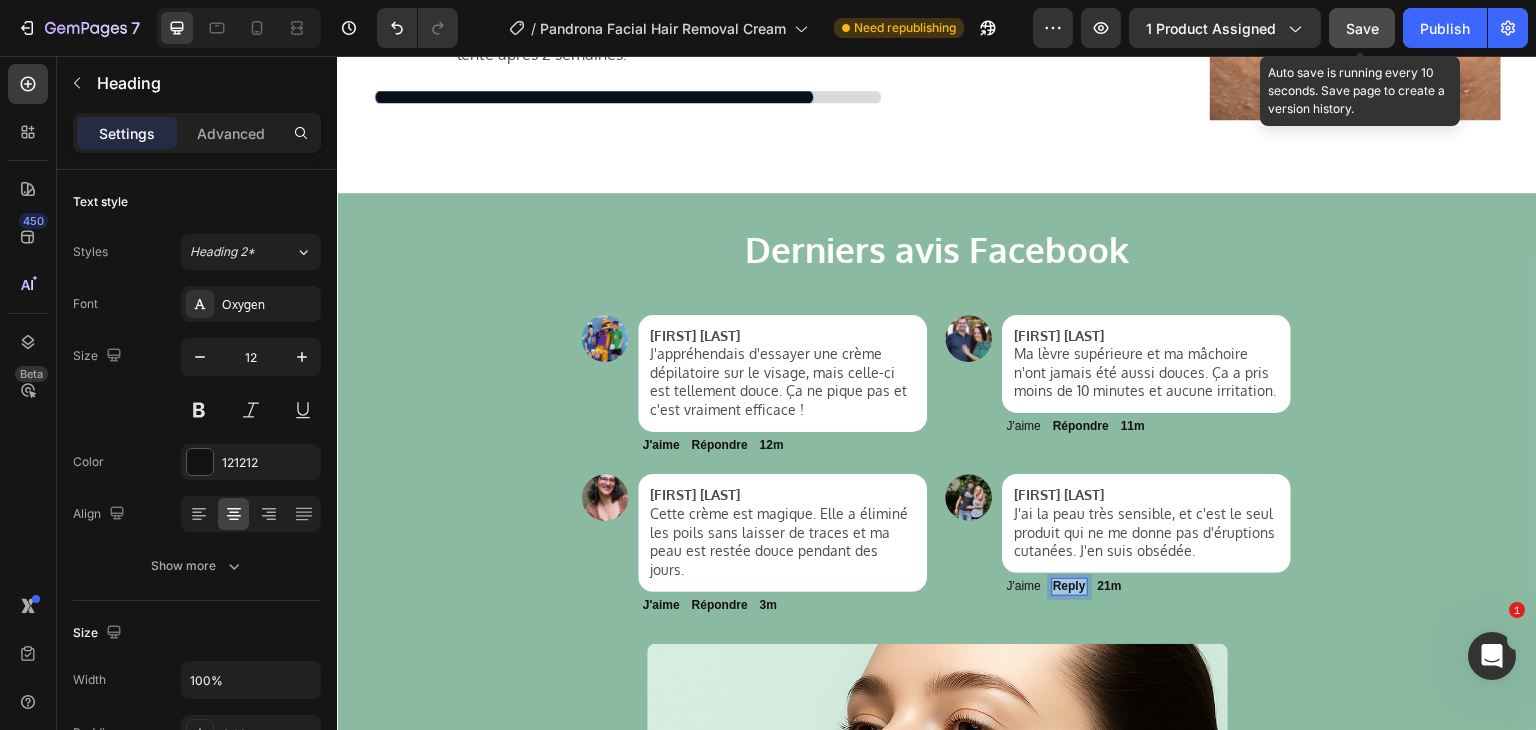 click on "Reply" at bounding box center (1069, 586) 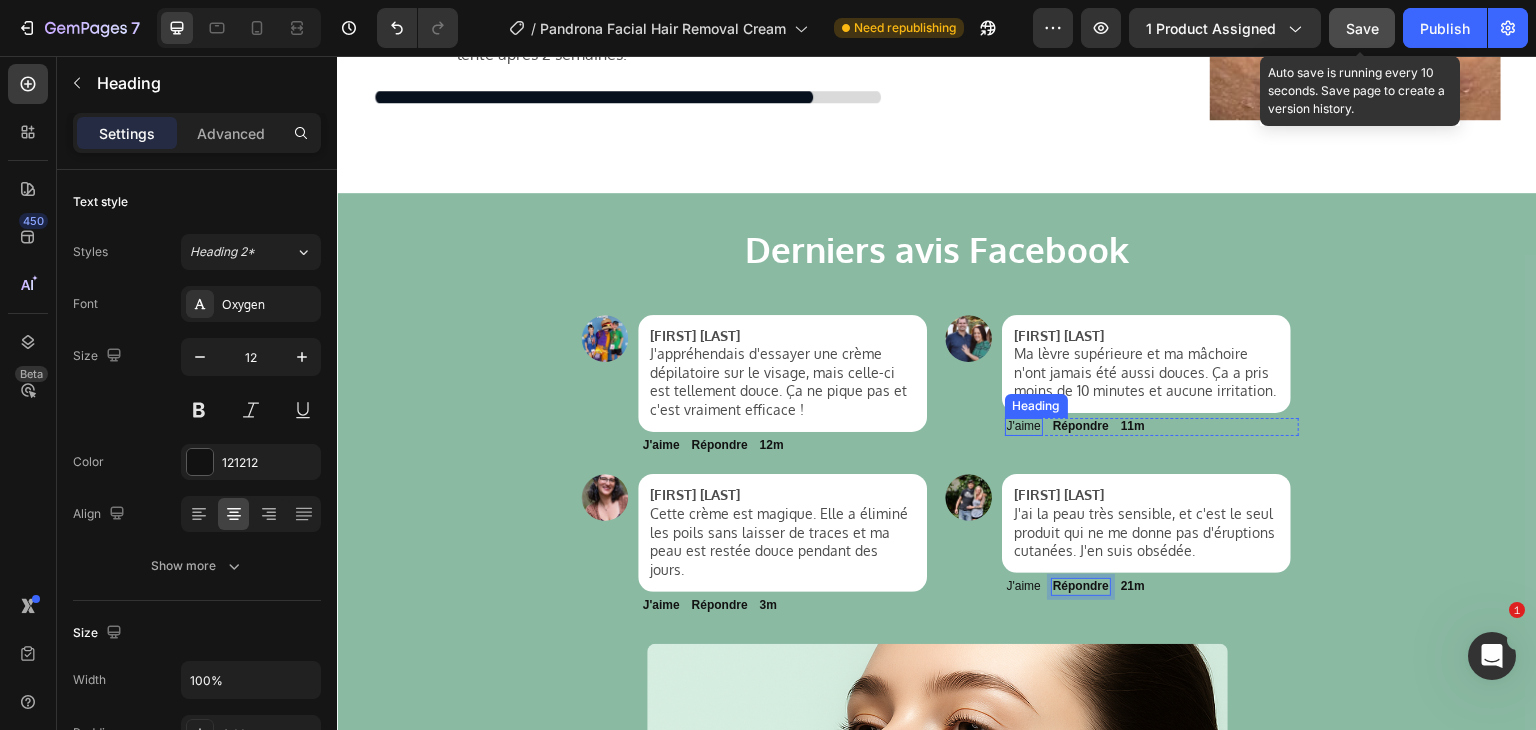 click on "J'aime" at bounding box center (1024, 427) 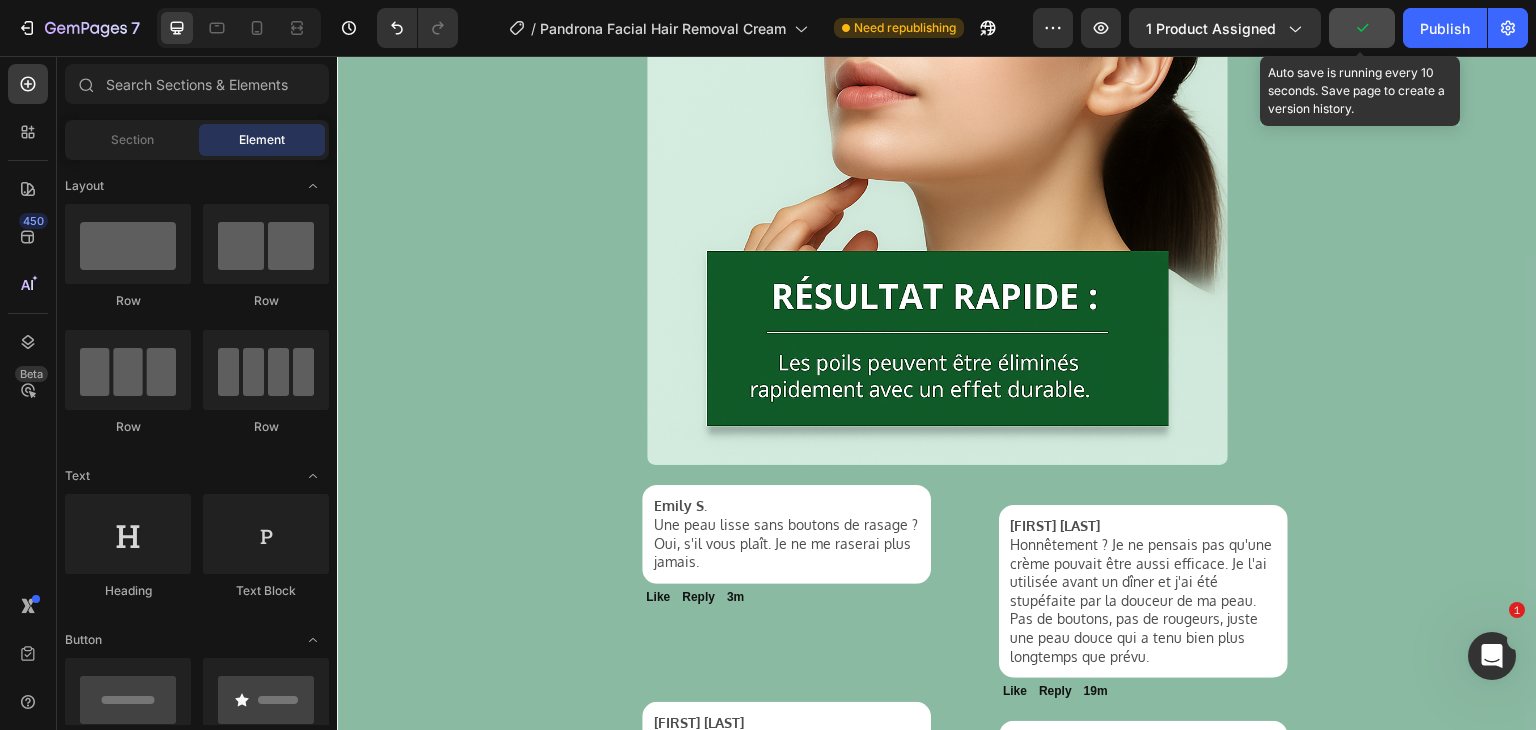 scroll, scrollTop: 7244, scrollLeft: 0, axis: vertical 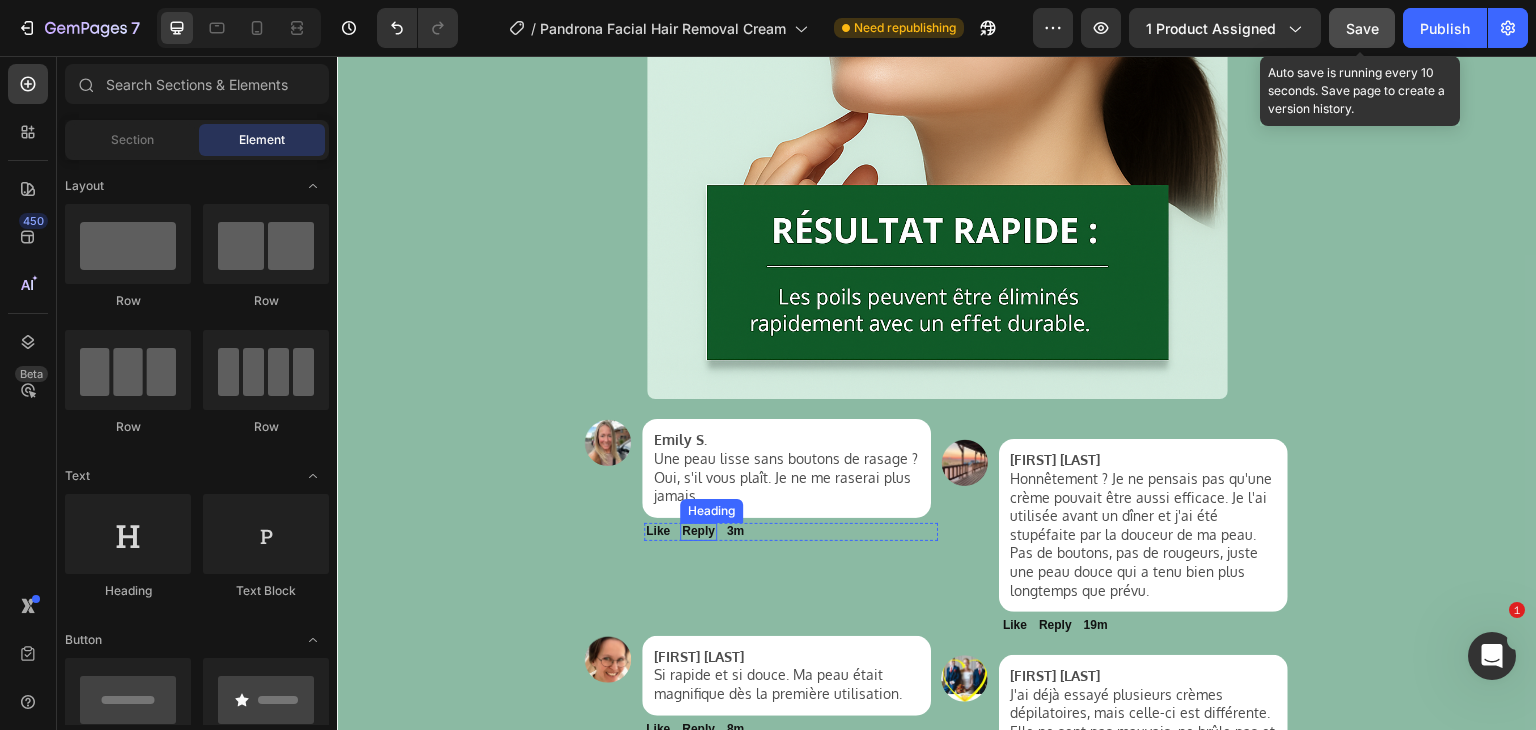 click on "Reply" at bounding box center (698, 531) 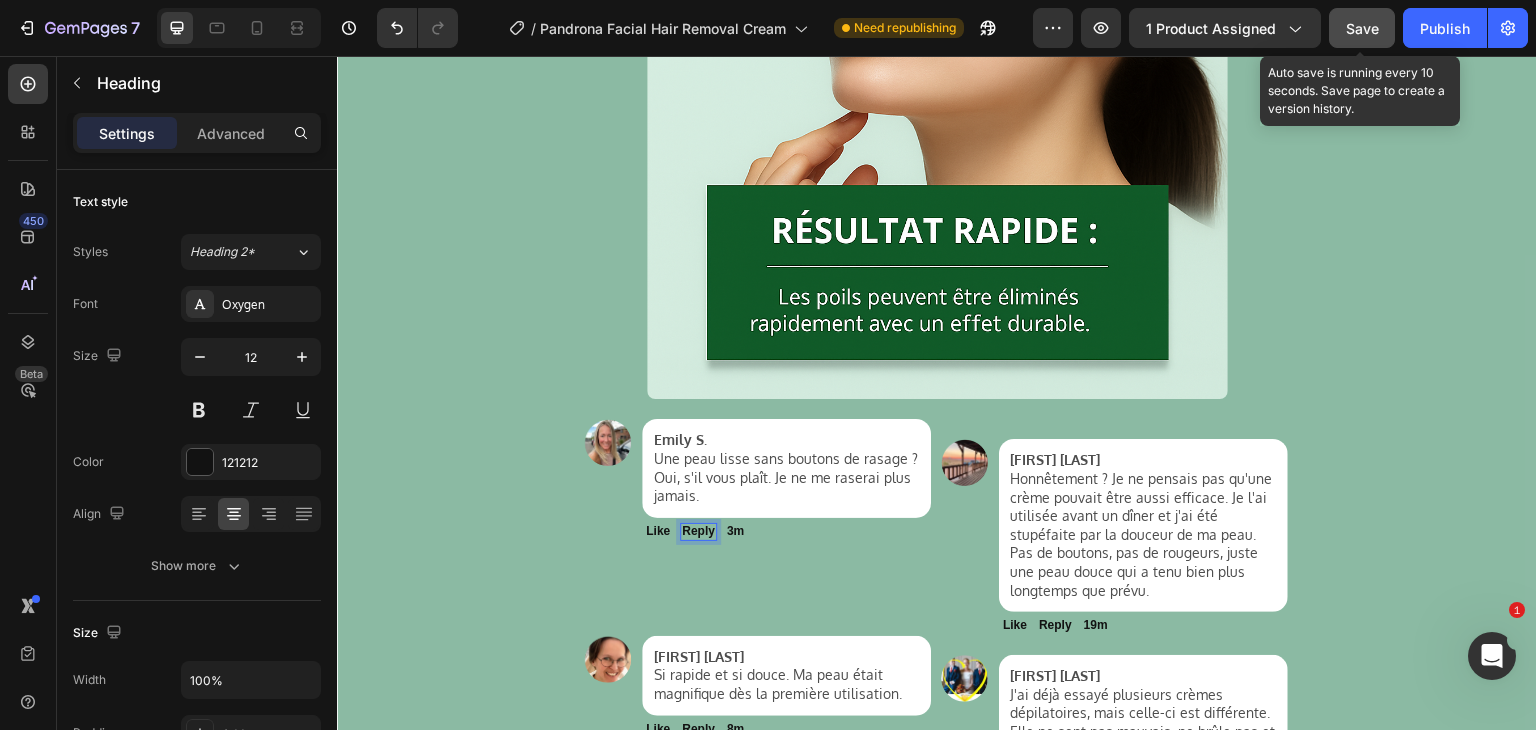 click on "Reply" at bounding box center (698, 531) 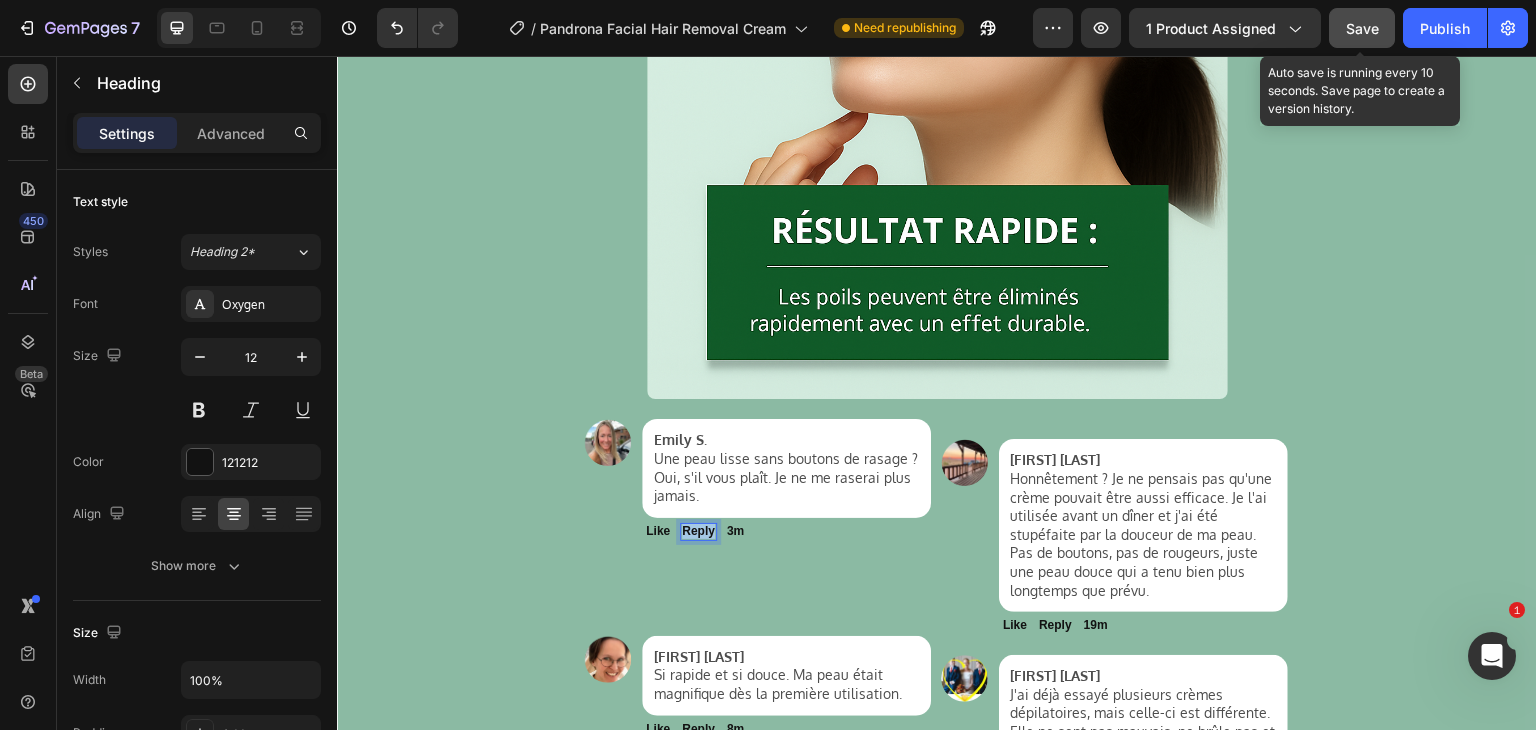 click on "Reply" at bounding box center [698, 531] 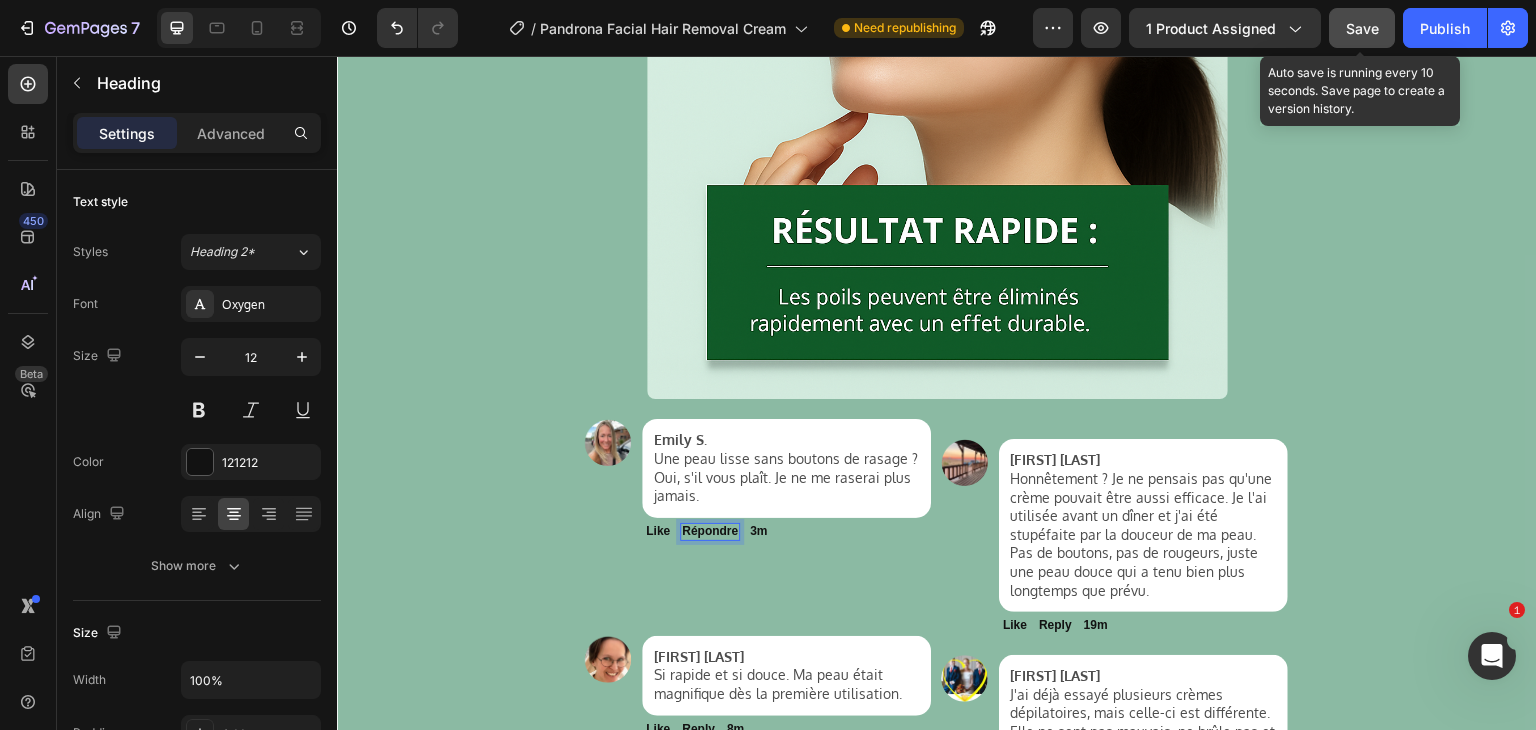 click on "Like" at bounding box center (658, 531) 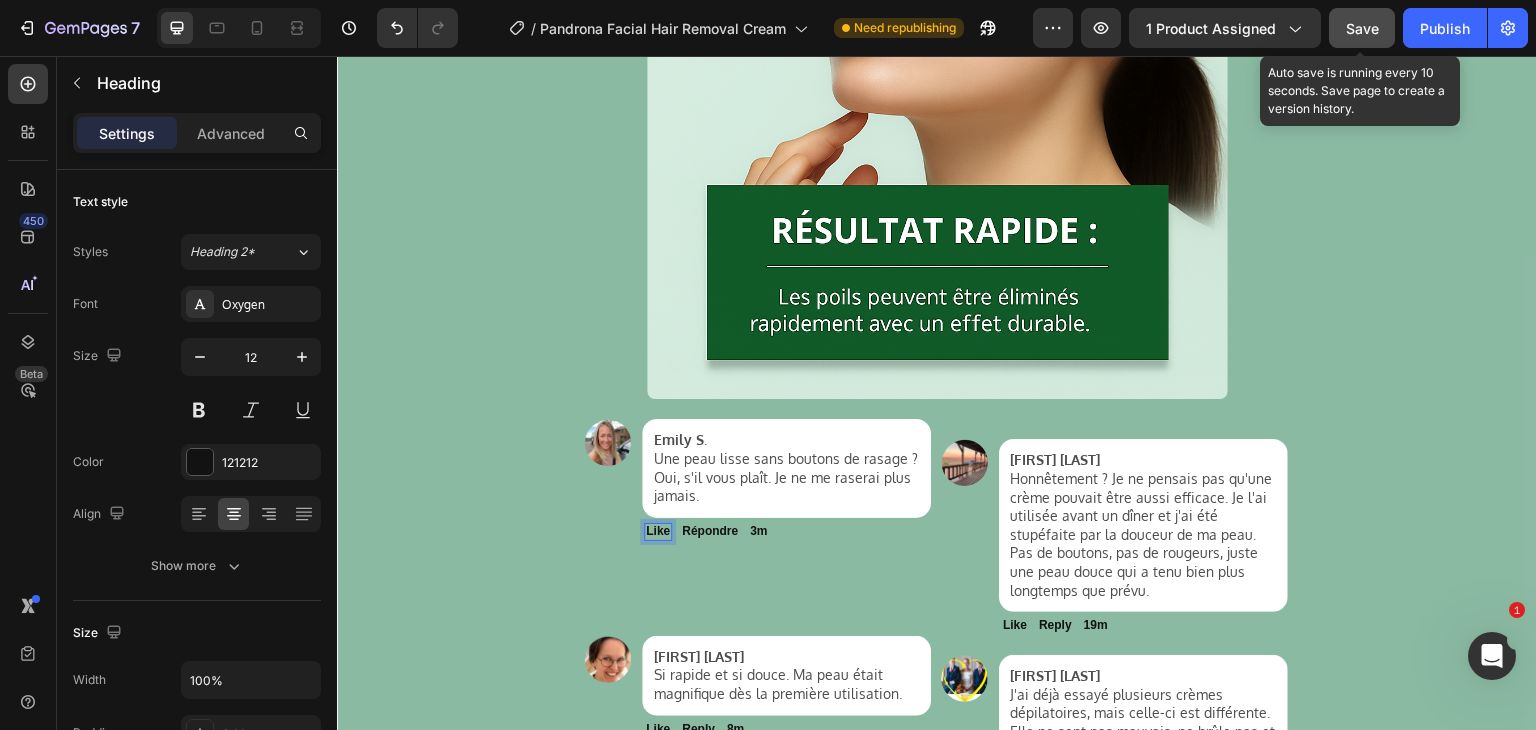 click on "Like" at bounding box center (658, 531) 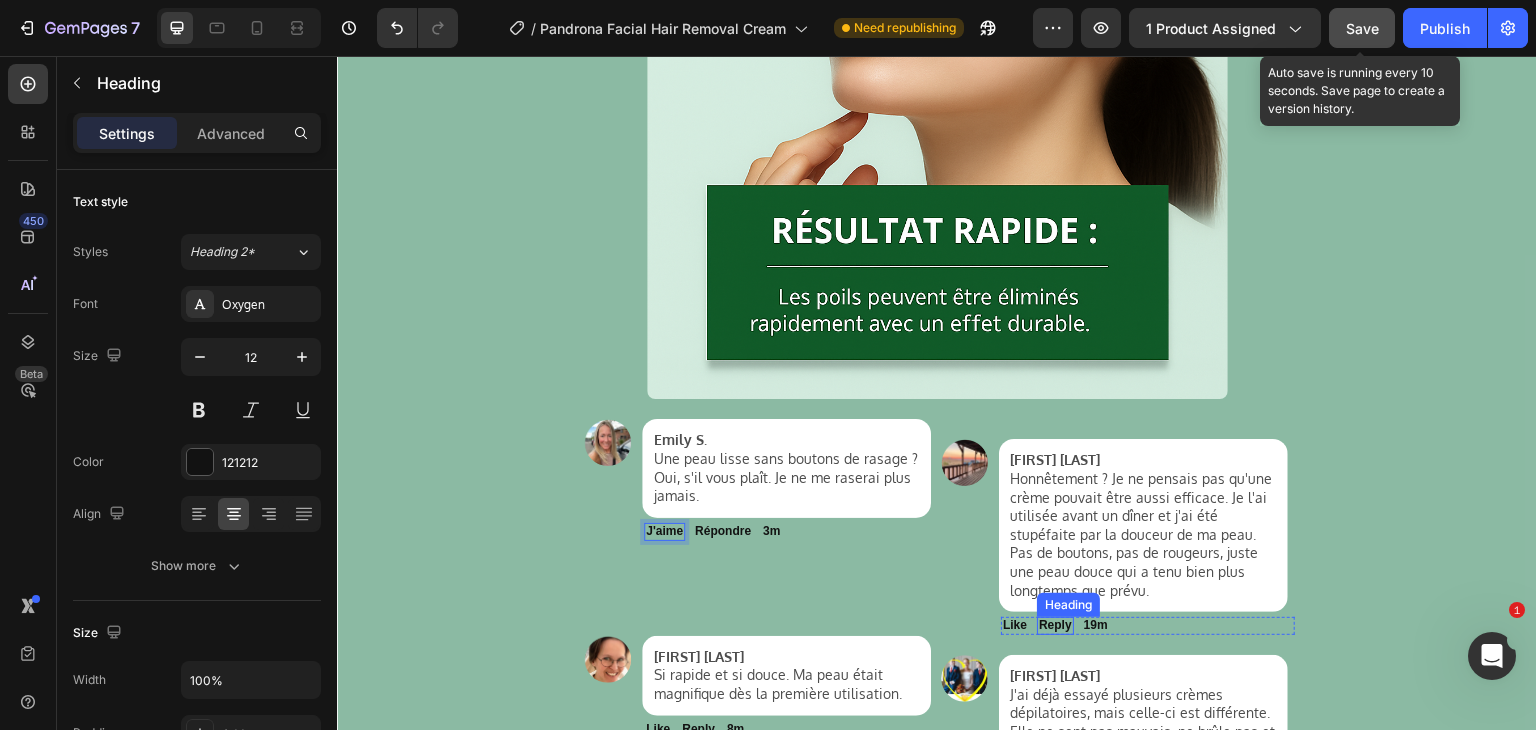 click on "Reply" at bounding box center (1055, 625) 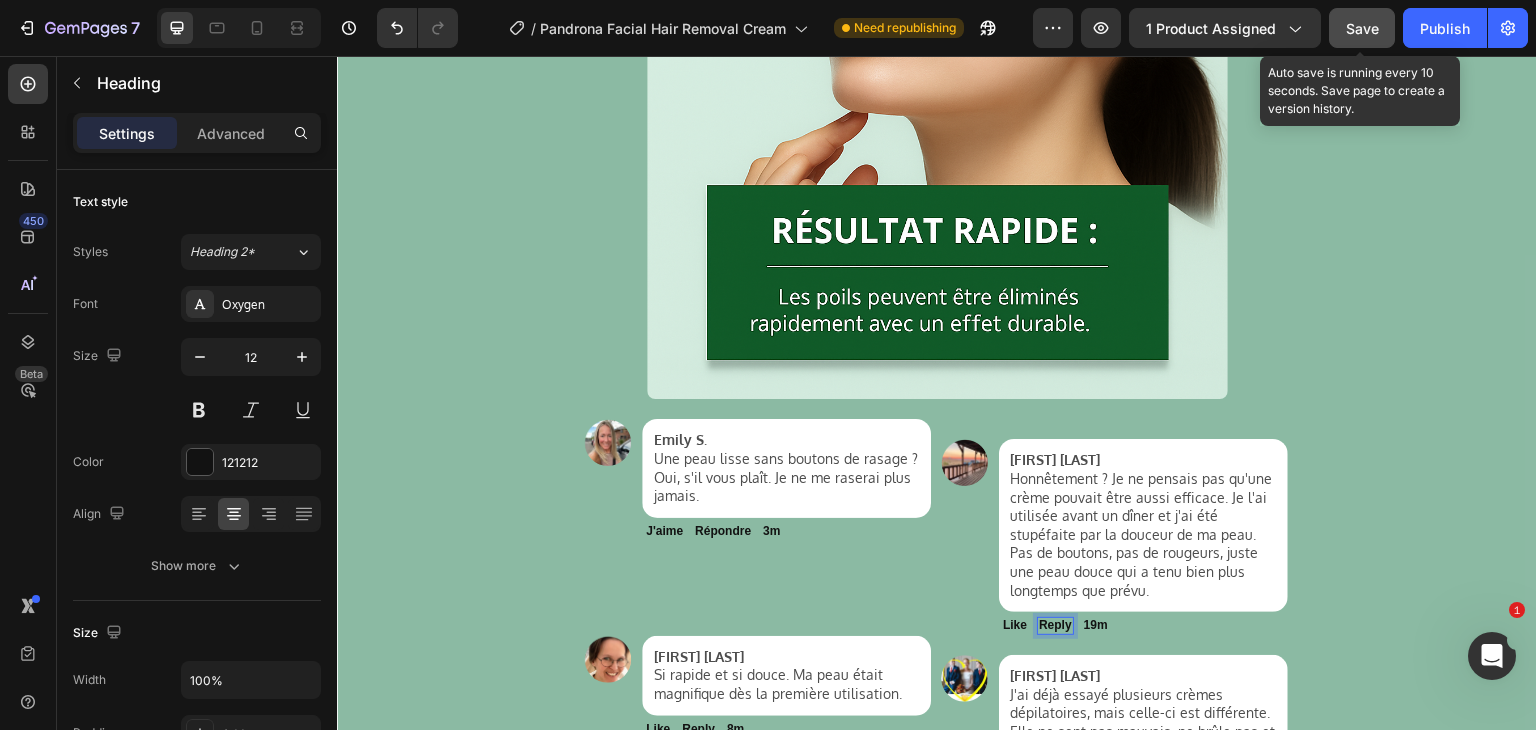 click on "Reply" at bounding box center [1055, 625] 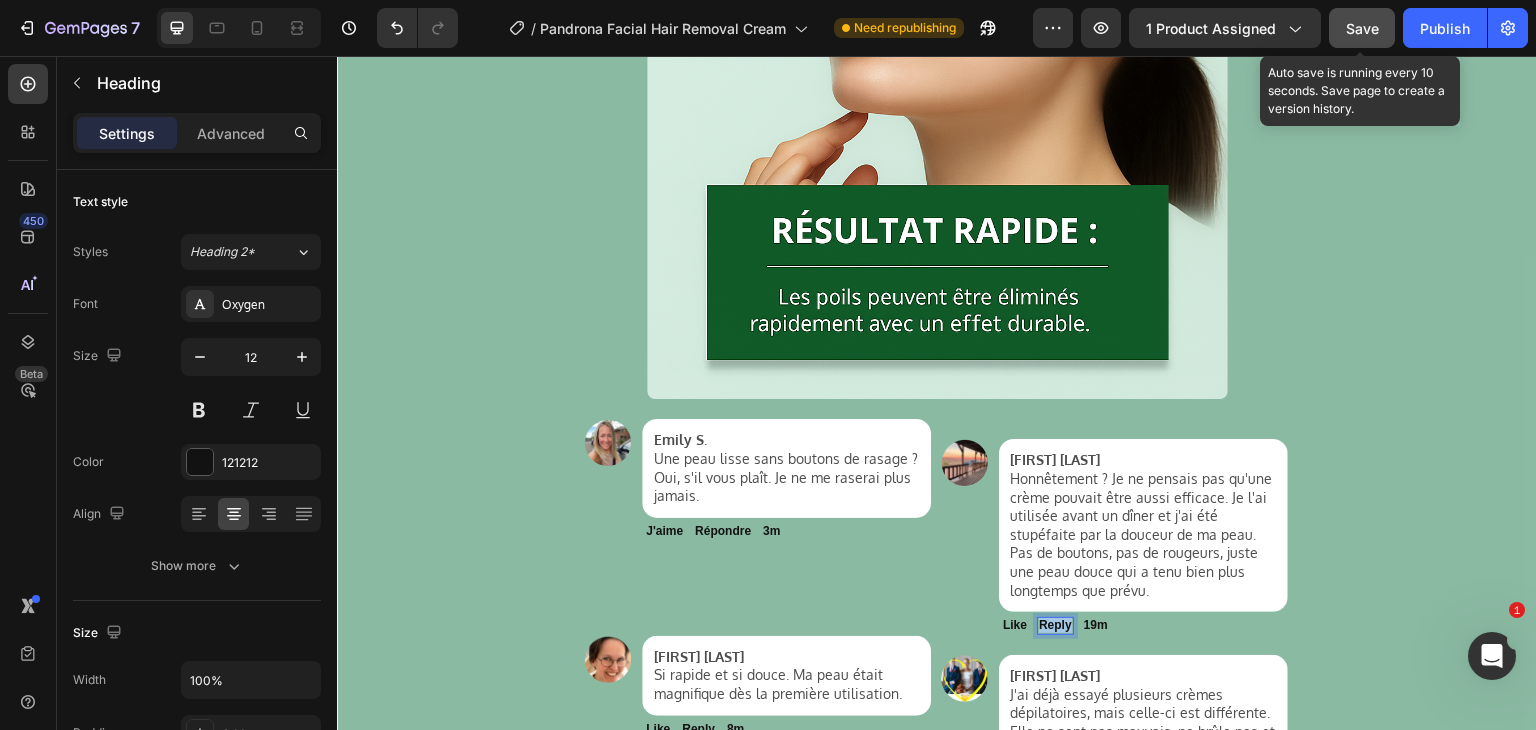 click on "Reply" at bounding box center [1055, 625] 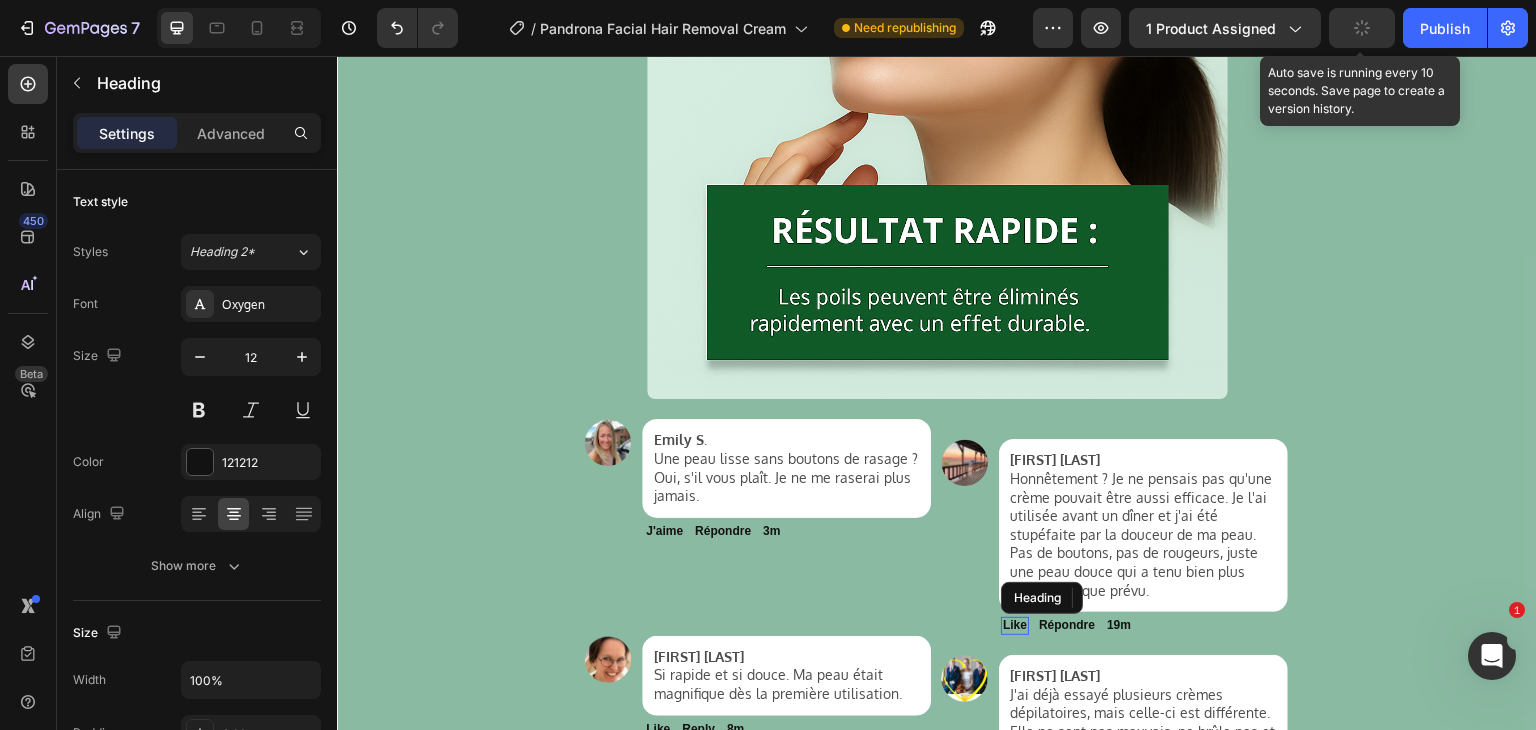 click on "Like" at bounding box center [1015, 625] 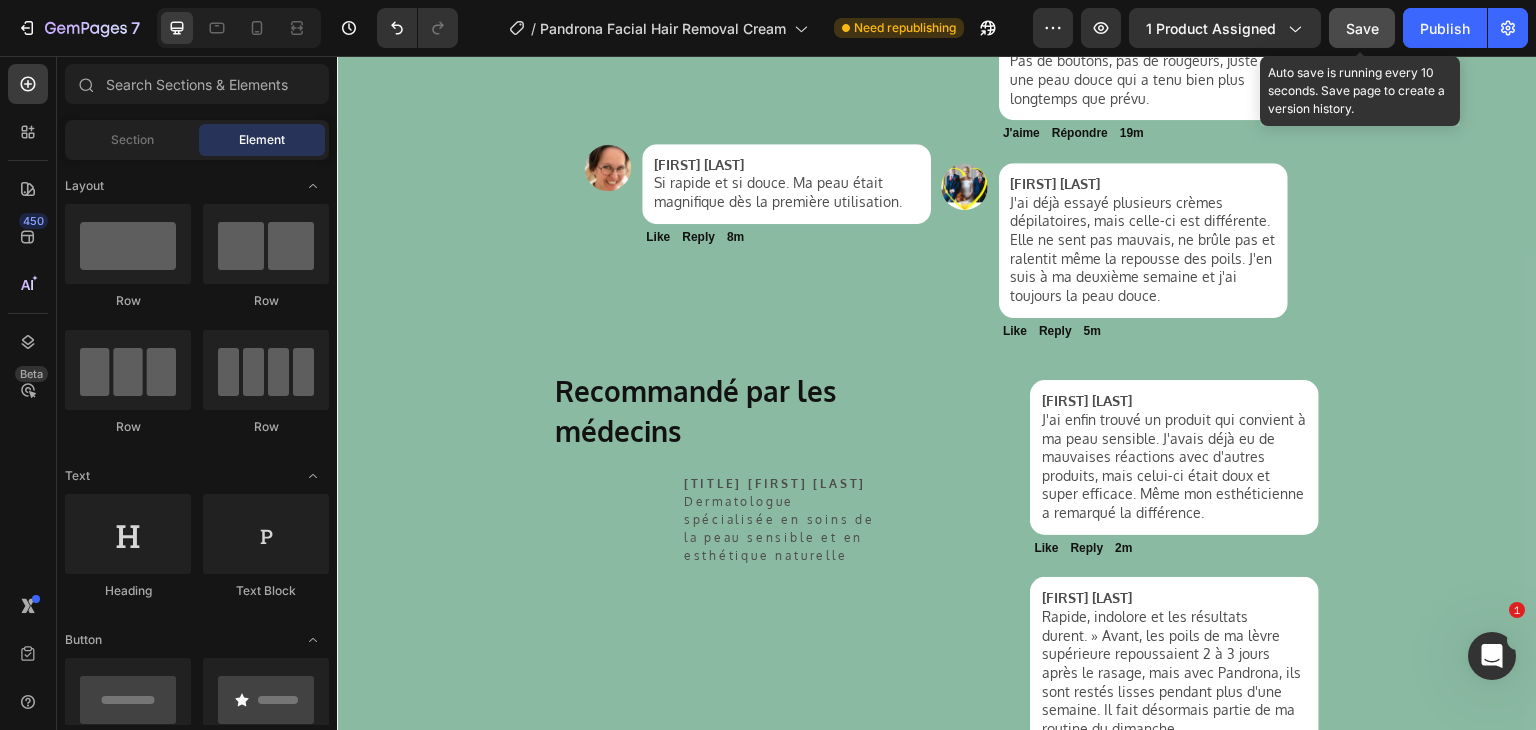 scroll, scrollTop: 7750, scrollLeft: 0, axis: vertical 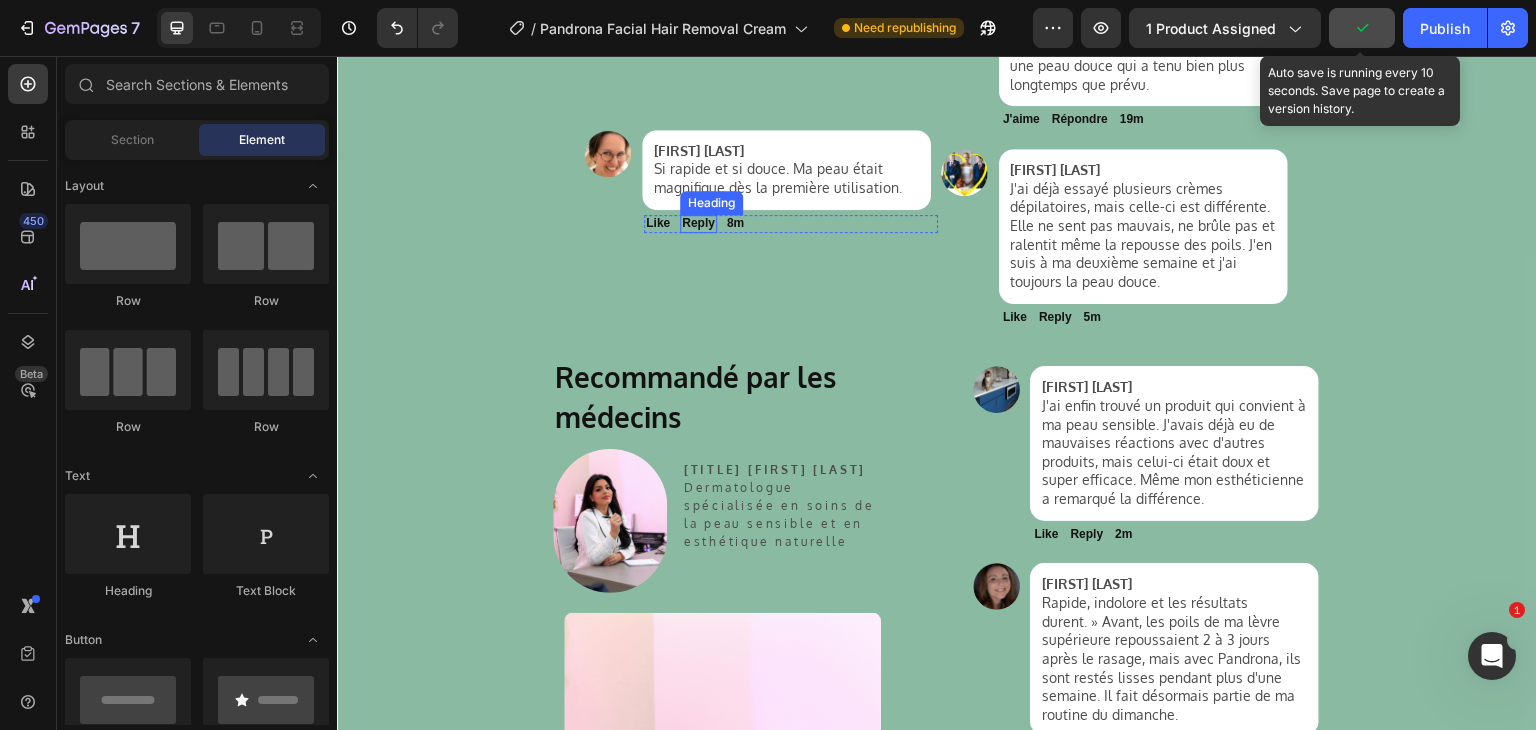 click on "Reply" at bounding box center (698, 223) 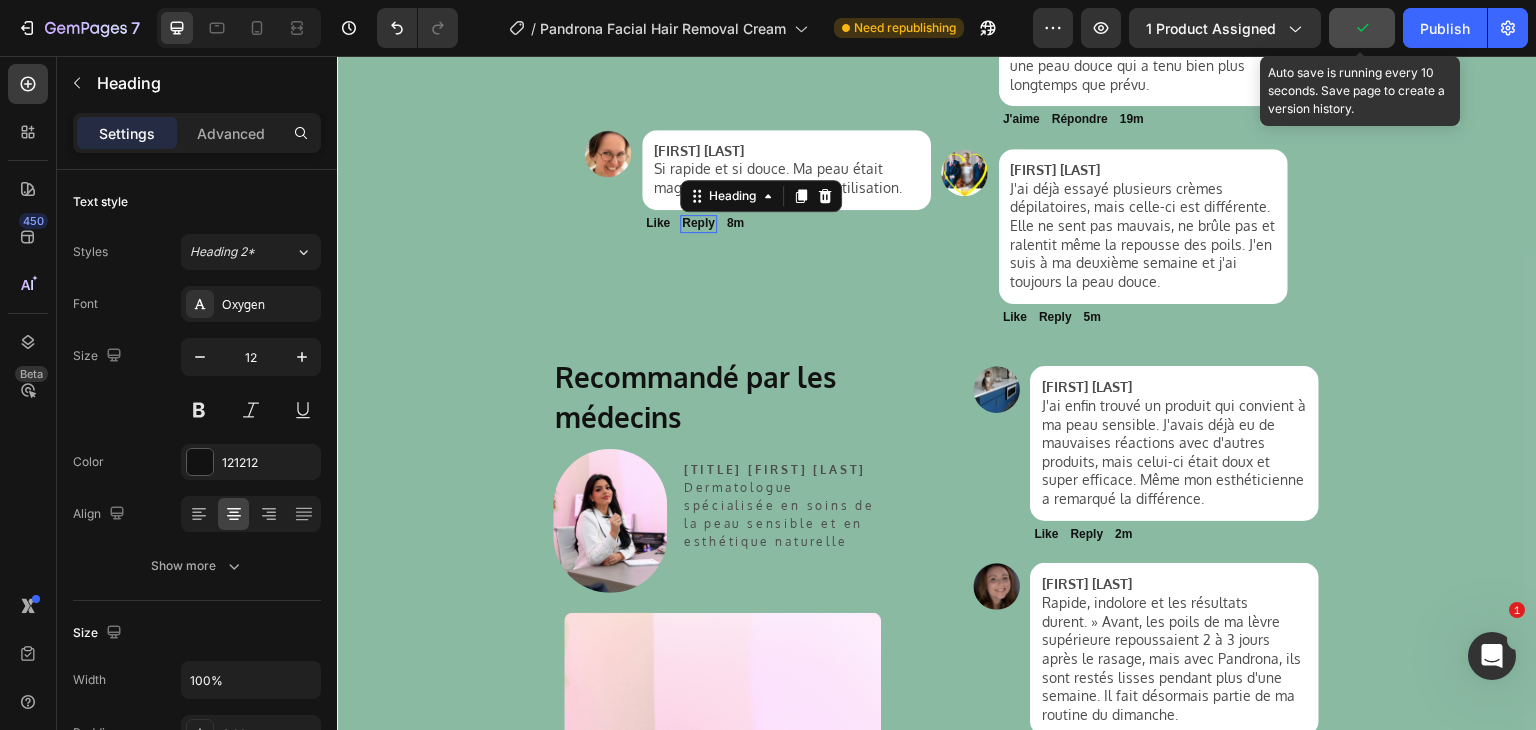 click on "Reply Heading   0" at bounding box center (698, 224) 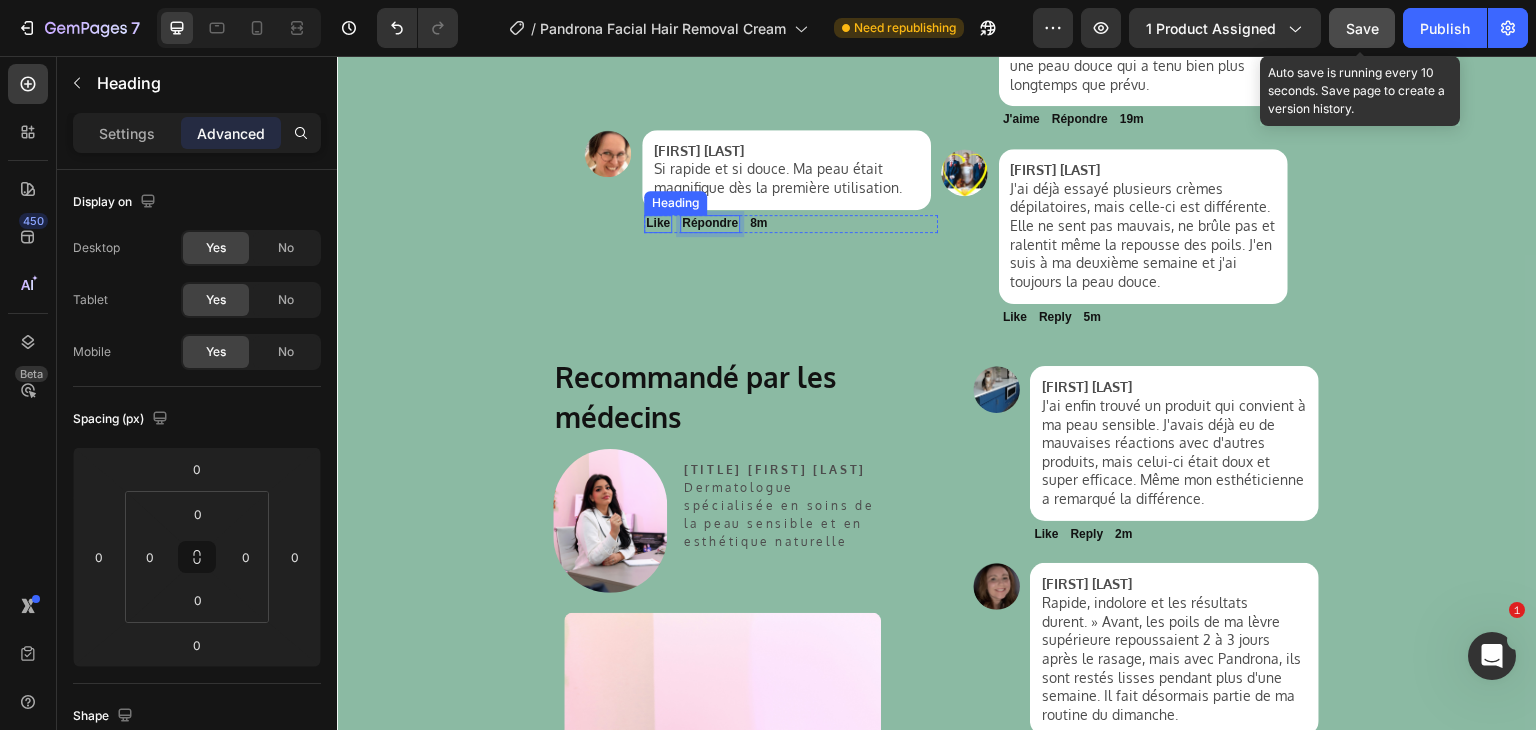 click on "Like" at bounding box center (658, 223) 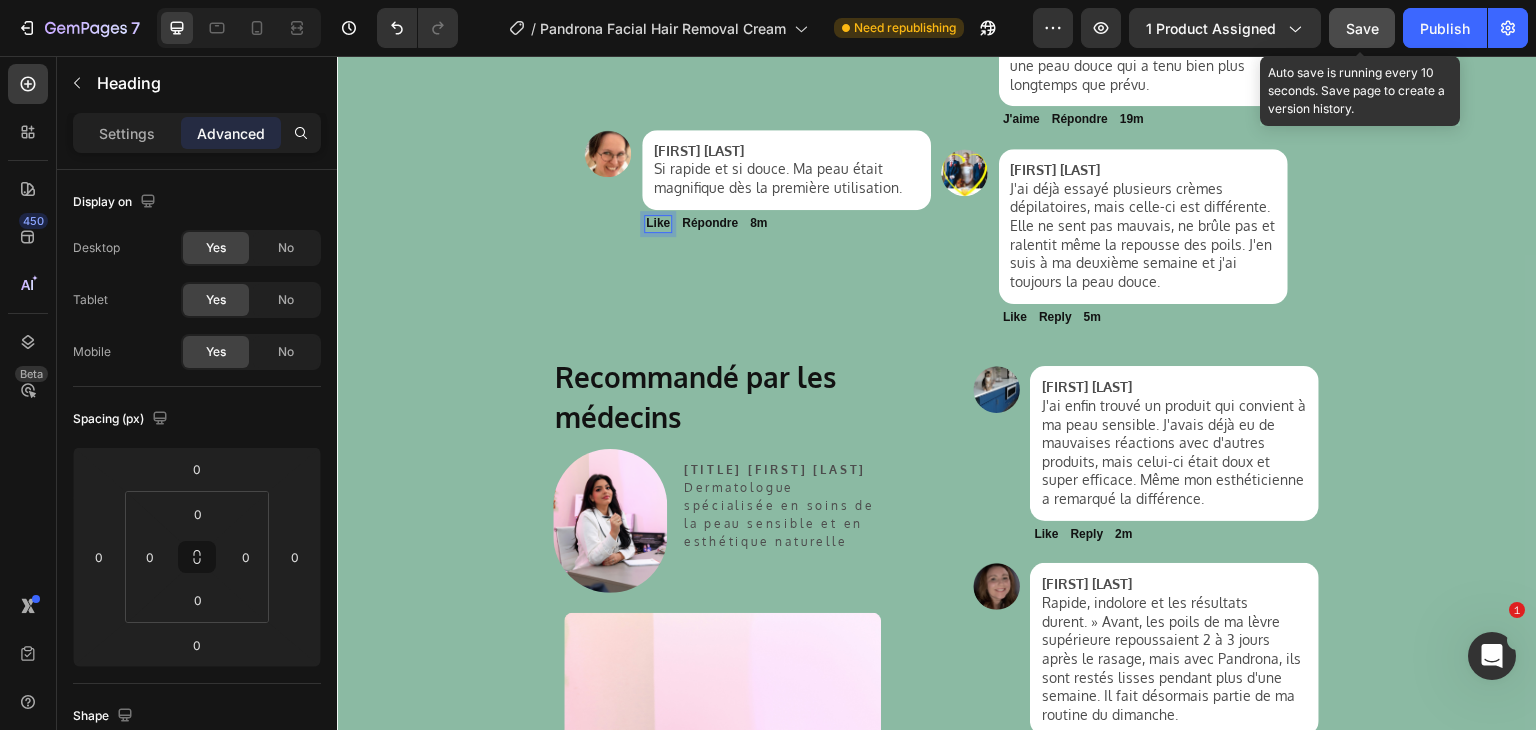 click on "Like" at bounding box center (658, 223) 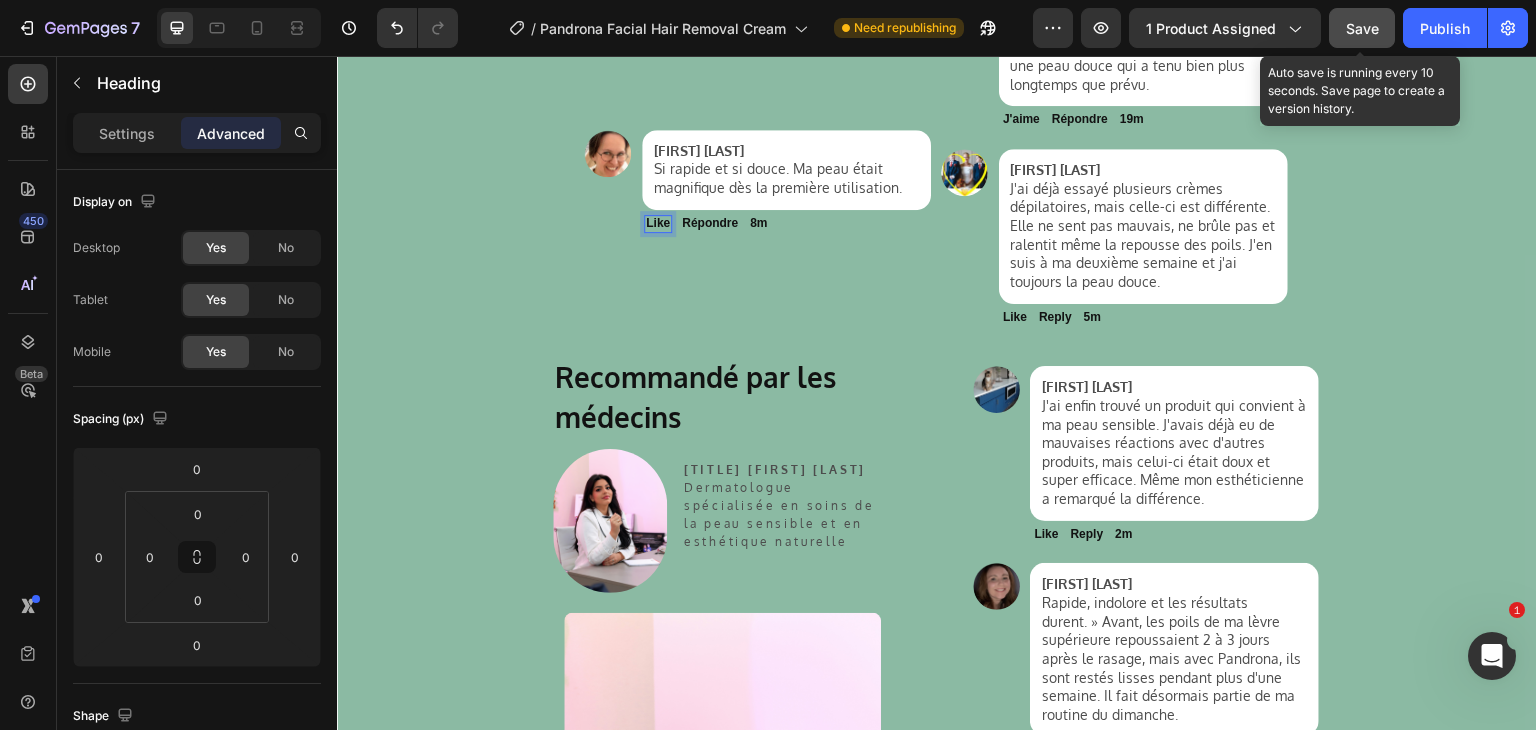 click on "Like" at bounding box center (658, 223) 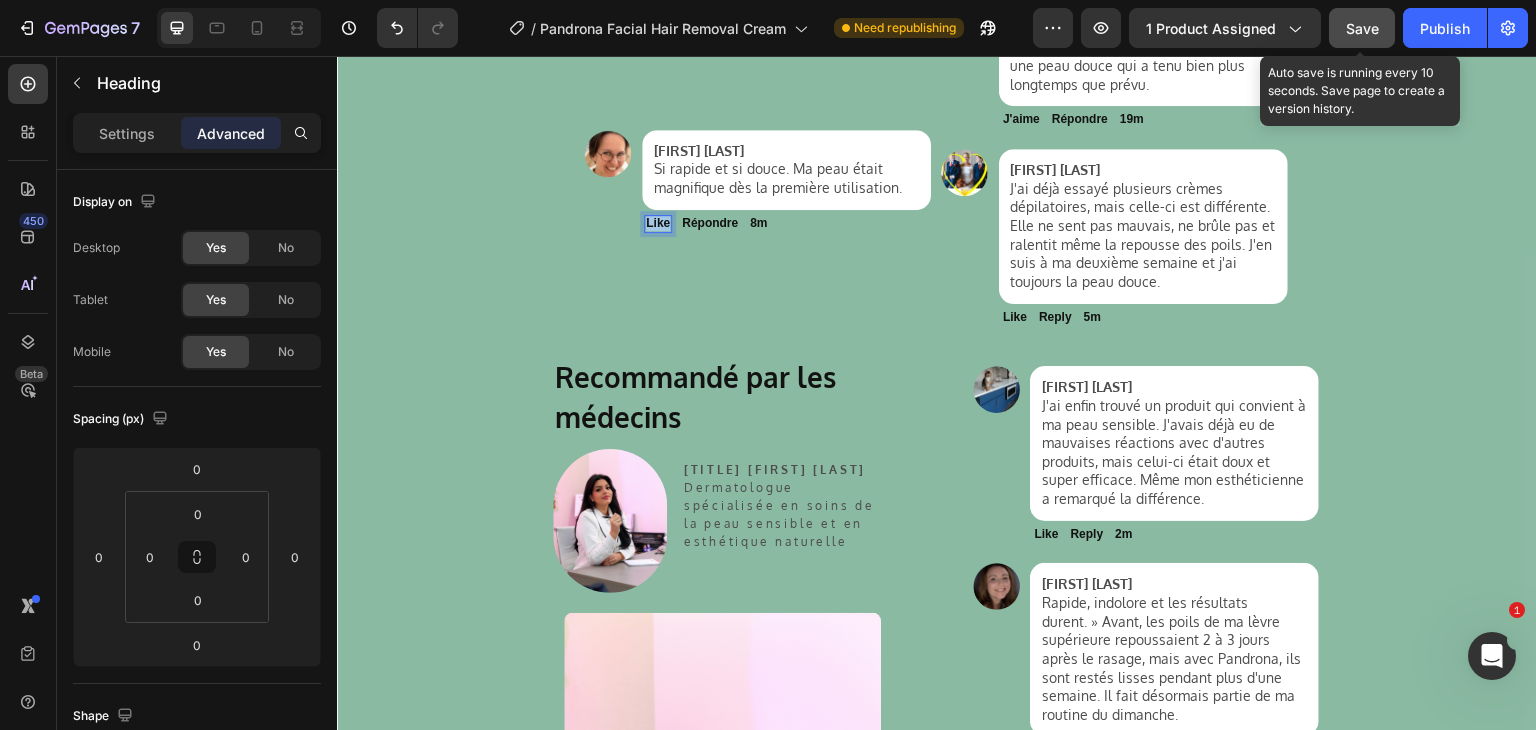 click on "Like" at bounding box center [658, 223] 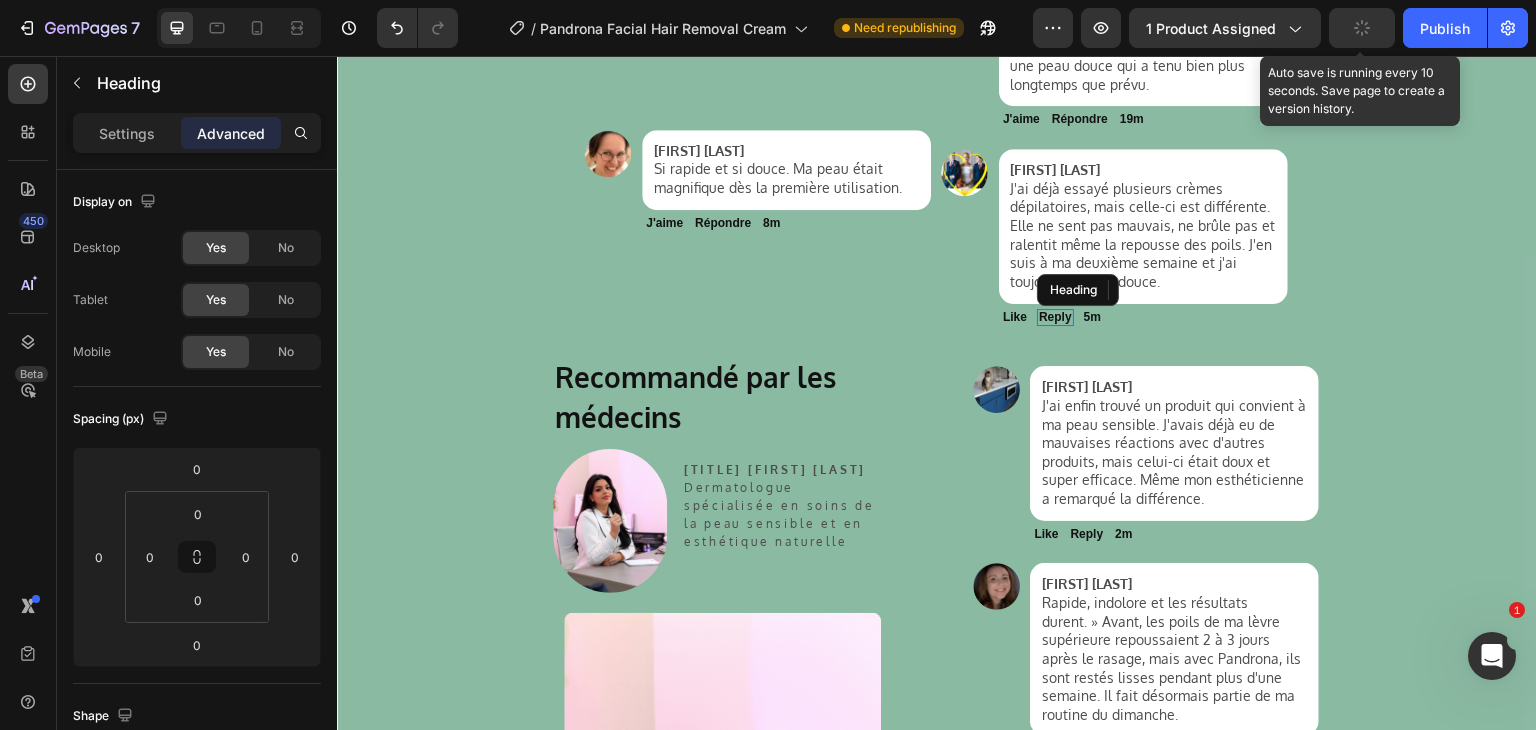 click on "Reply" at bounding box center [1055, 317] 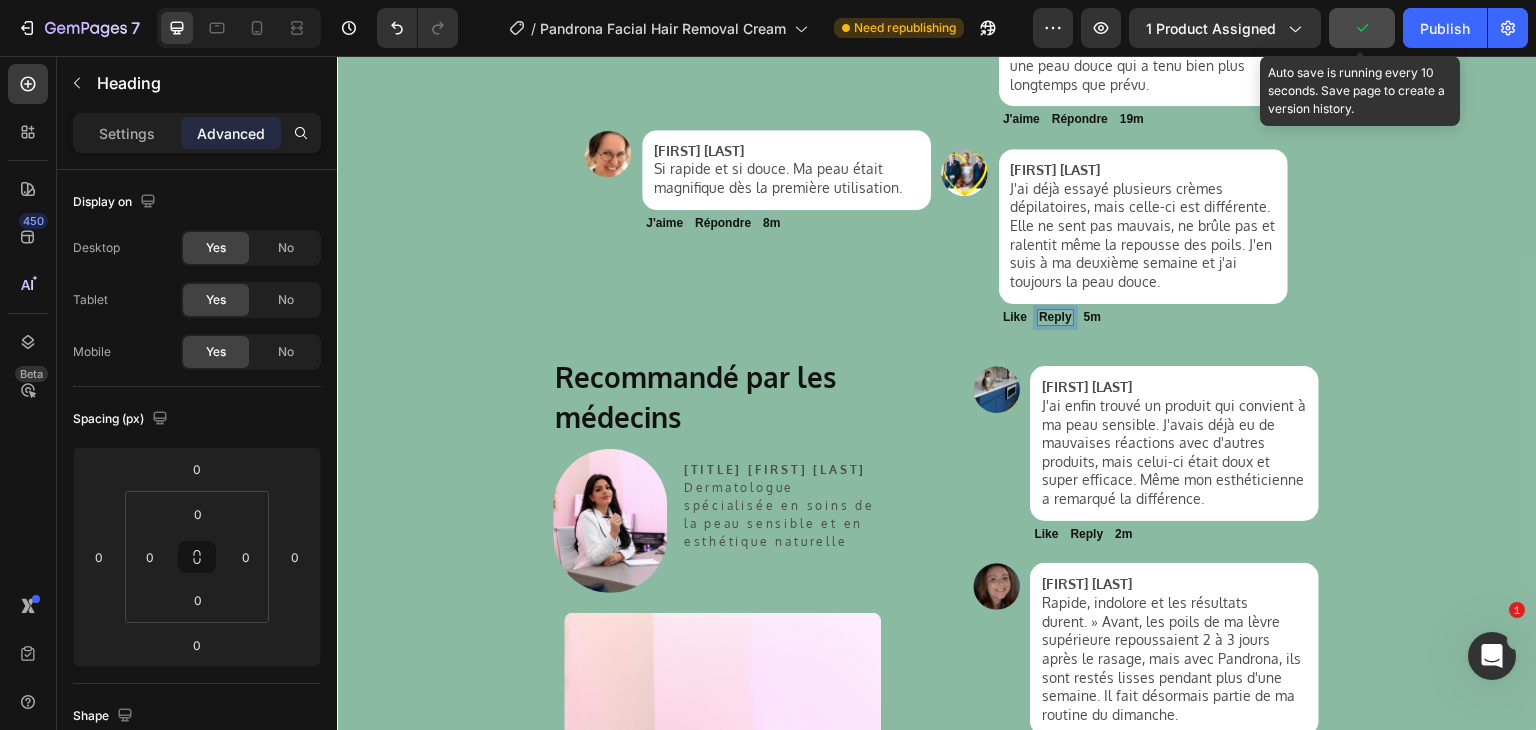 click on "Reply" at bounding box center [1055, 317] 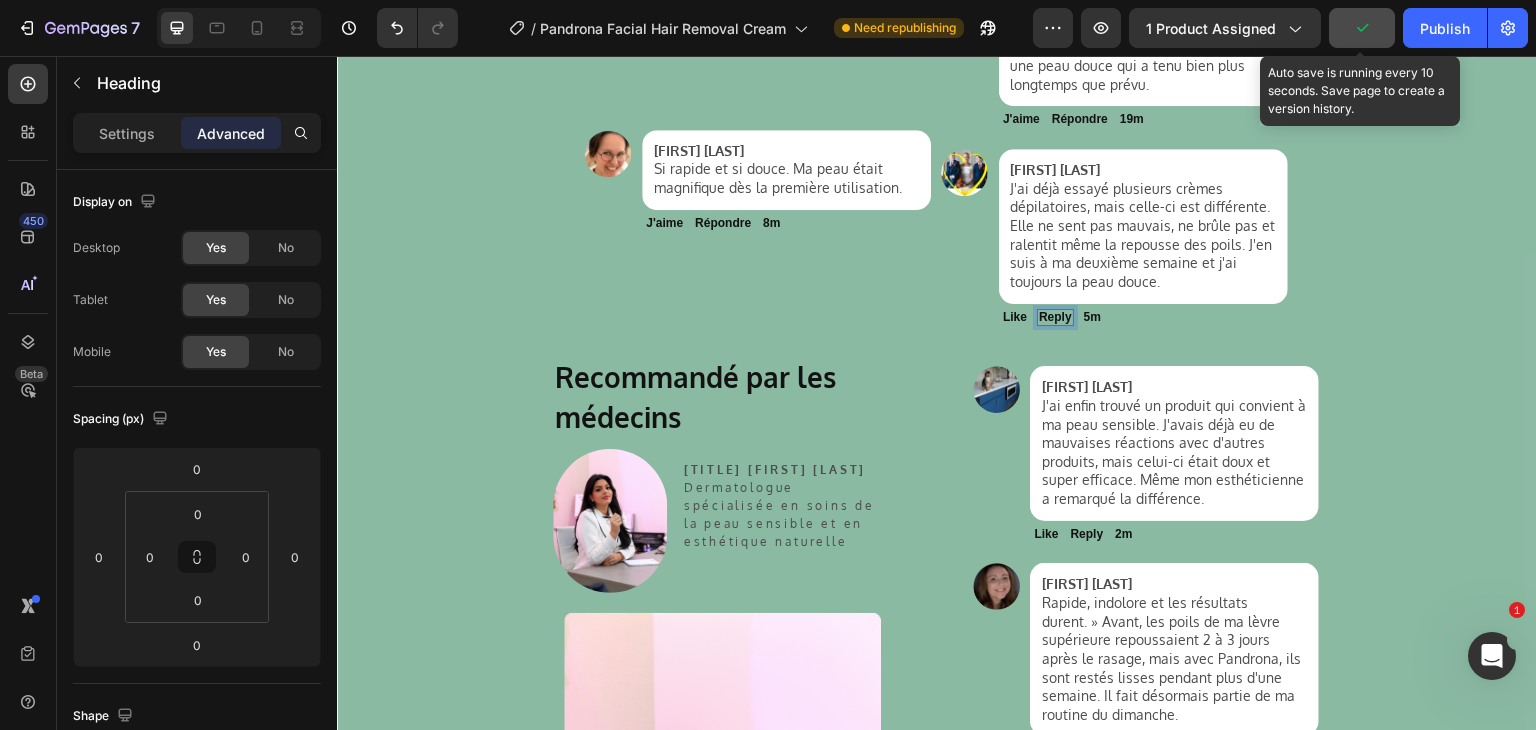 click on "Reply" at bounding box center [1055, 317] 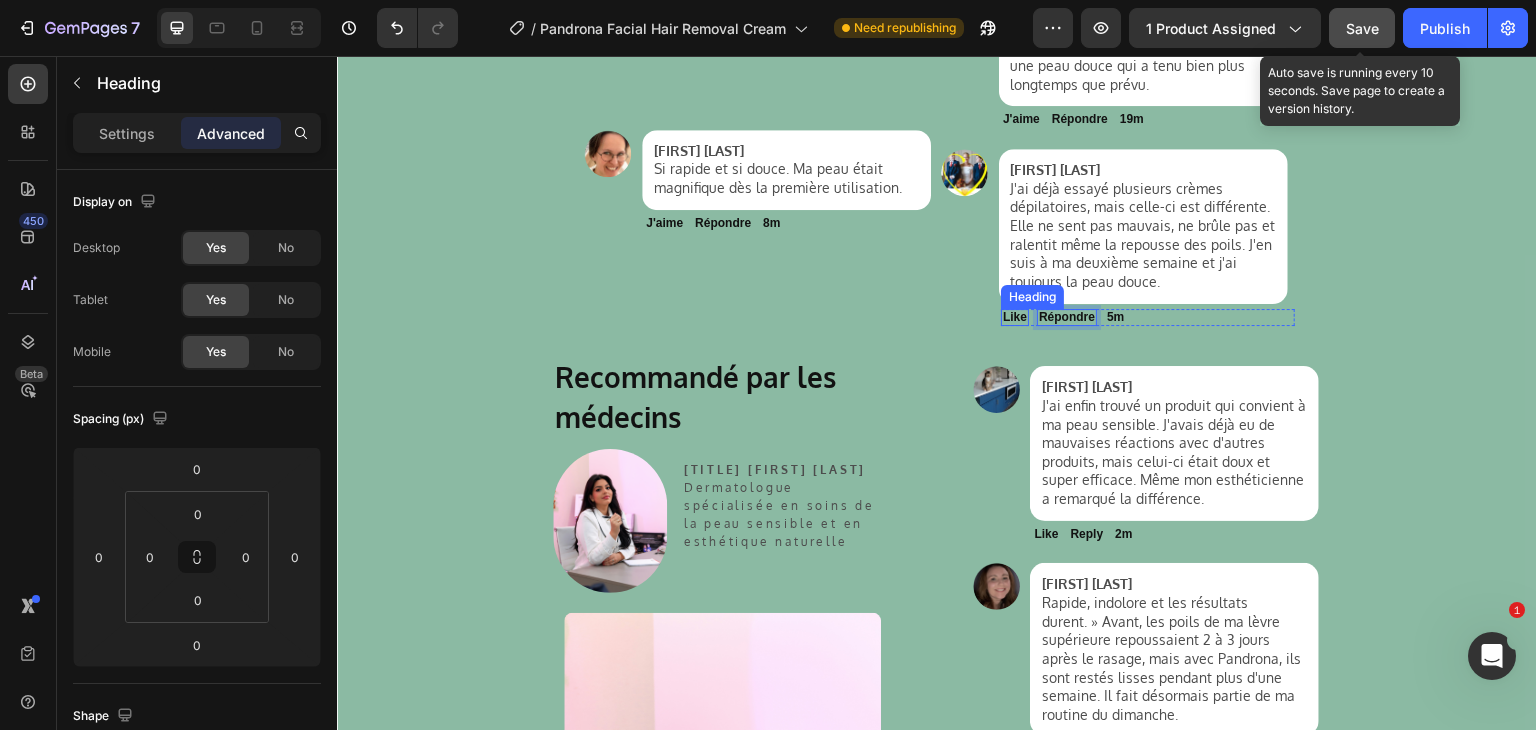 click on "Like" at bounding box center (1015, 317) 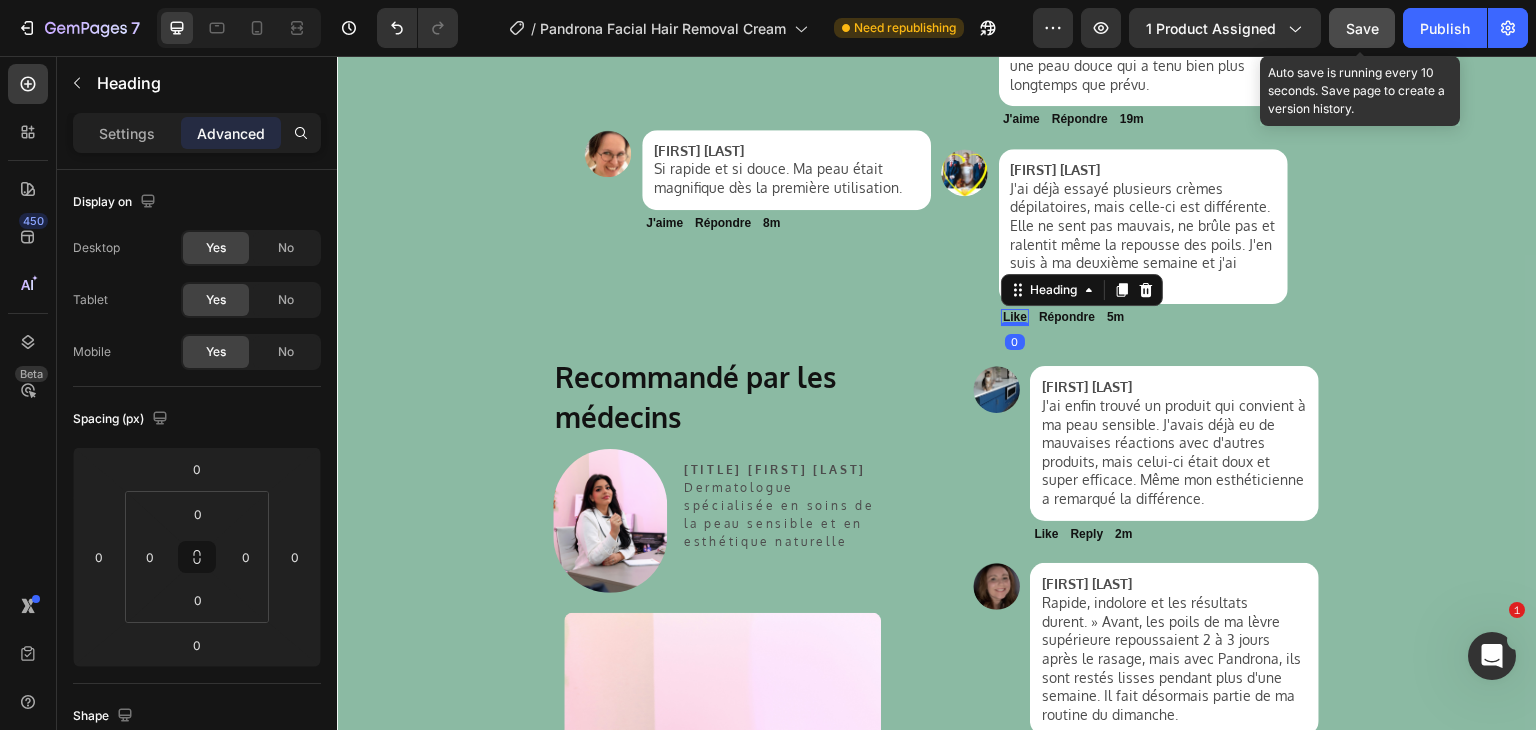 click on "Like" at bounding box center [1015, 317] 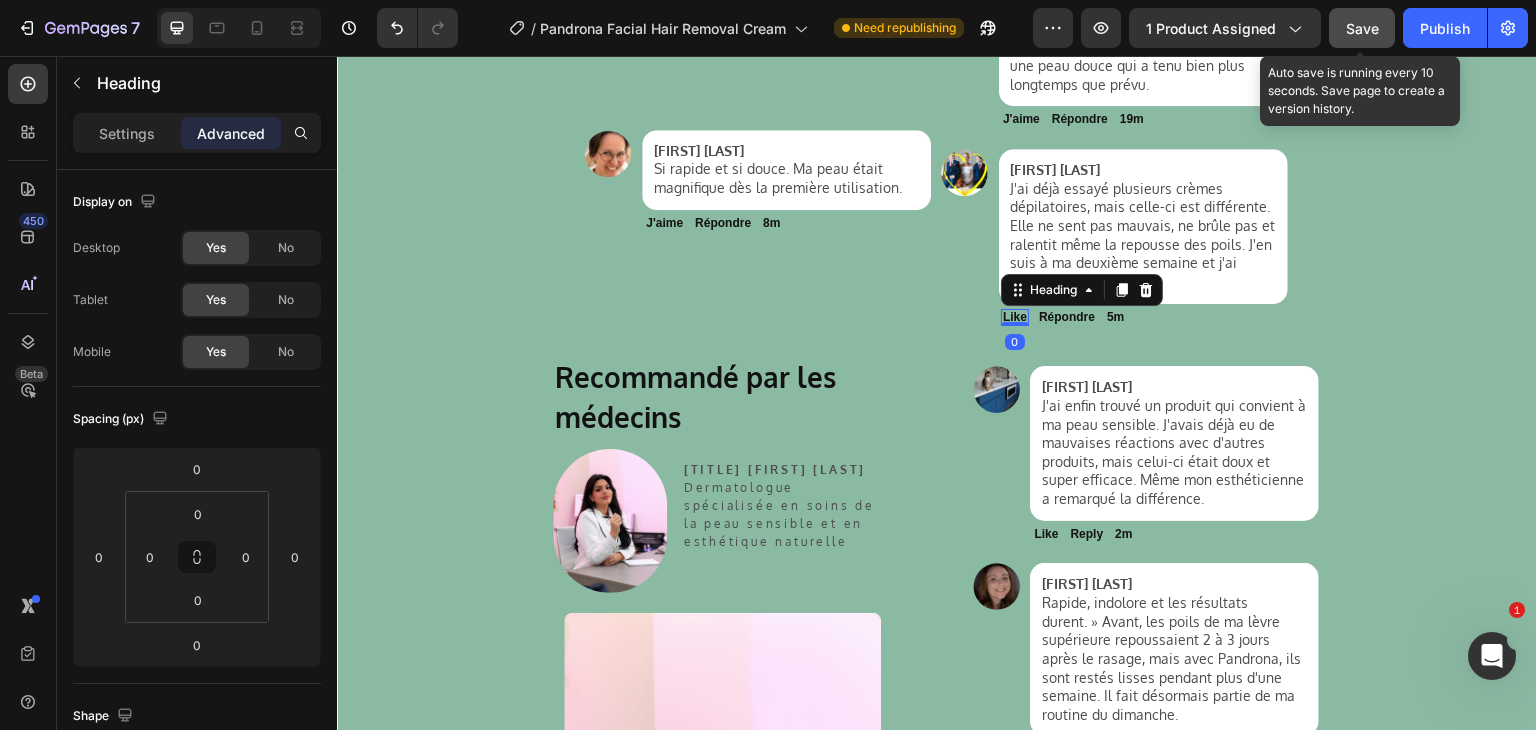 click on "Like" at bounding box center (1015, 317) 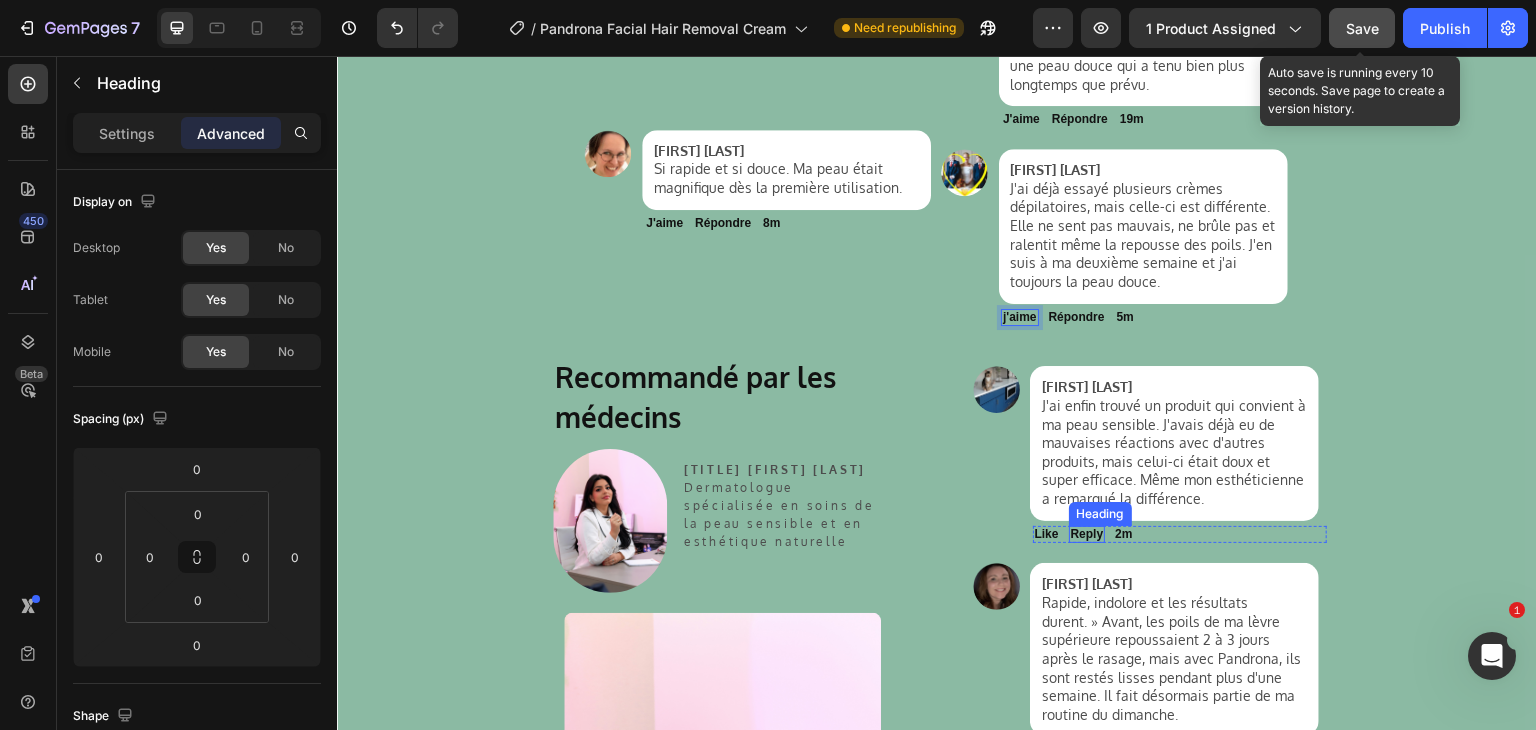 click on "Reply" at bounding box center (1087, 534) 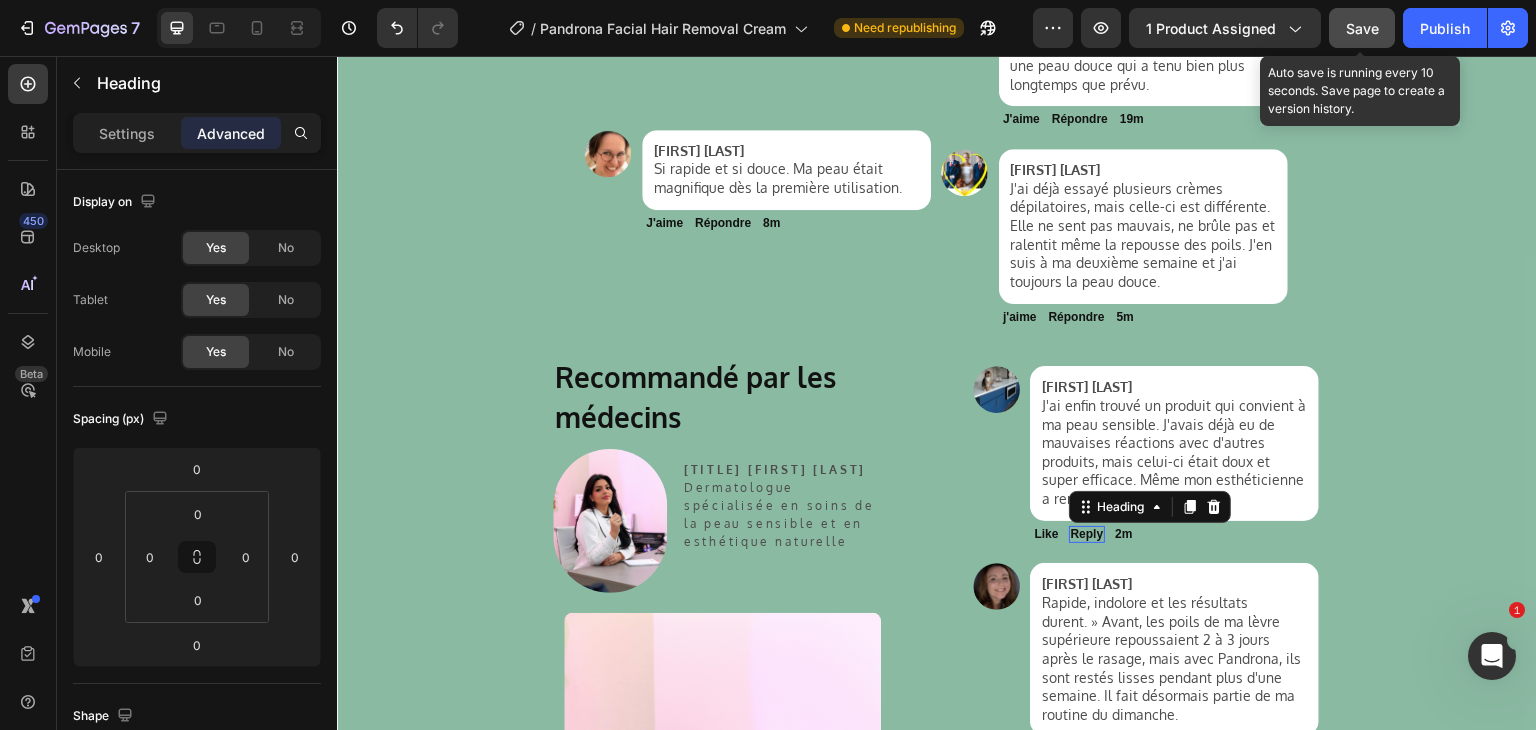 click on "Reply" at bounding box center (1087, 534) 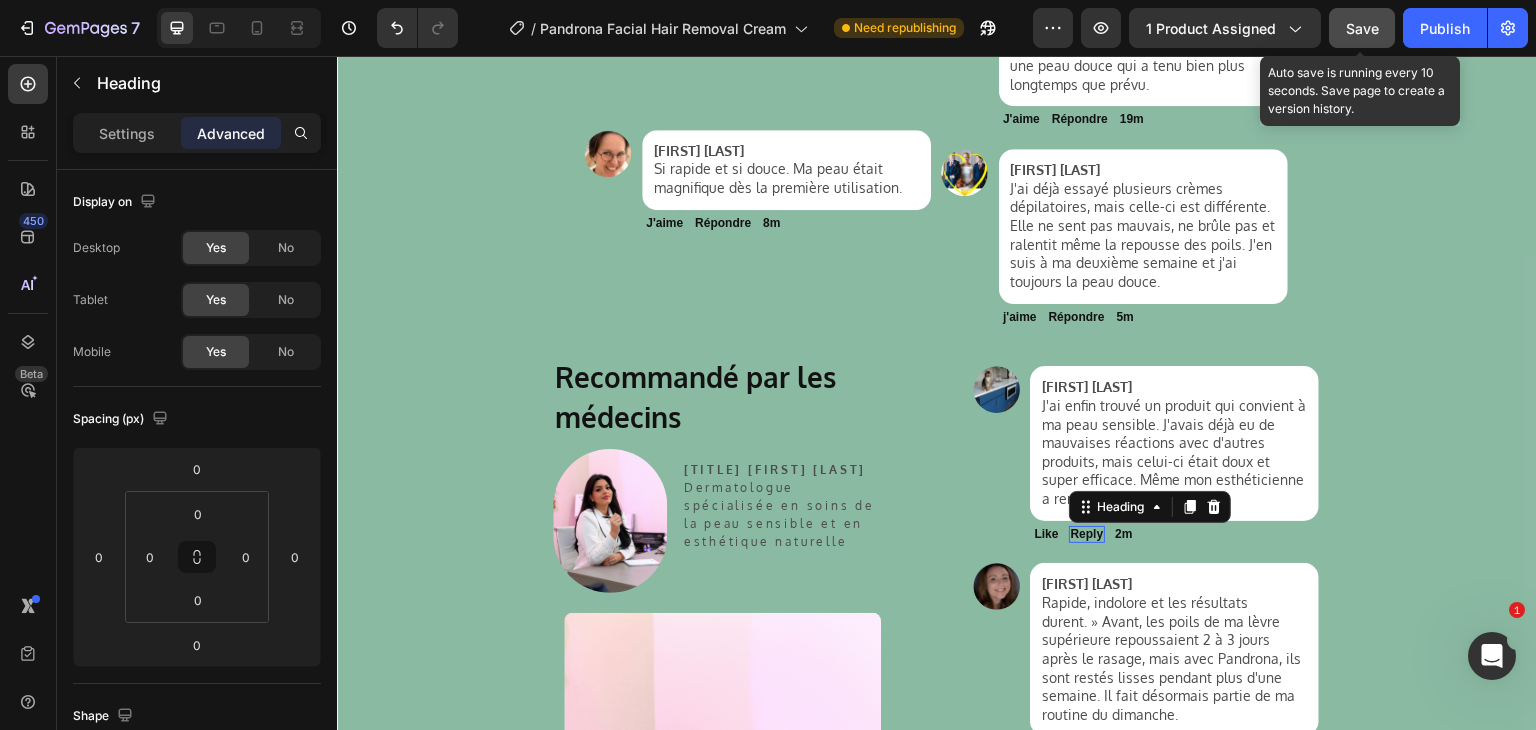 click on "Reply" at bounding box center [1087, 534] 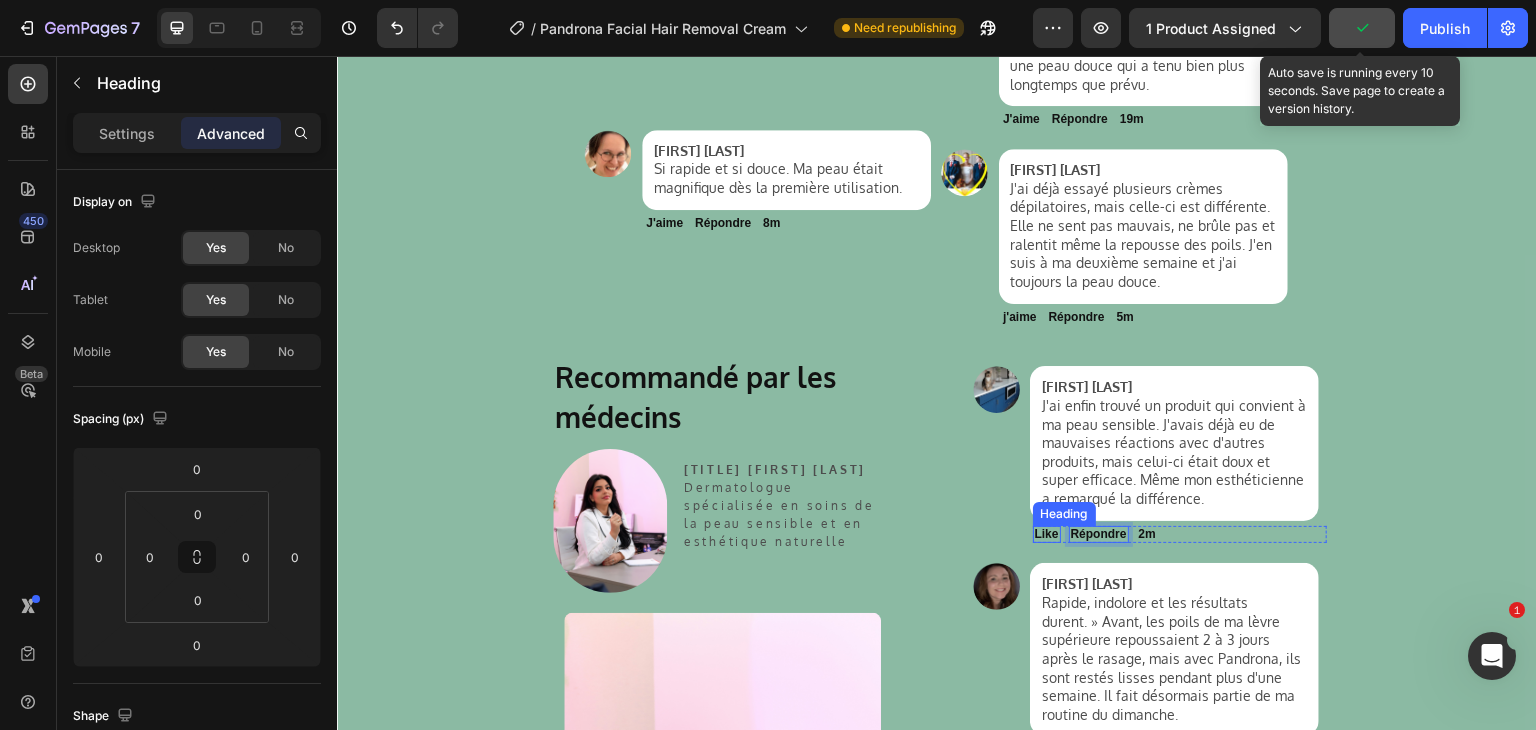 click on "Like" at bounding box center [1047, 534] 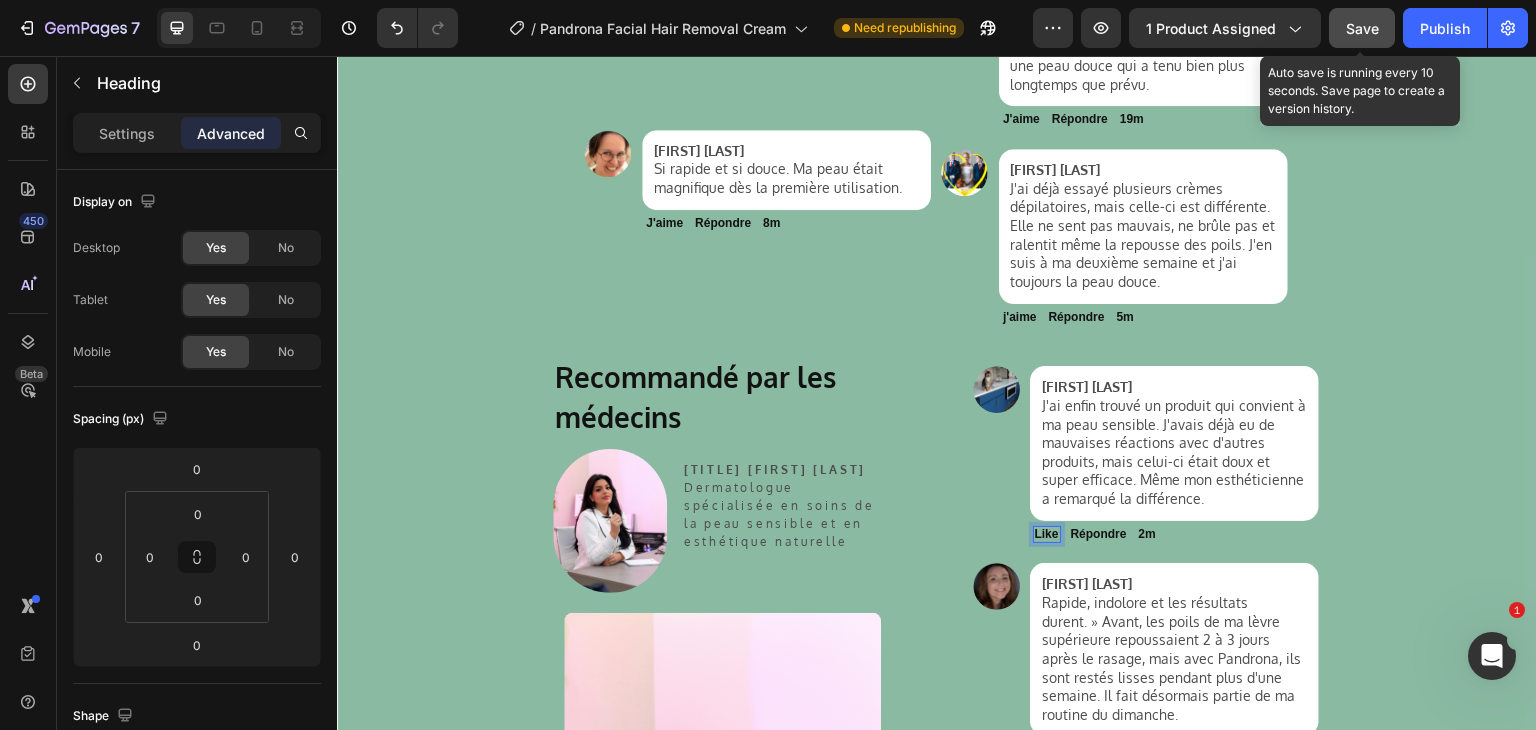 click on "Like" at bounding box center [1047, 534] 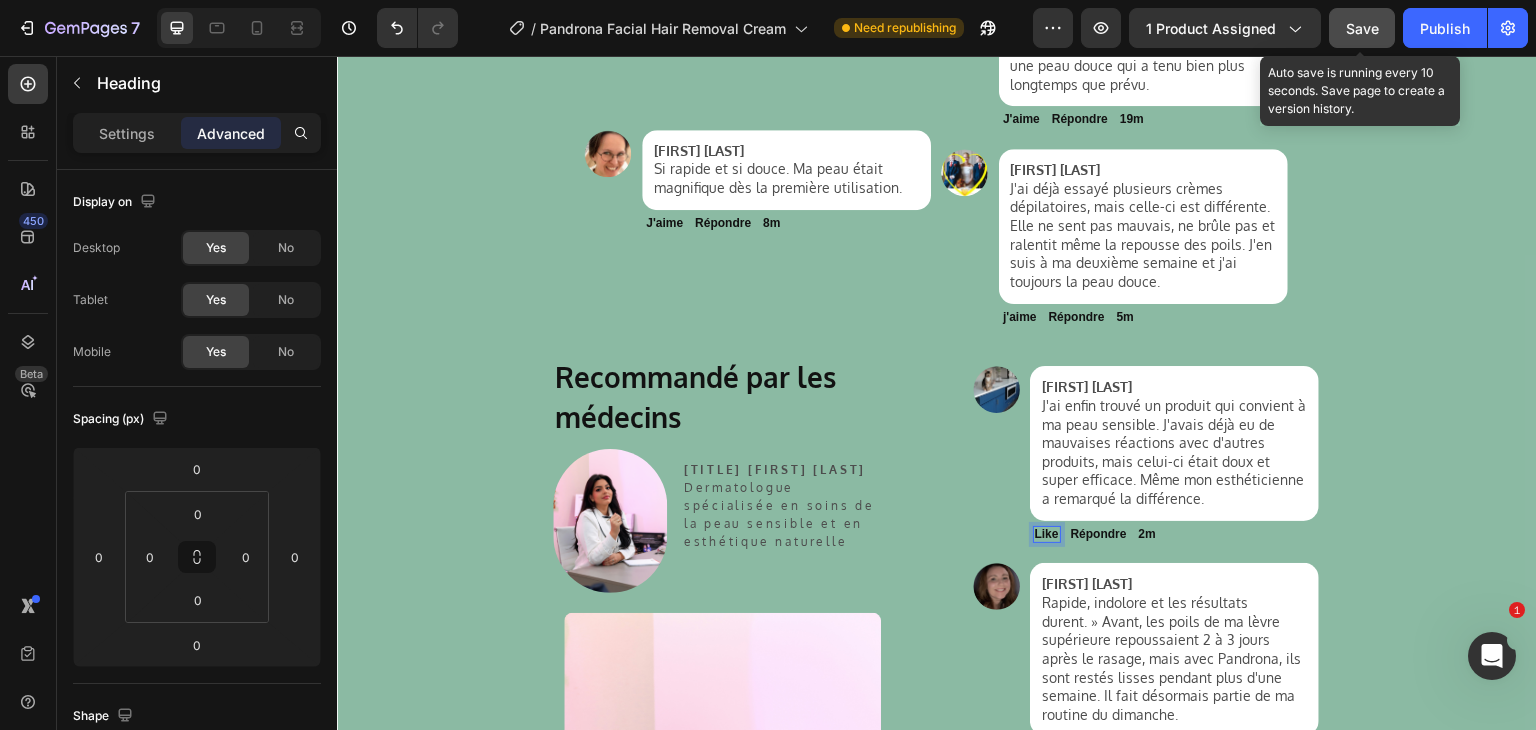 click on "Like" at bounding box center [1047, 534] 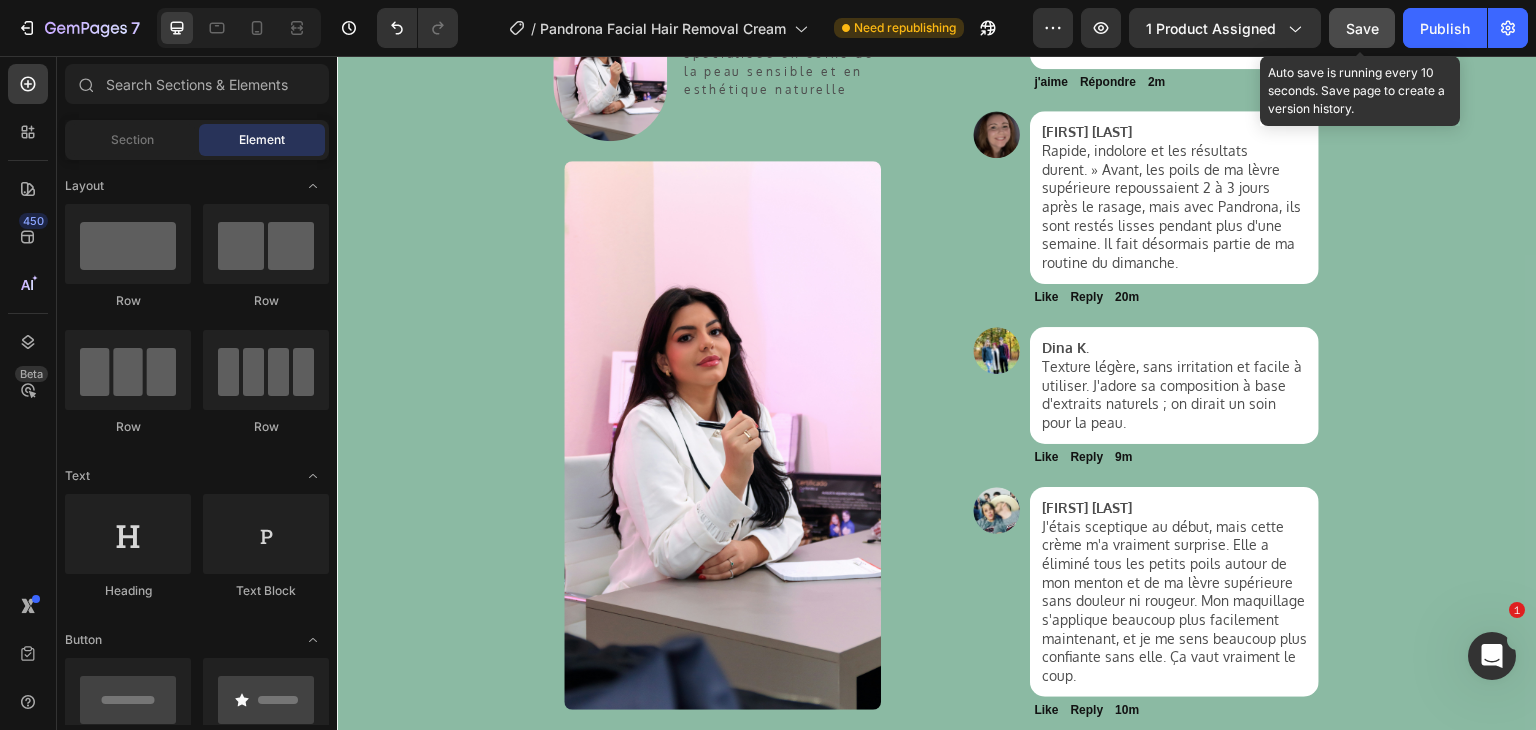 scroll, scrollTop: 8309, scrollLeft: 0, axis: vertical 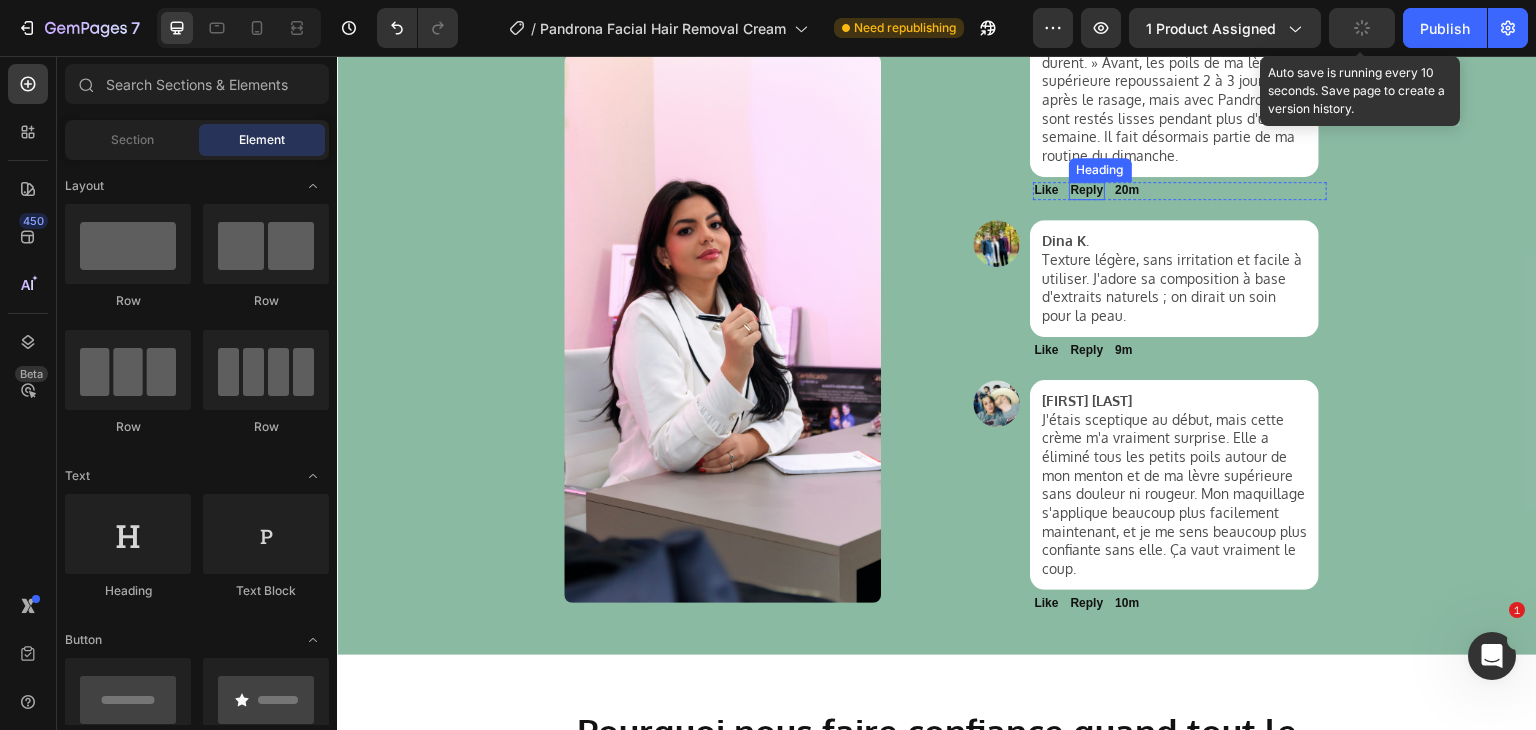 click on "Reply" at bounding box center (1087, 190) 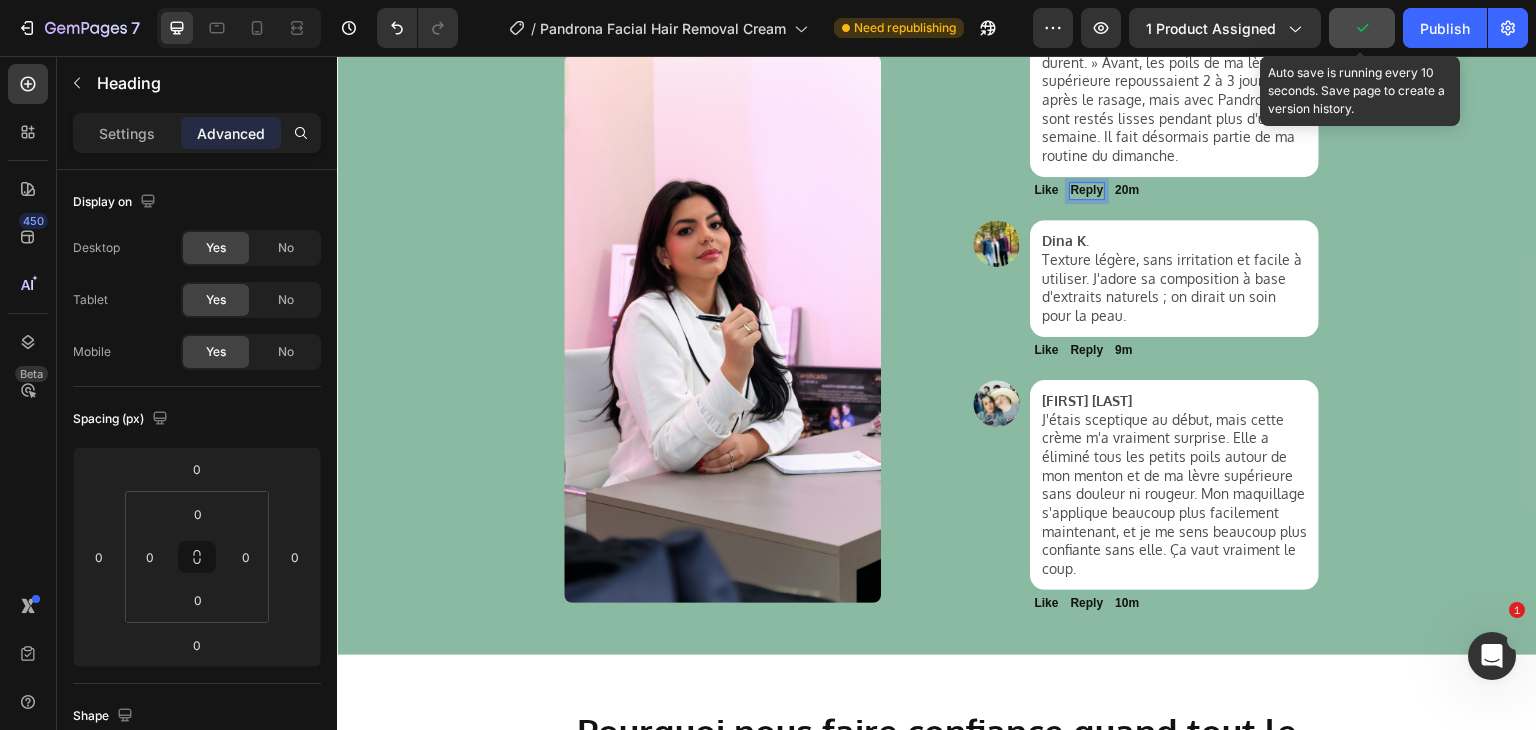 click on "Reply" at bounding box center (1087, 190) 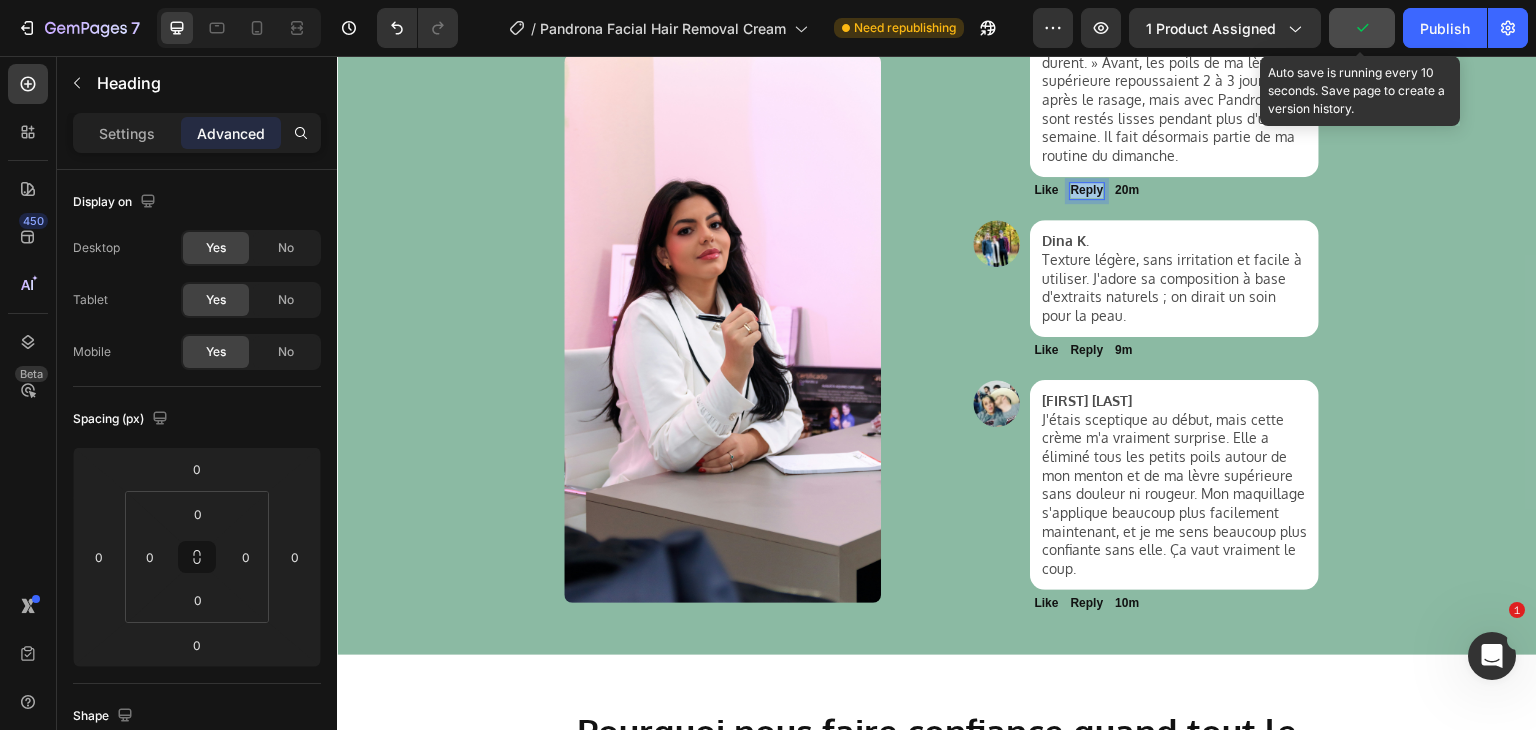 click on "Reply" at bounding box center [1087, 190] 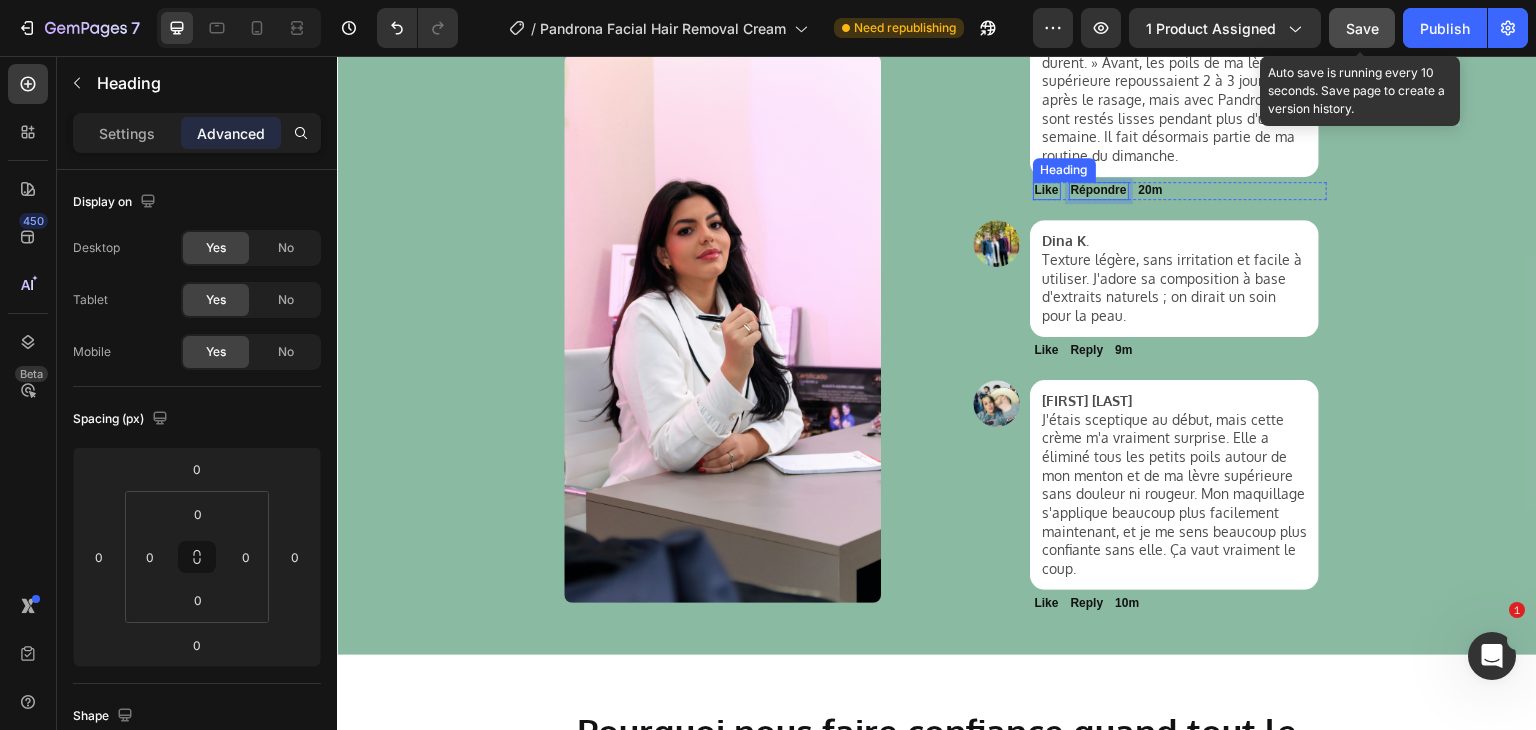 click on "Like" at bounding box center (1047, 190) 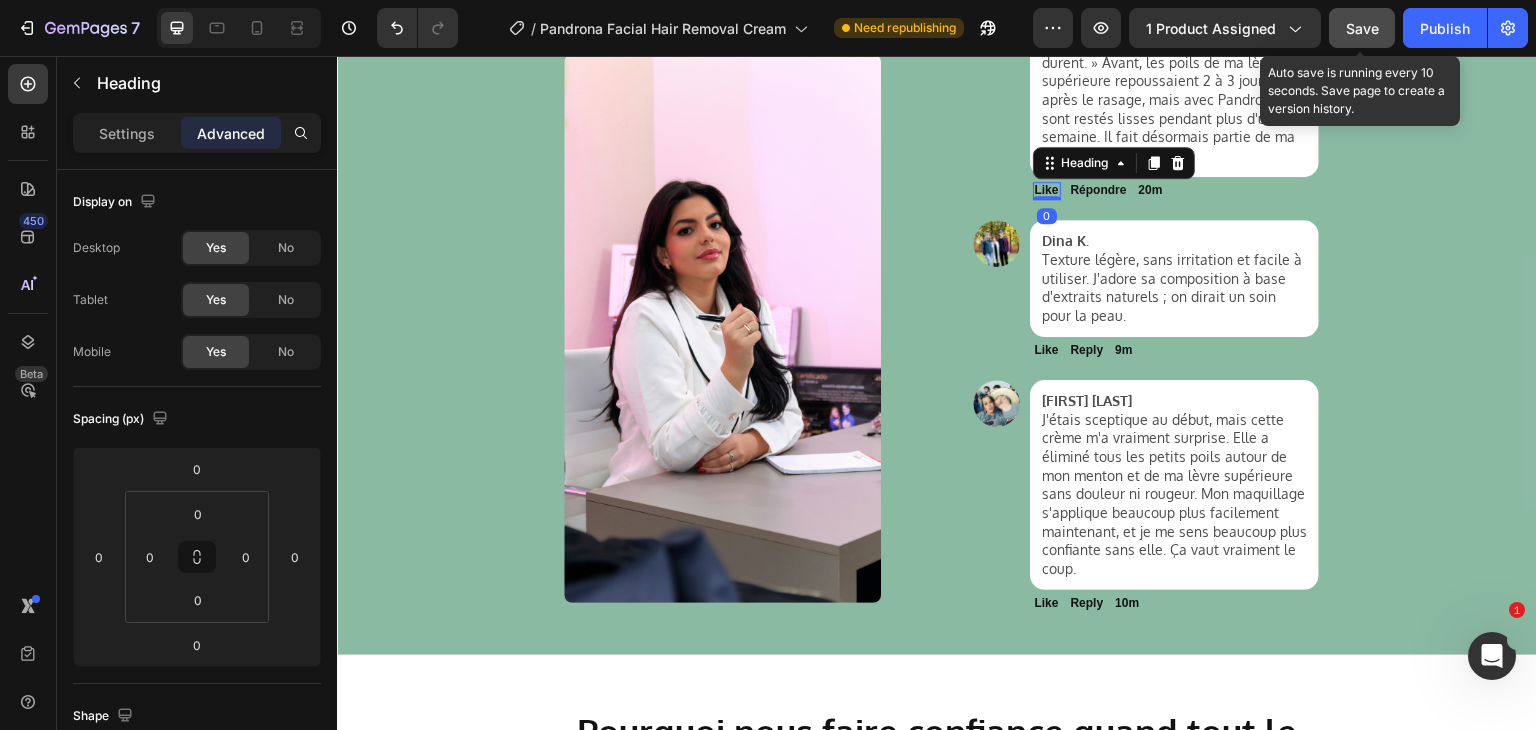 click on "Like" at bounding box center (1047, 190) 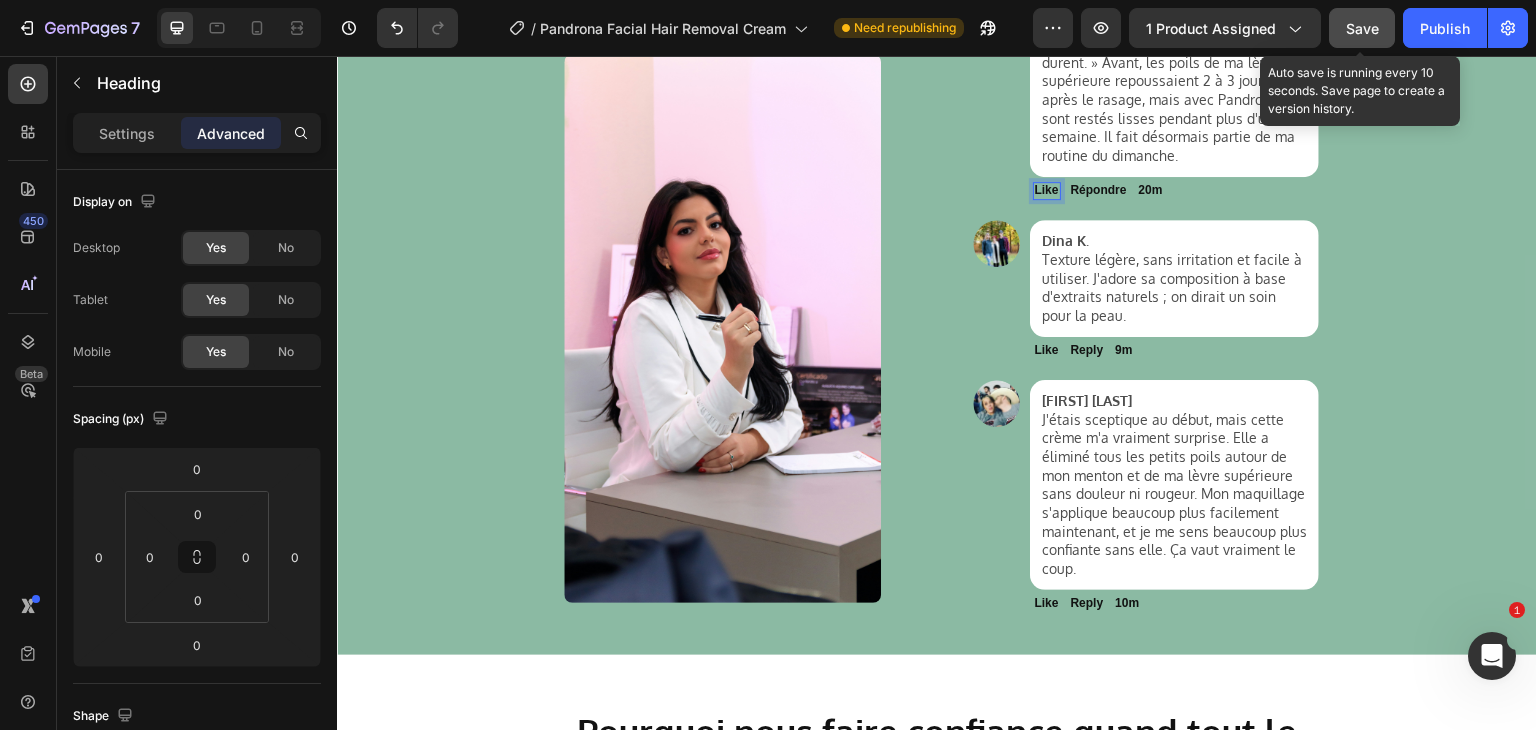click on "Like" at bounding box center [1047, 190] 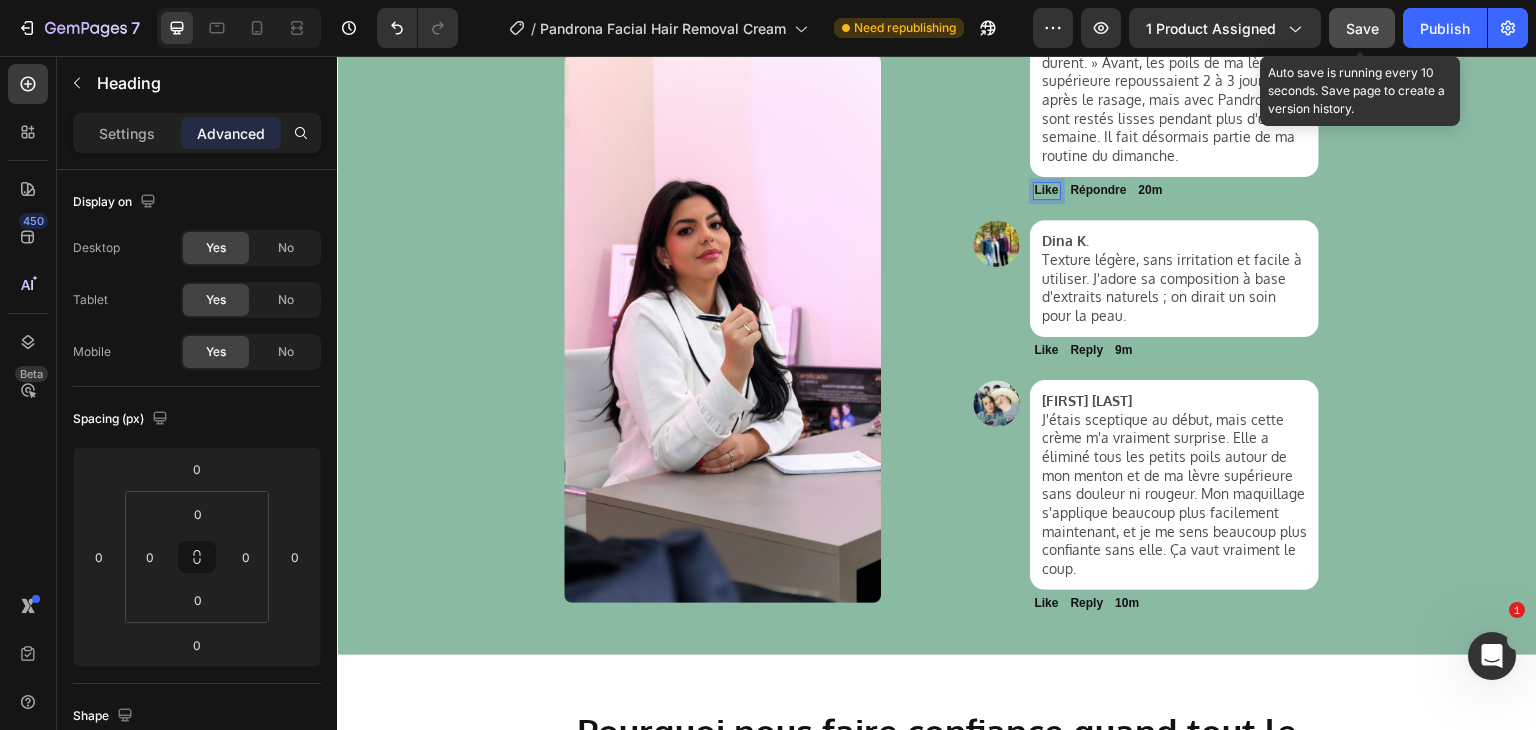 click on "Like" at bounding box center [1047, 190] 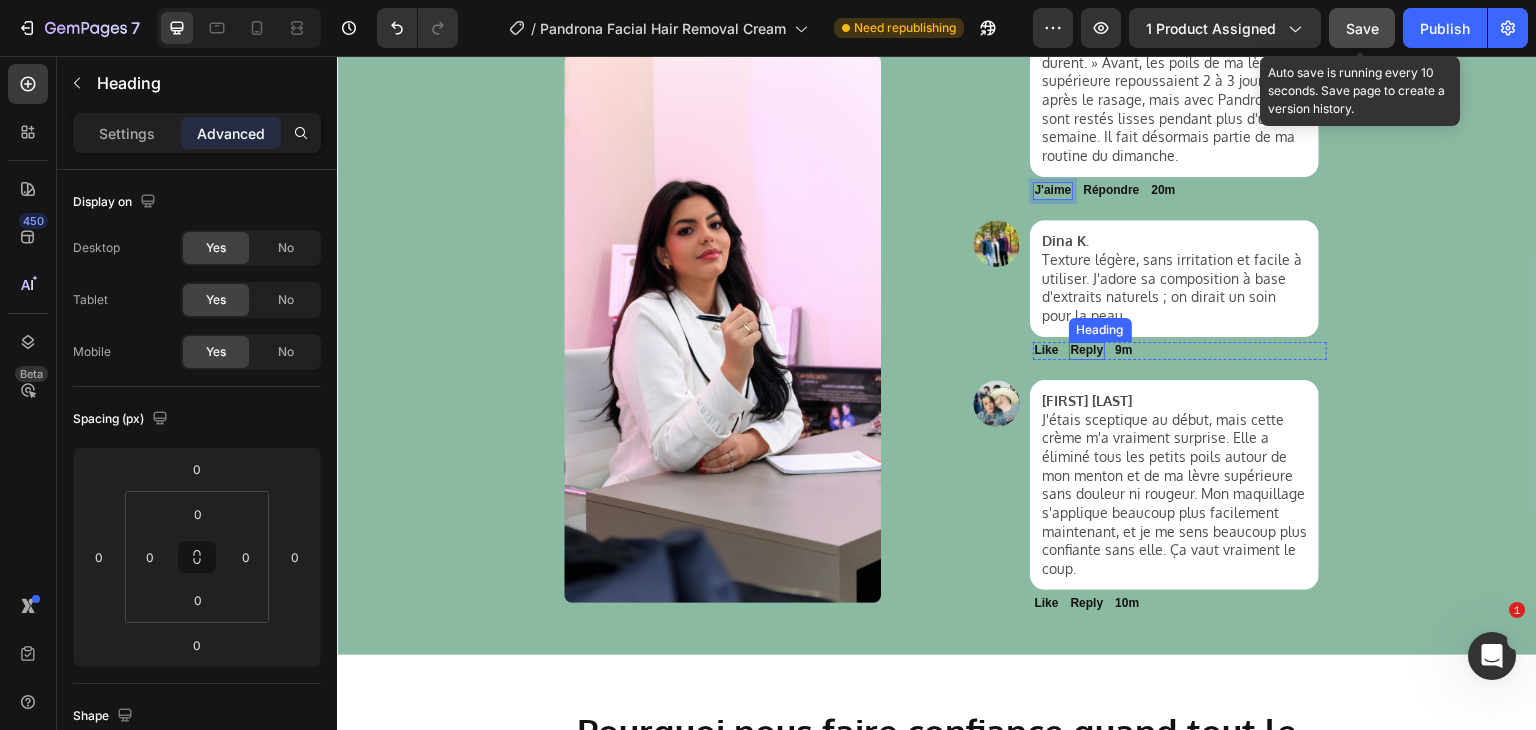 click on "Reply" at bounding box center [1087, 350] 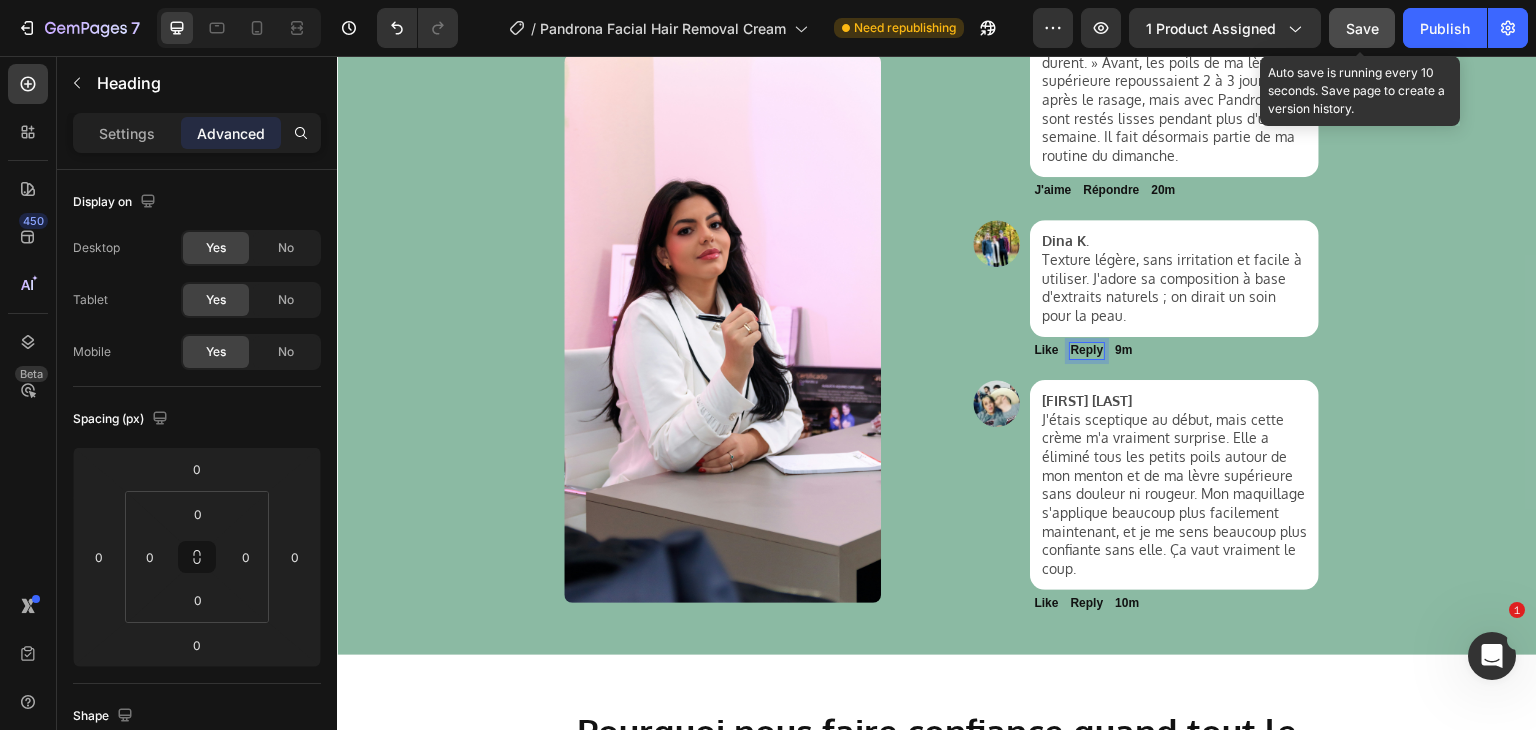 click on "Reply" at bounding box center [1087, 350] 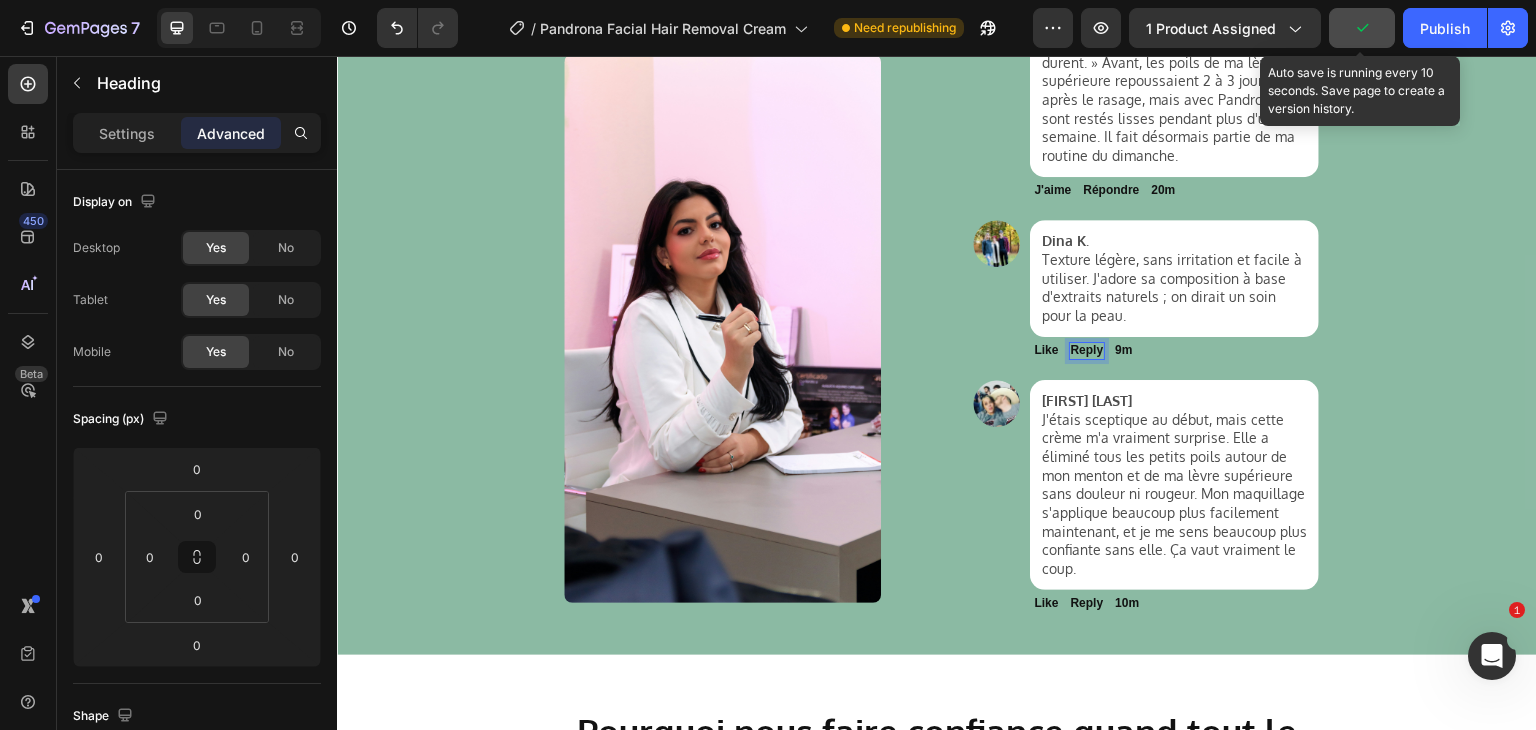 click on "Reply" at bounding box center [1087, 350] 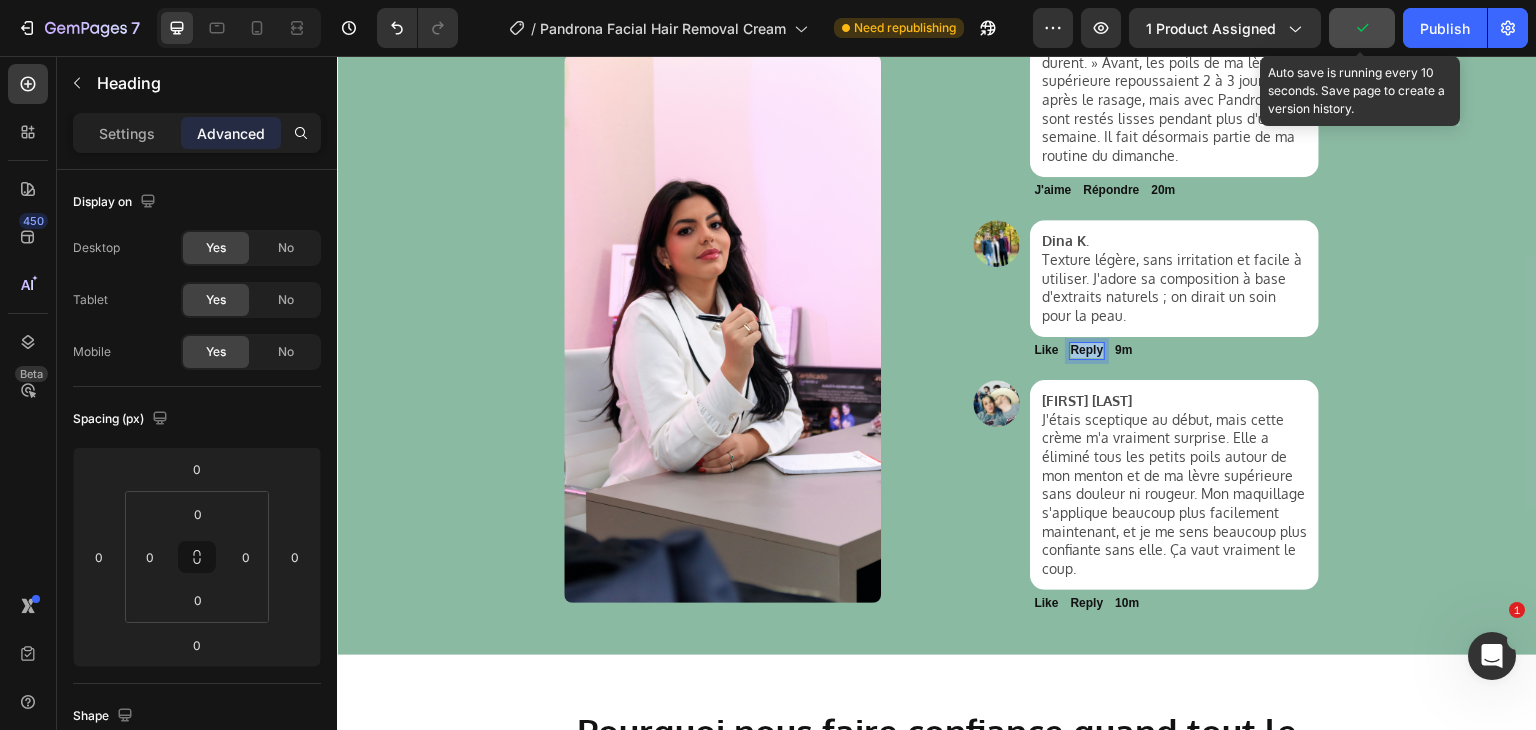 click on "Reply" at bounding box center [1087, 350] 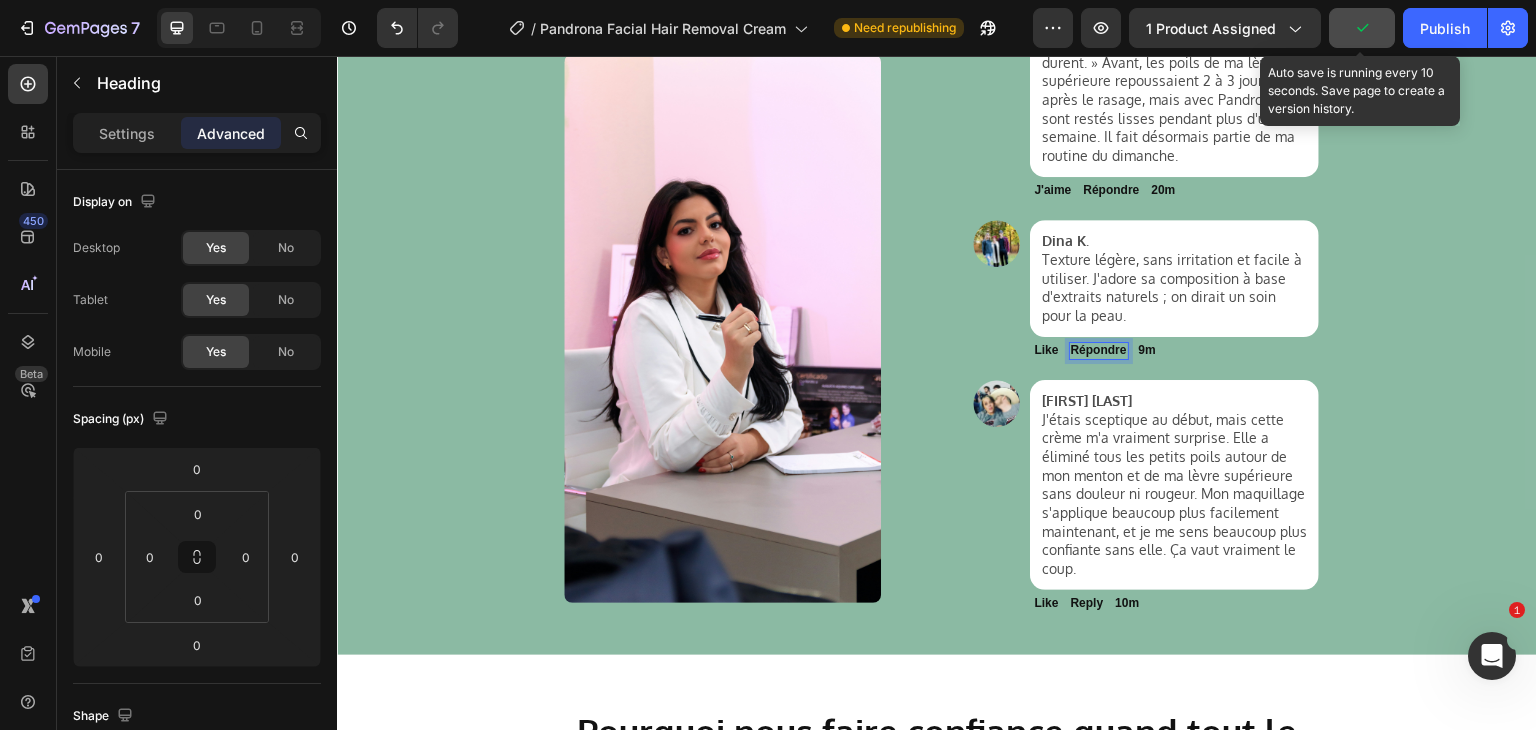 click on "Like" at bounding box center (1047, 350) 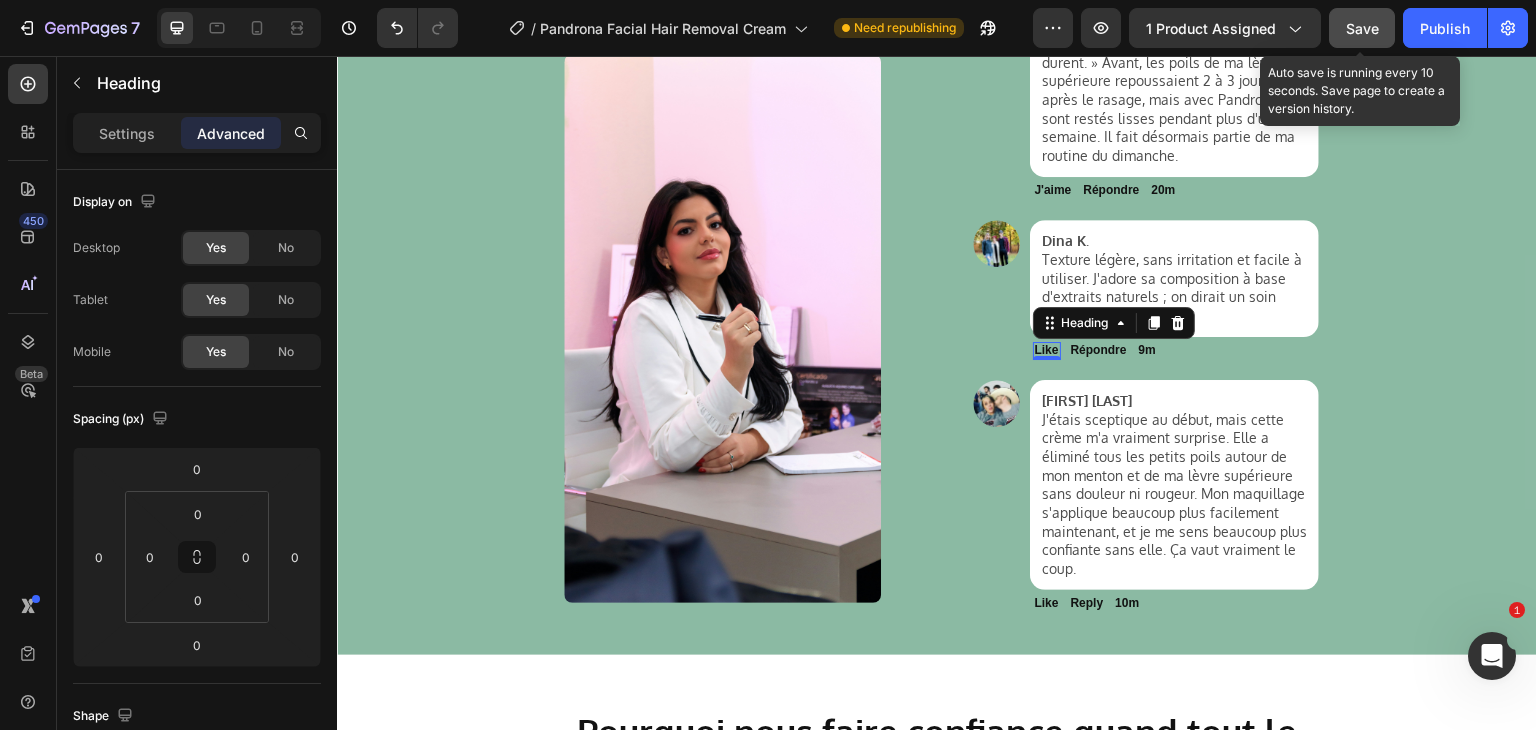 click on "Like" at bounding box center (1047, 350) 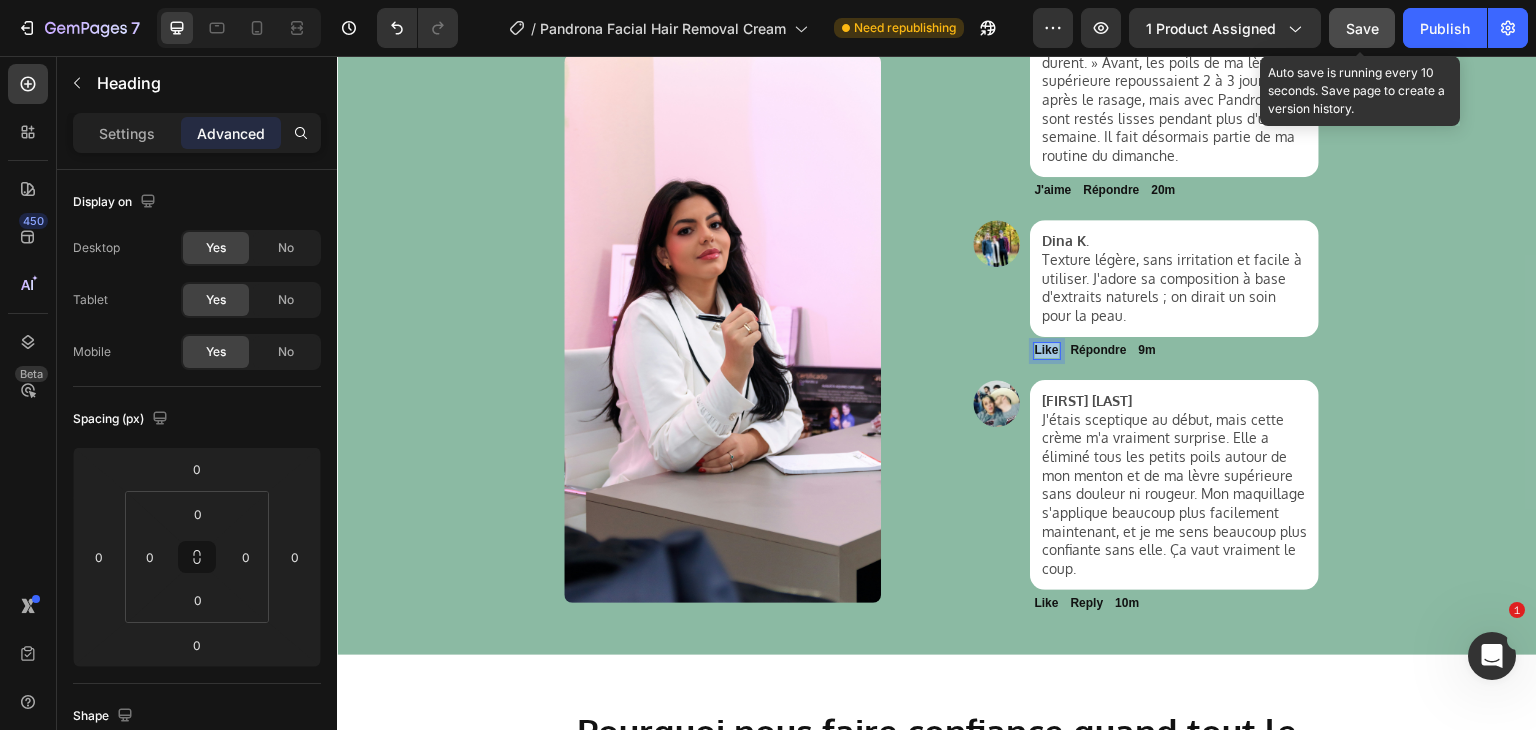 click on "Like" at bounding box center [1047, 350] 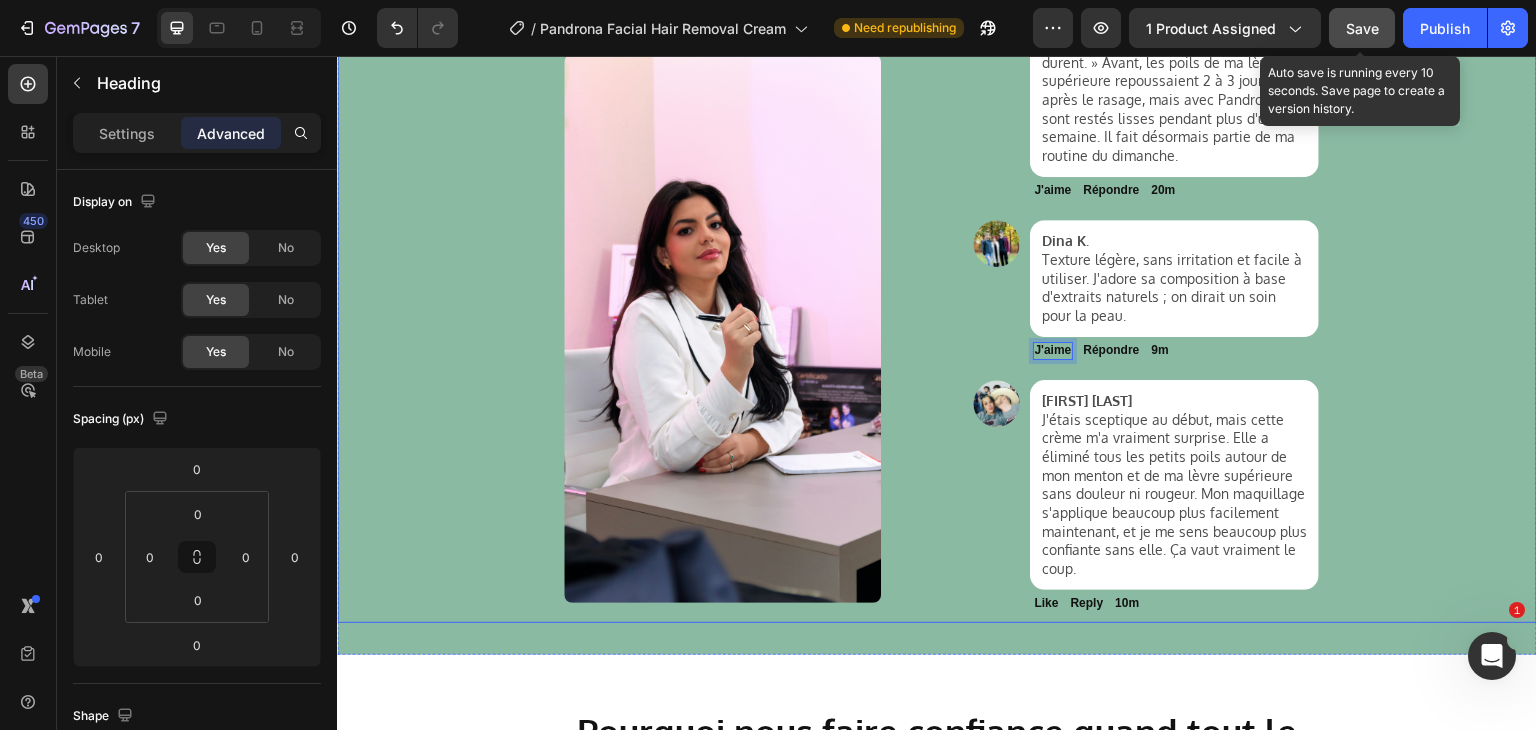 click on "Reply" at bounding box center [1087, 603] 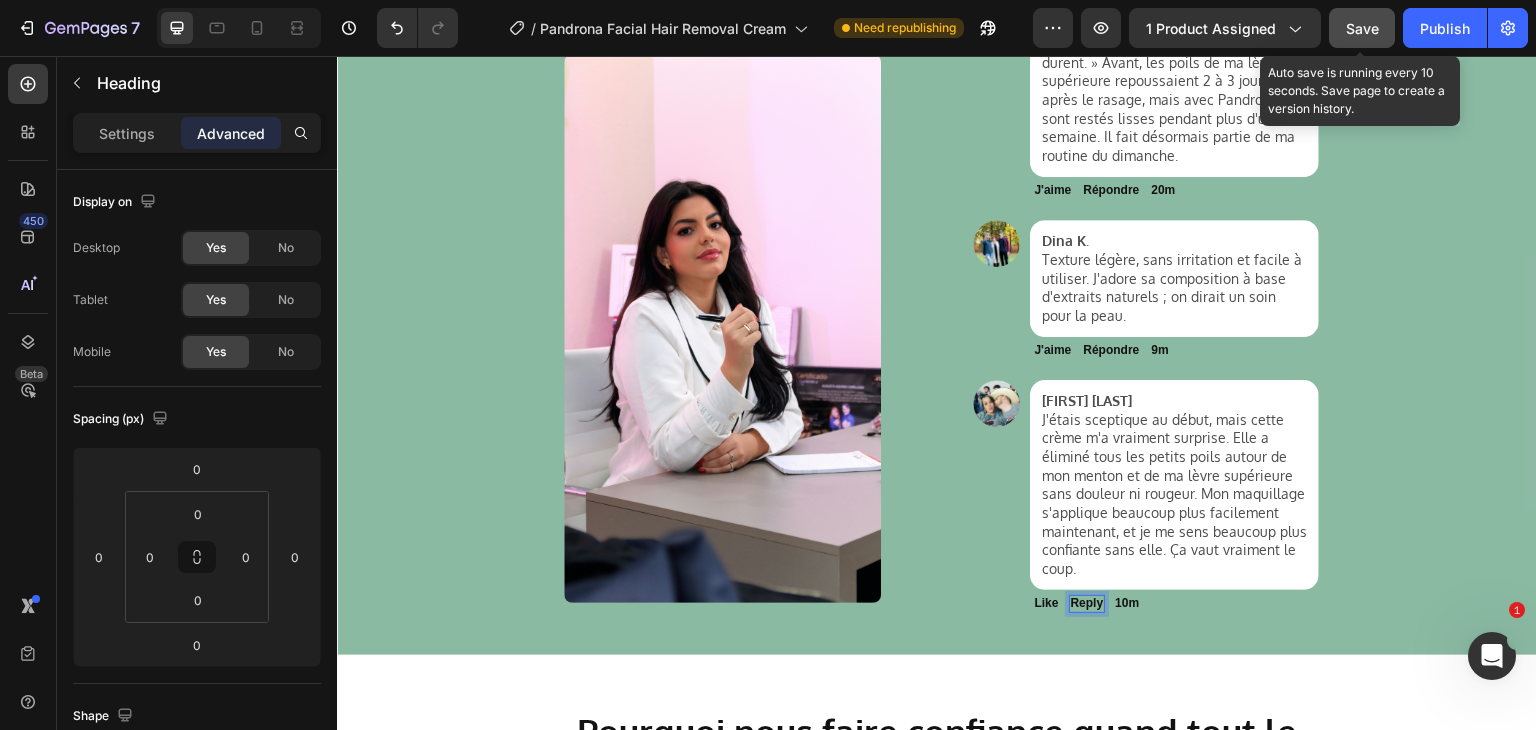 click on "Reply" at bounding box center (1087, 603) 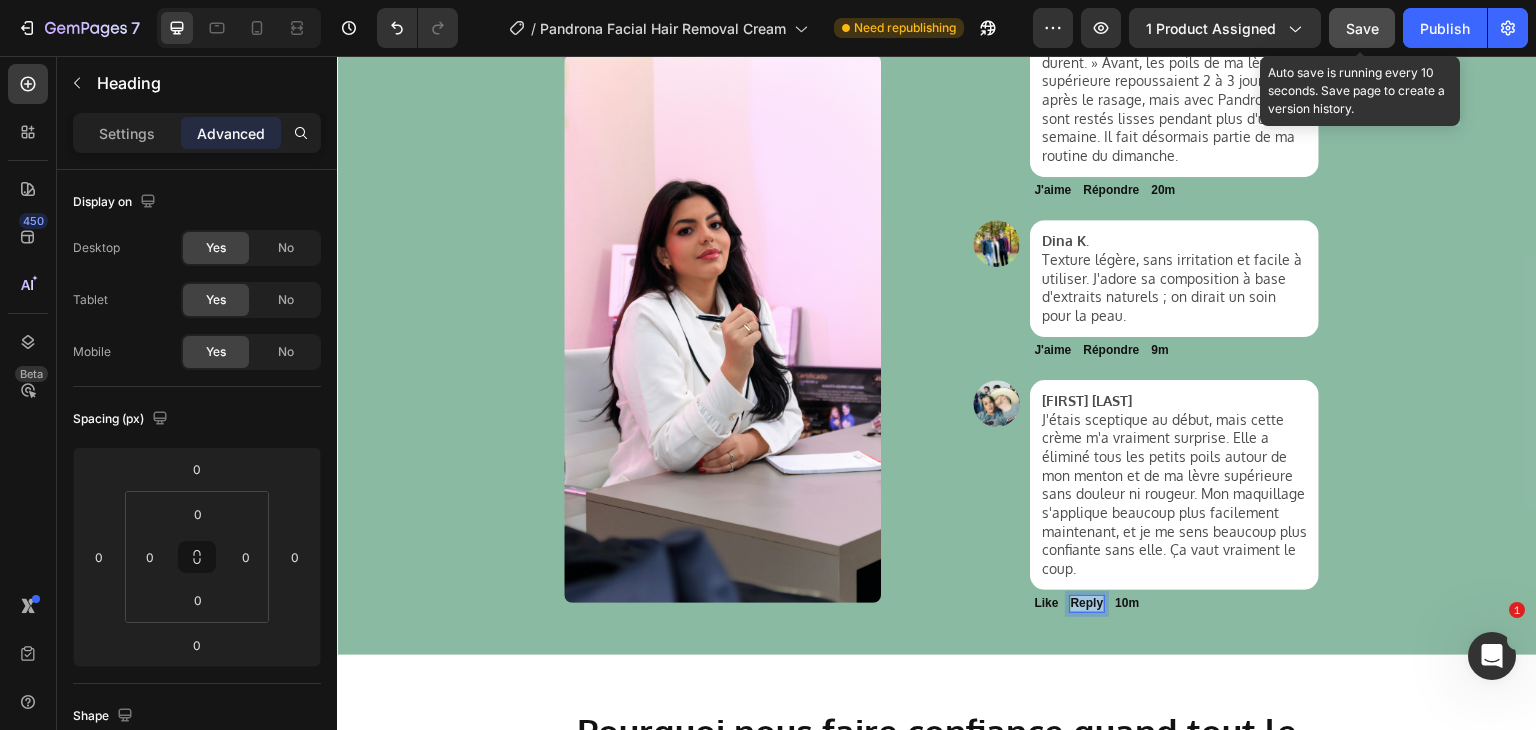 click on "Reply" at bounding box center (1087, 603) 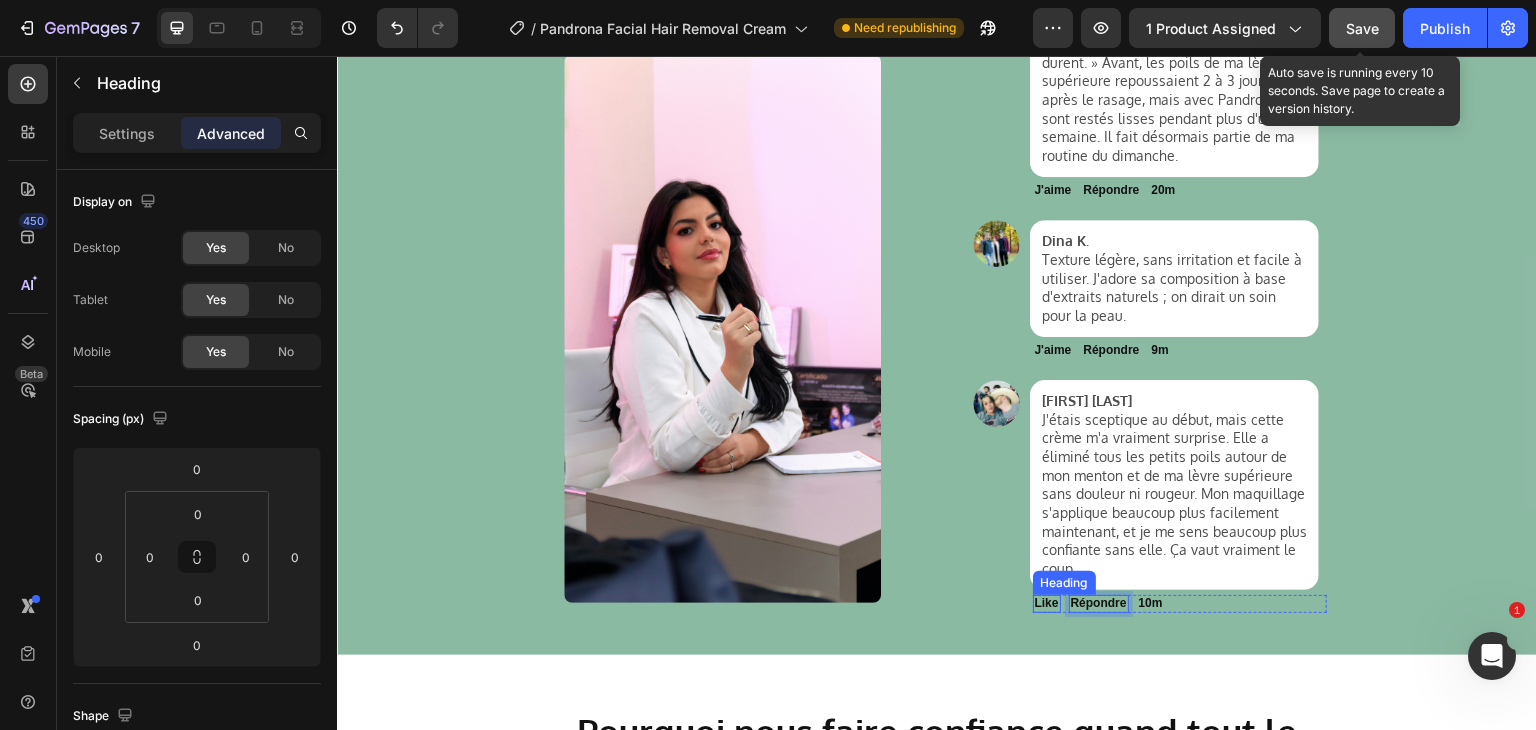 click on "Like" at bounding box center [1047, 603] 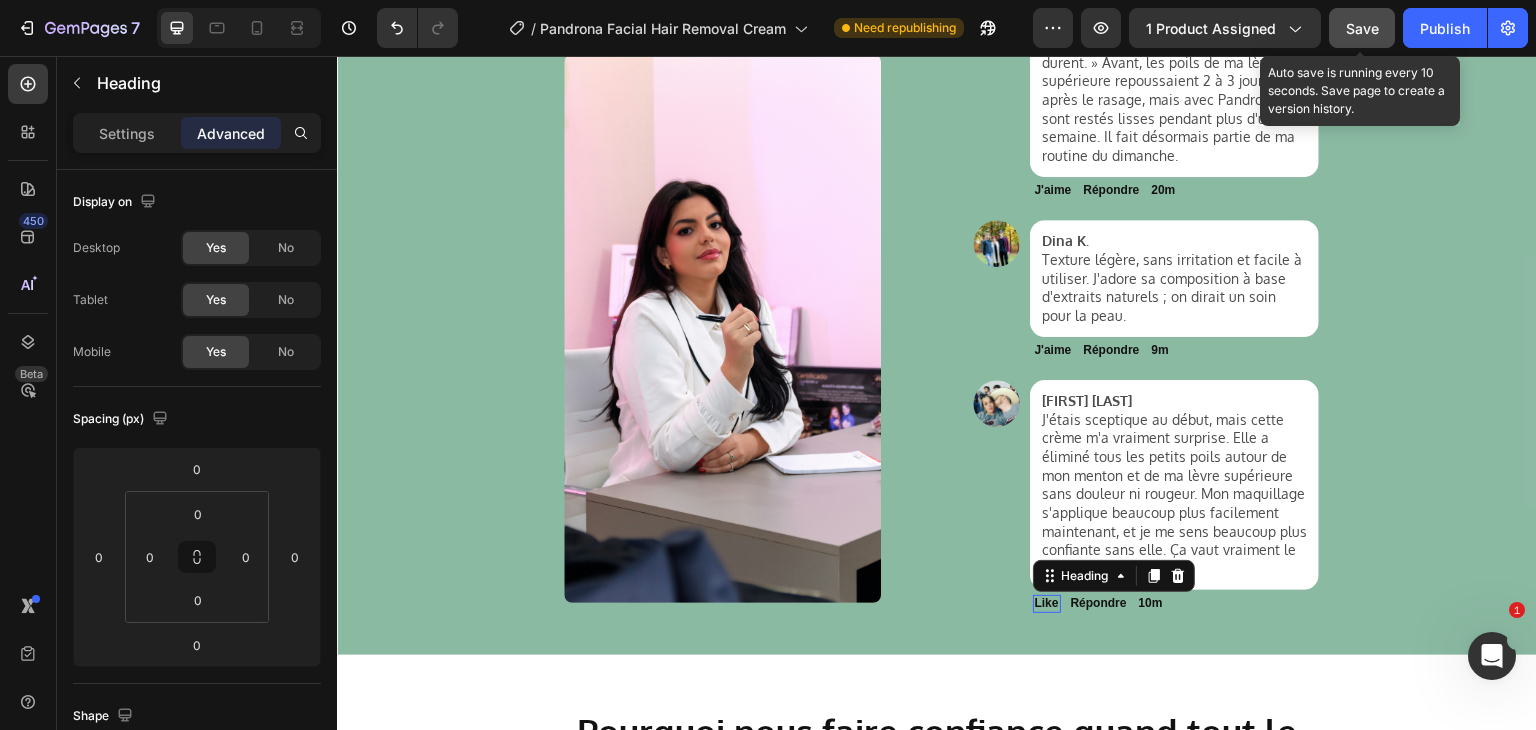 click on "Like" at bounding box center [1047, 603] 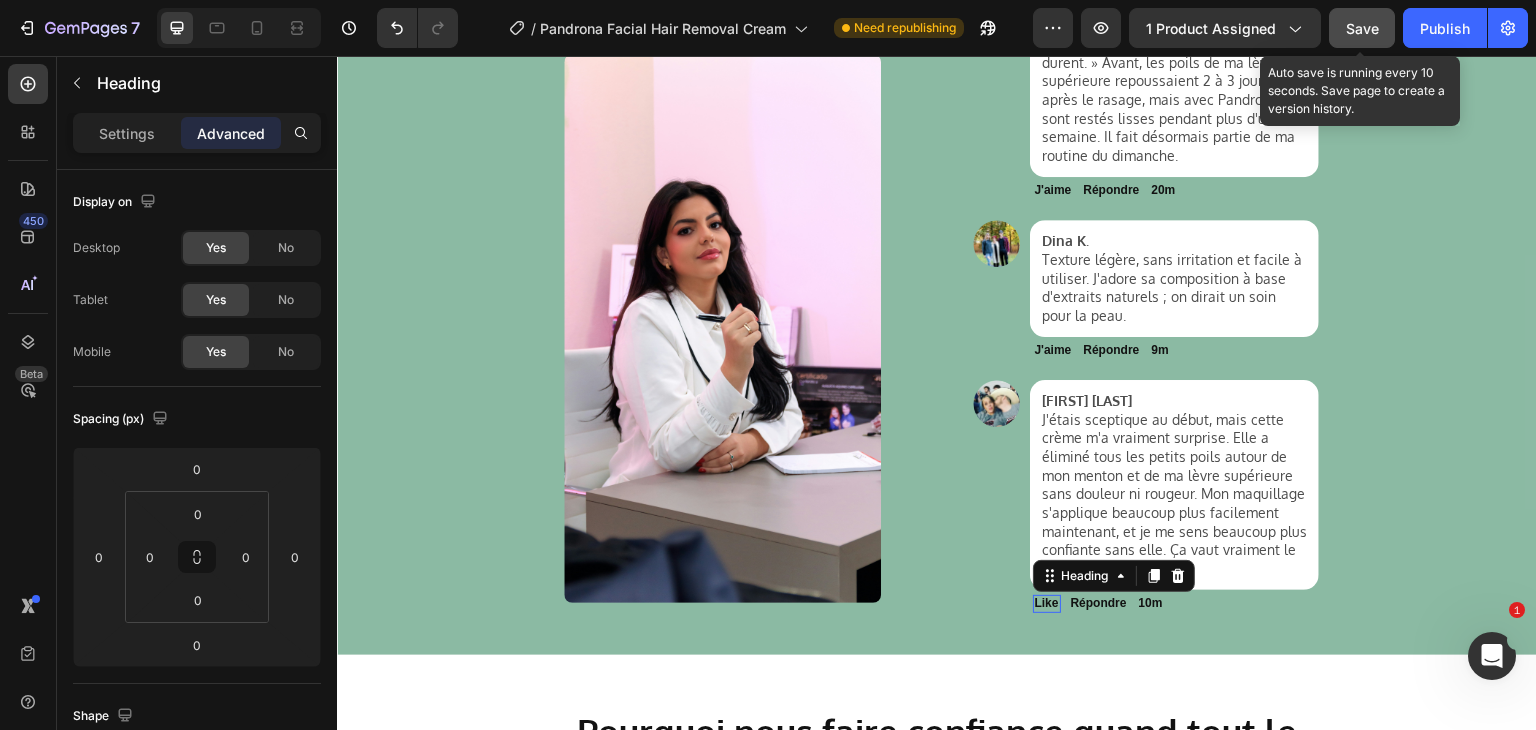 click on "Like" at bounding box center [1047, 603] 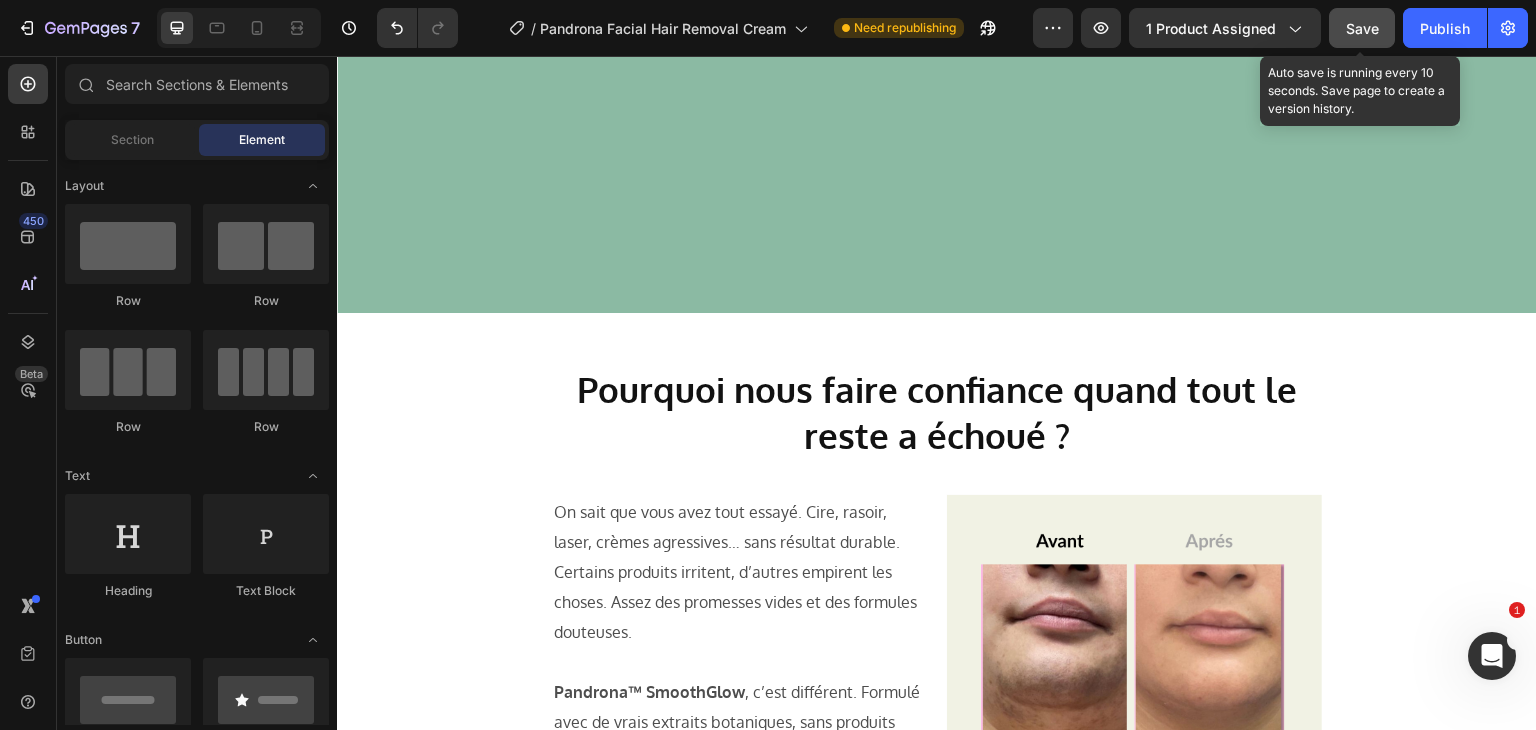scroll, scrollTop: 9221, scrollLeft: 0, axis: vertical 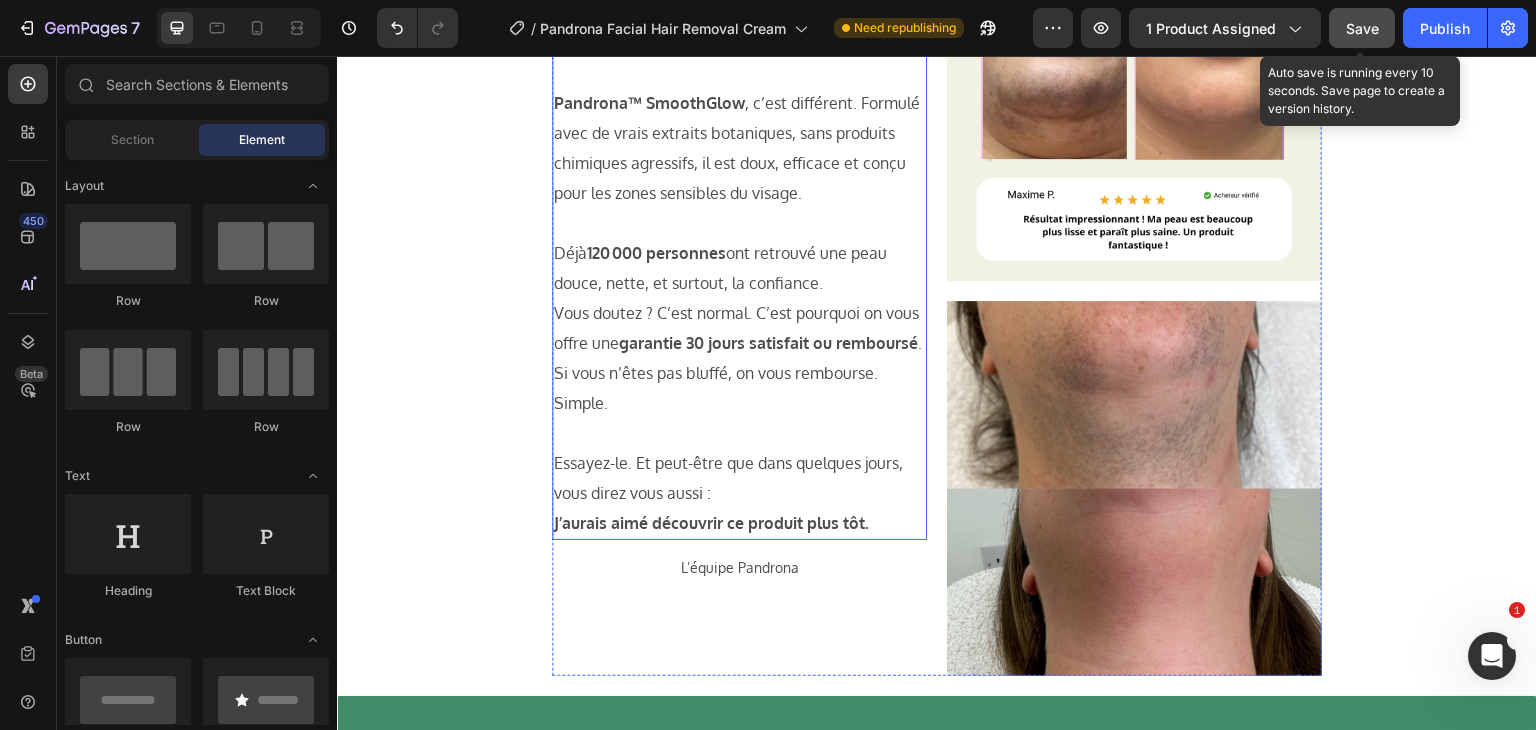 click on "Pandrona™ SmoothGlow" at bounding box center [649, 103] 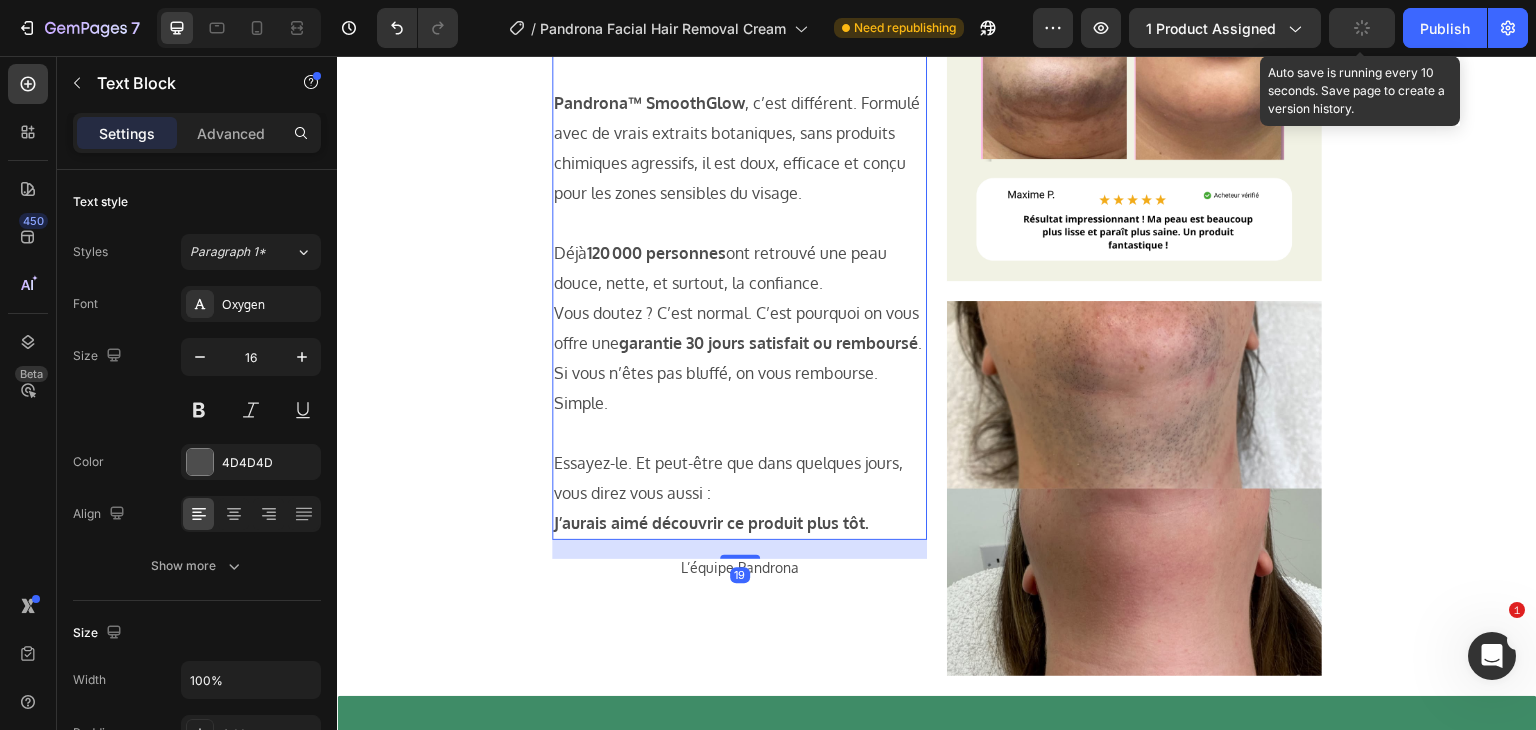 click on "Pandrona™ SmoothGlow" at bounding box center [649, 103] 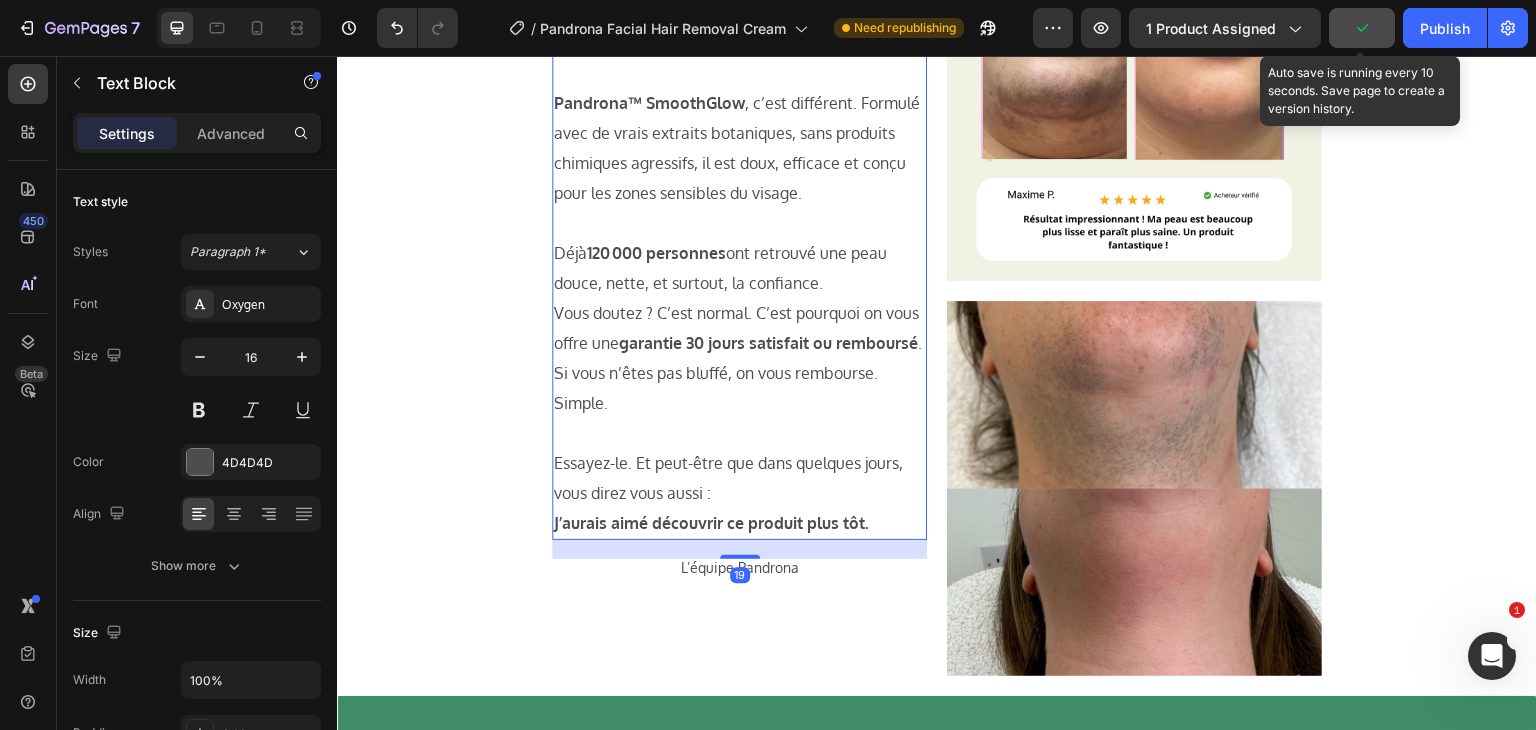 click on "Pandrona™ SmoothGlow" at bounding box center [649, 103] 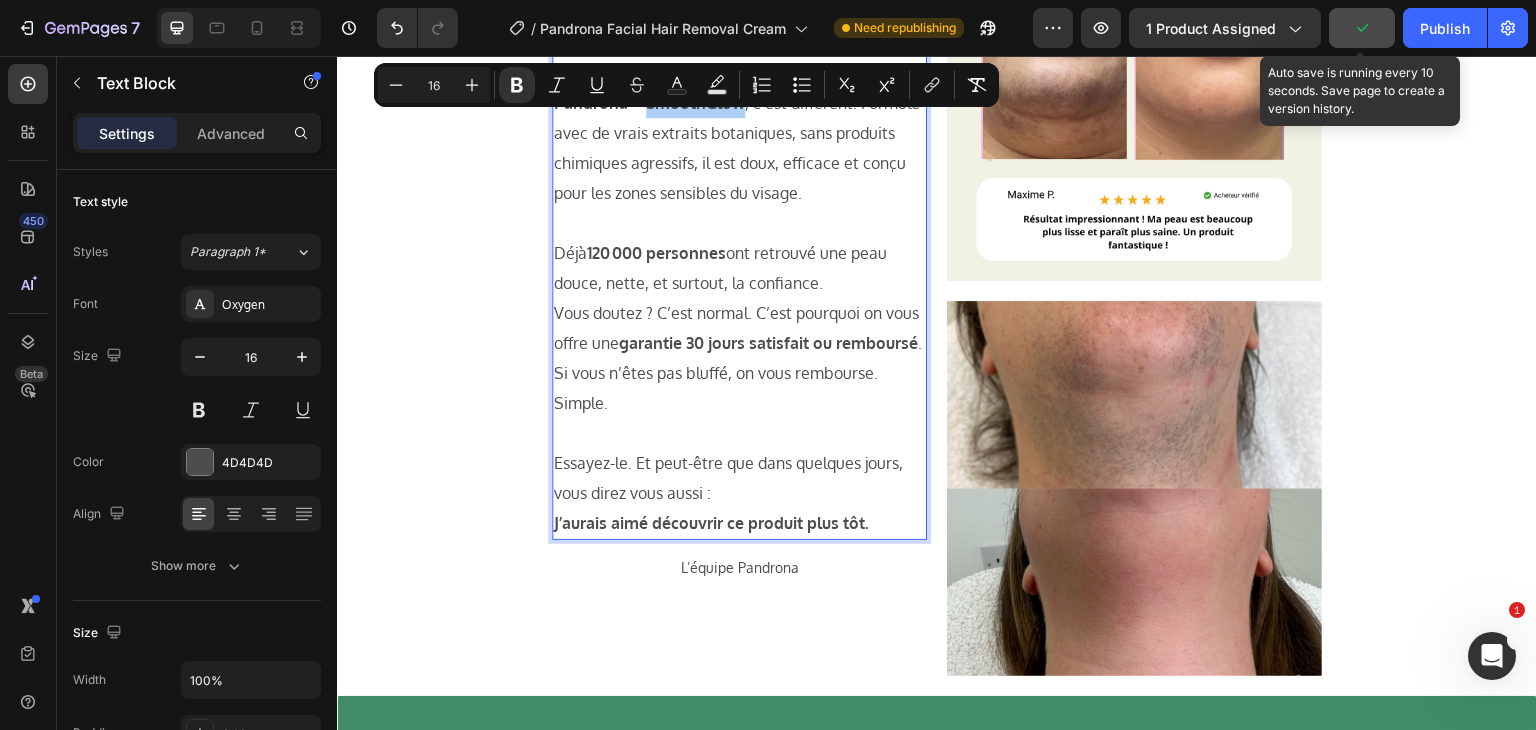 click on "Text Background Color" at bounding box center [717, 85] 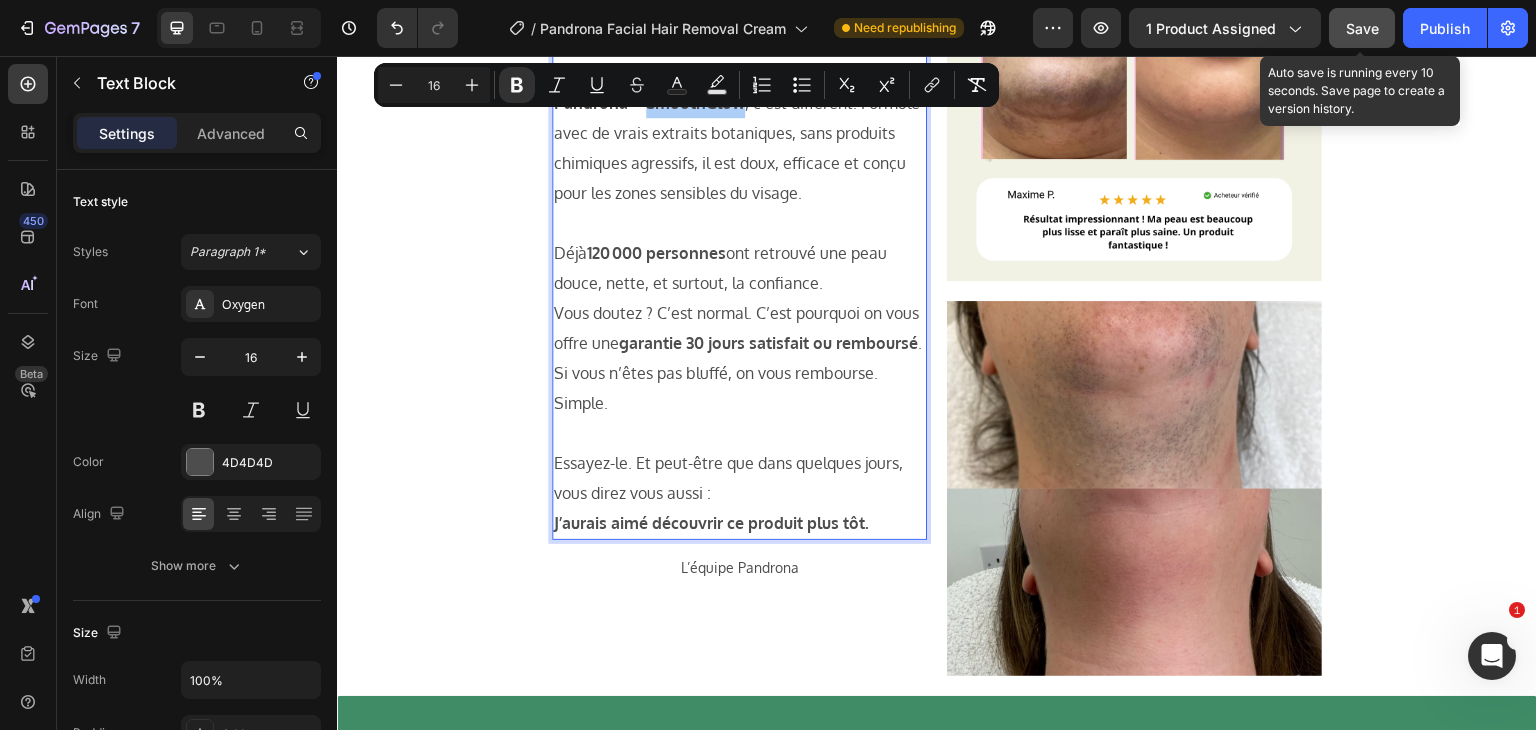 click on "Text Background Color" at bounding box center (717, 85) 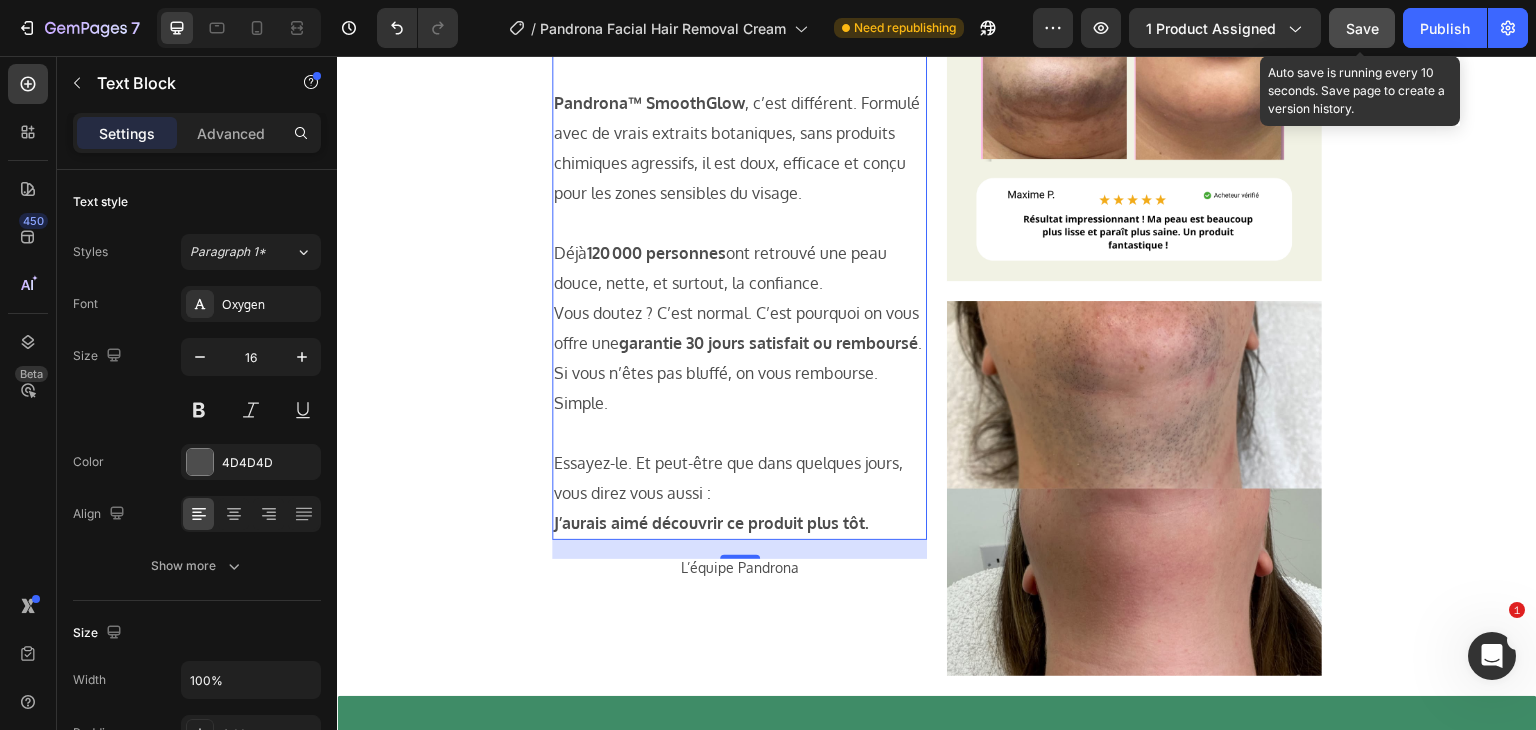 click on "Pandrona™ SmoothGlow , c’est différent. Formulé avec de vrais extraits botaniques, sans produits chimiques agressifs, il est doux, efficace et conçu pour les zones sensibles du visage." at bounding box center [739, 148] 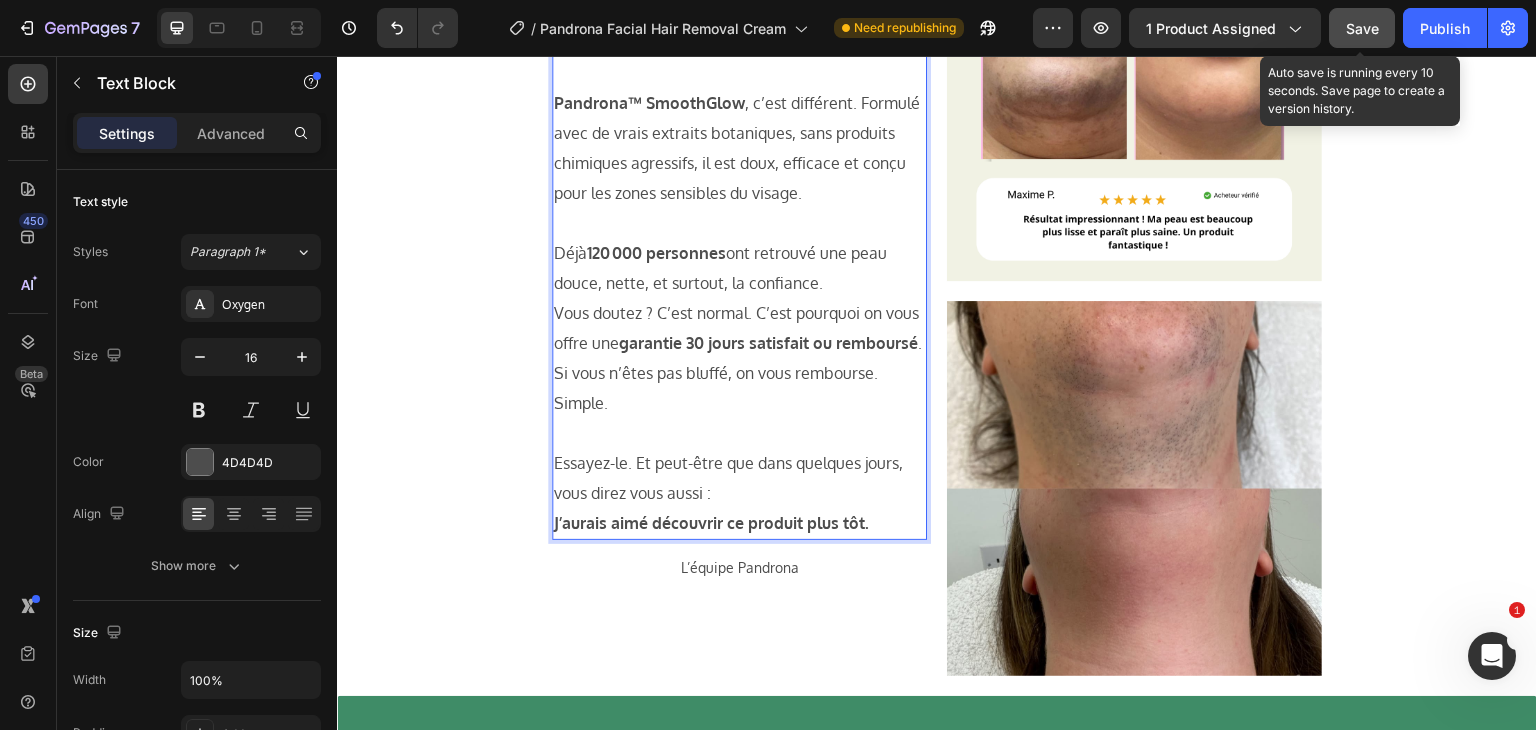 click on "Pandrona™ SmoothGlow" at bounding box center (649, 103) 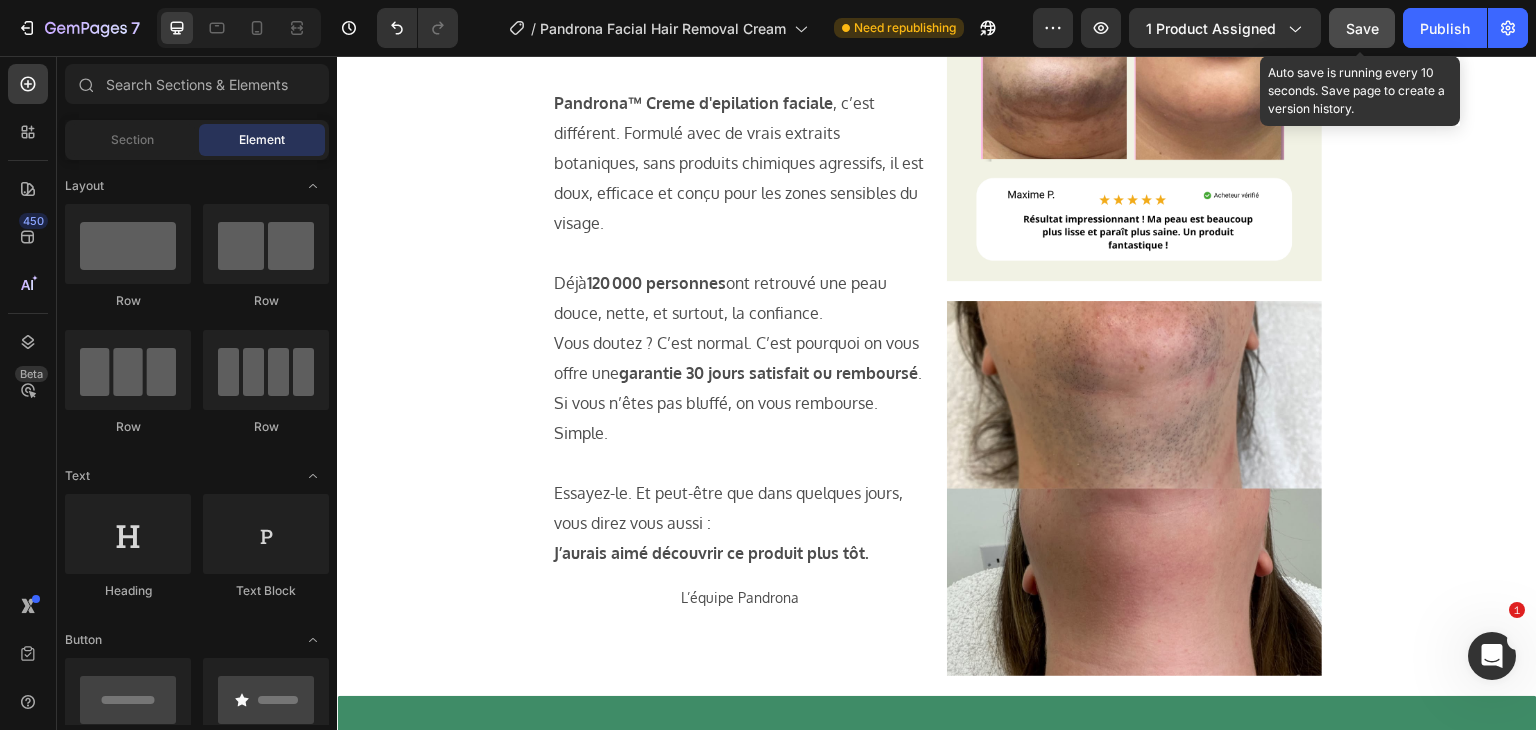 scroll, scrollTop: 9421, scrollLeft: 0, axis: vertical 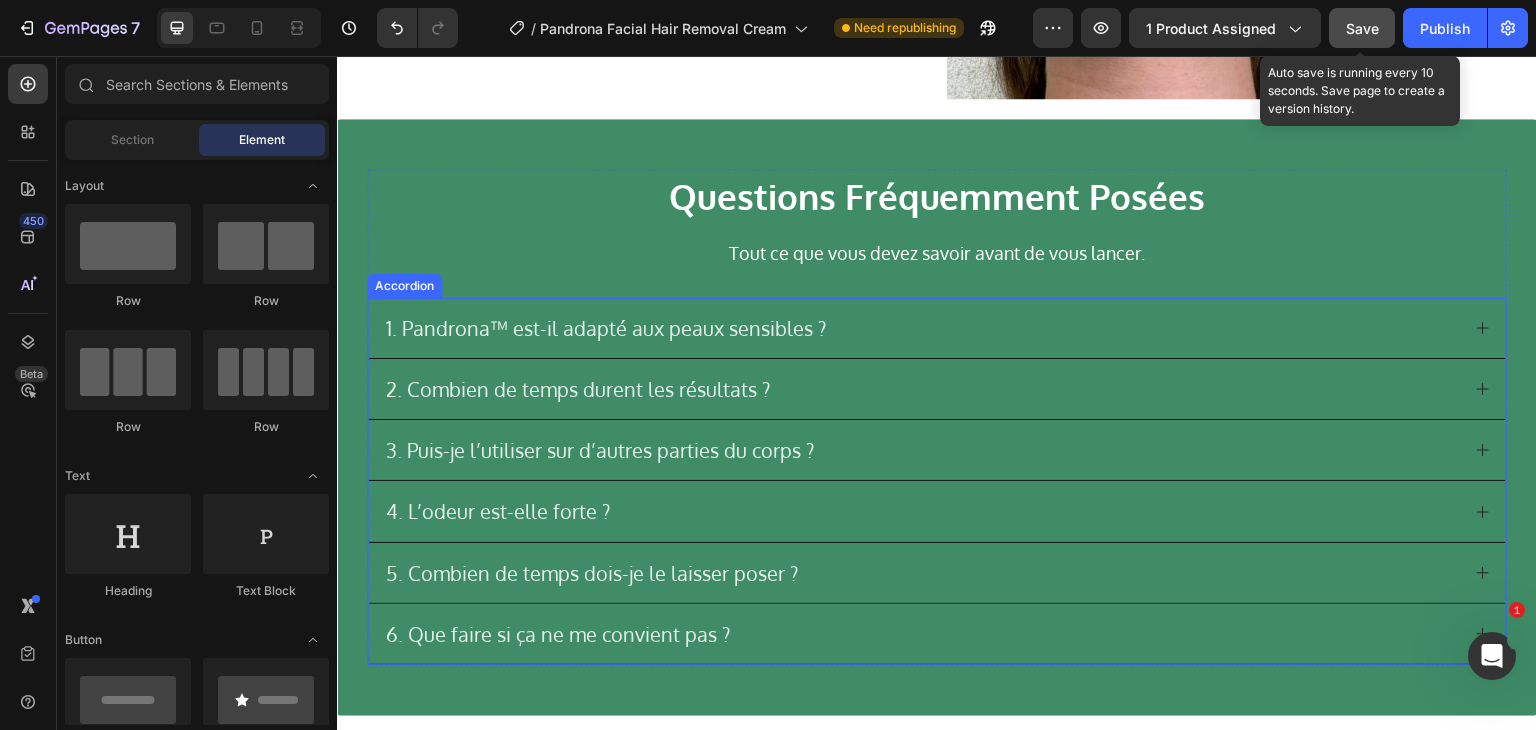click on "1. Pandrona™ est-il adapté aux peaux sensibles ?" at bounding box center (937, 328) 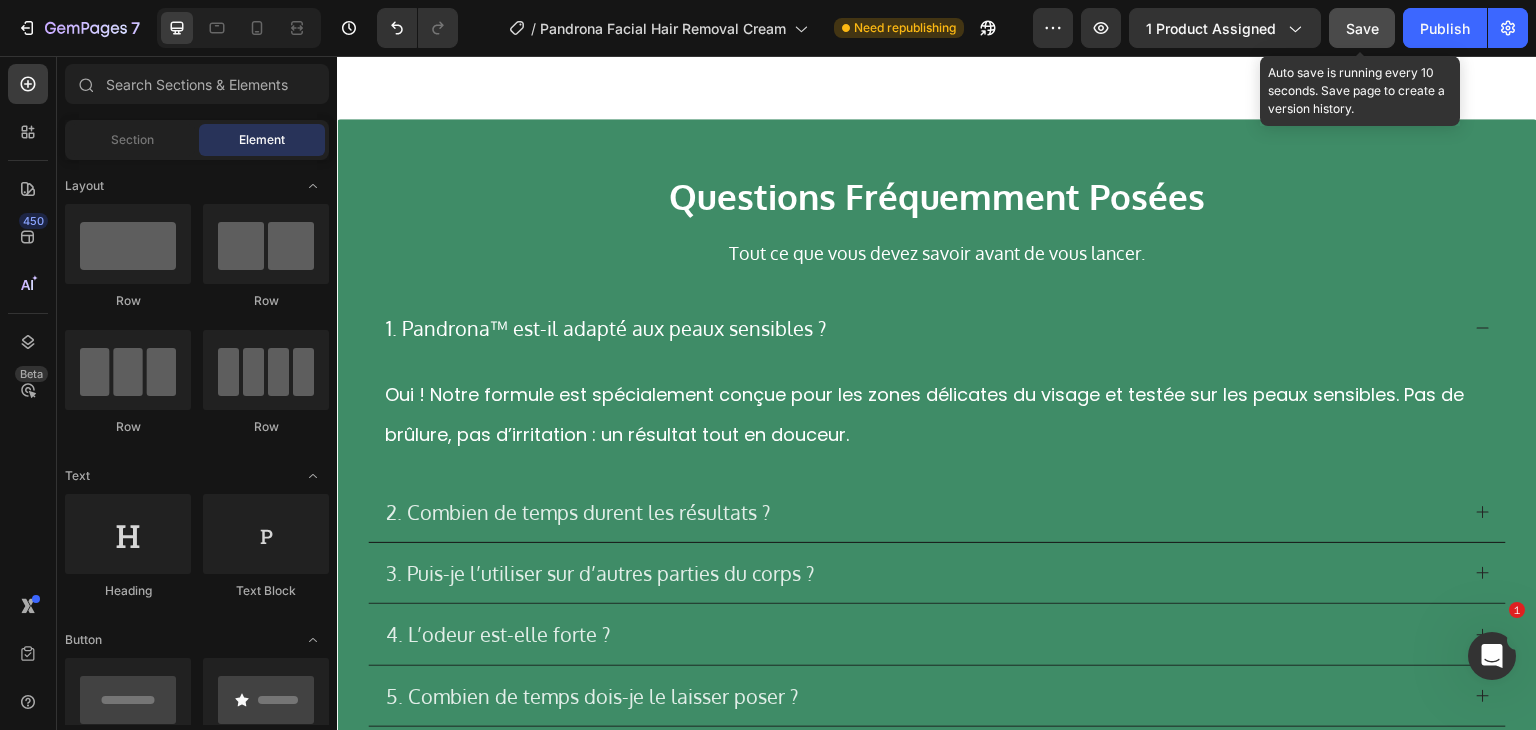 scroll, scrollTop: 10302, scrollLeft: 0, axis: vertical 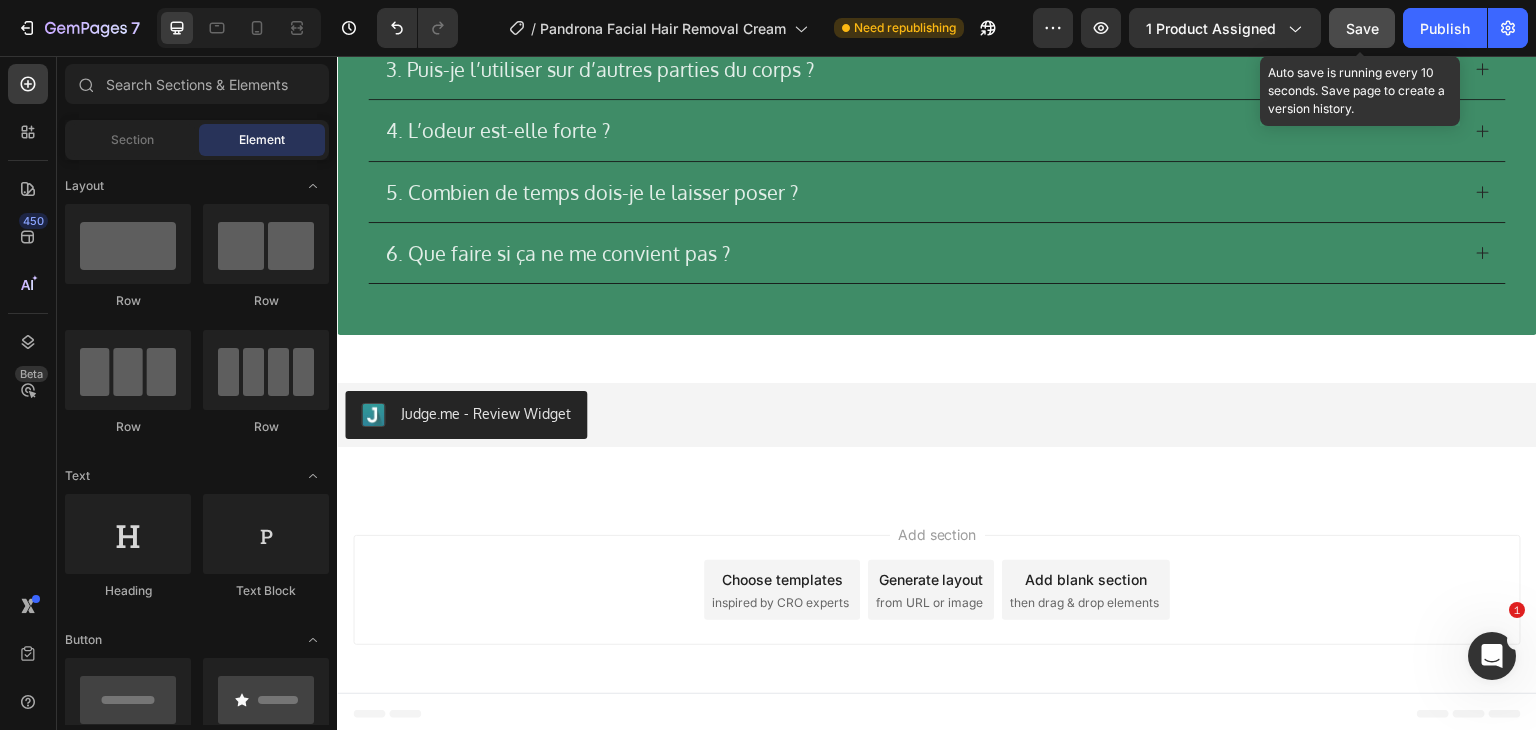 click on "Save" at bounding box center (1362, 28) 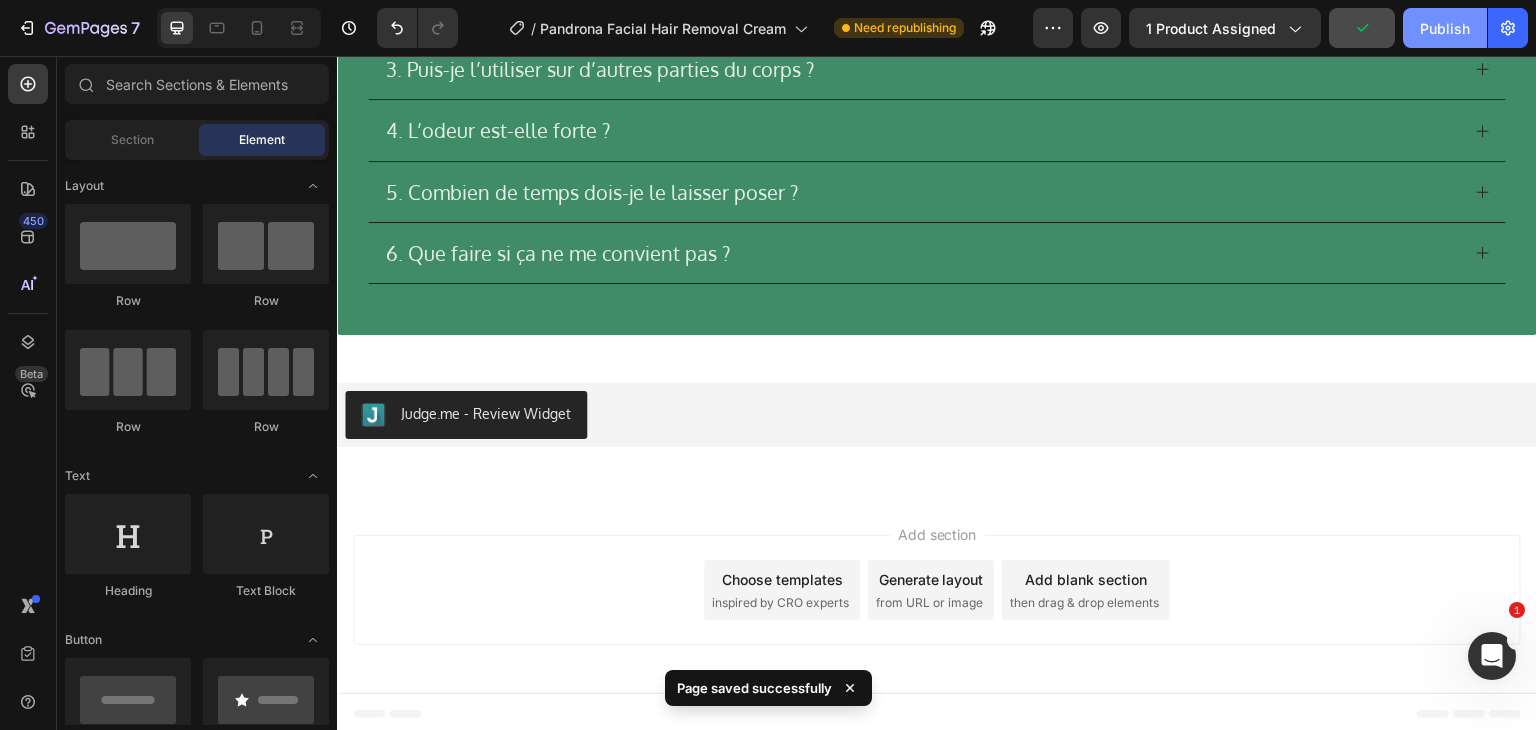 click on "Publish" at bounding box center (1445, 28) 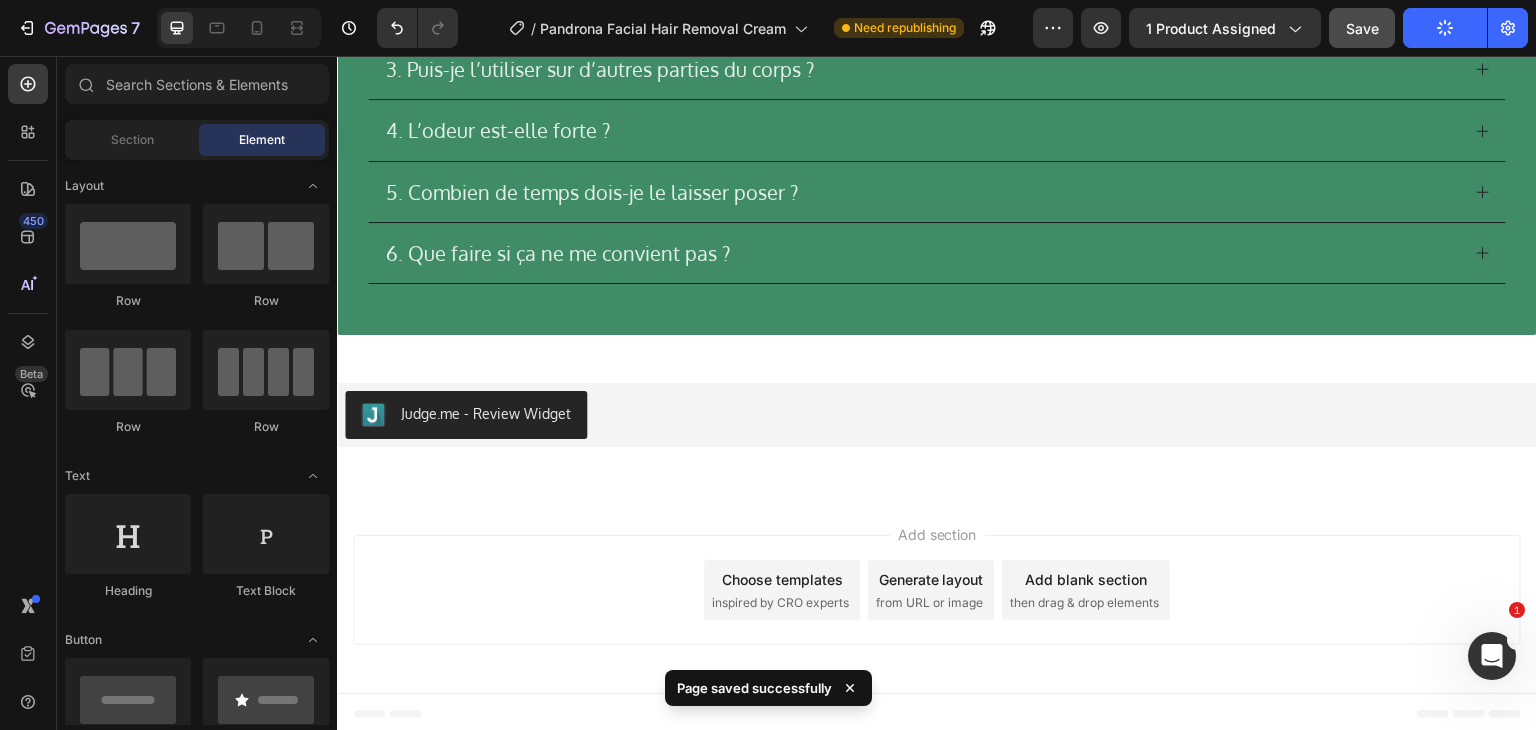 scroll, scrollTop: 9712, scrollLeft: 0, axis: vertical 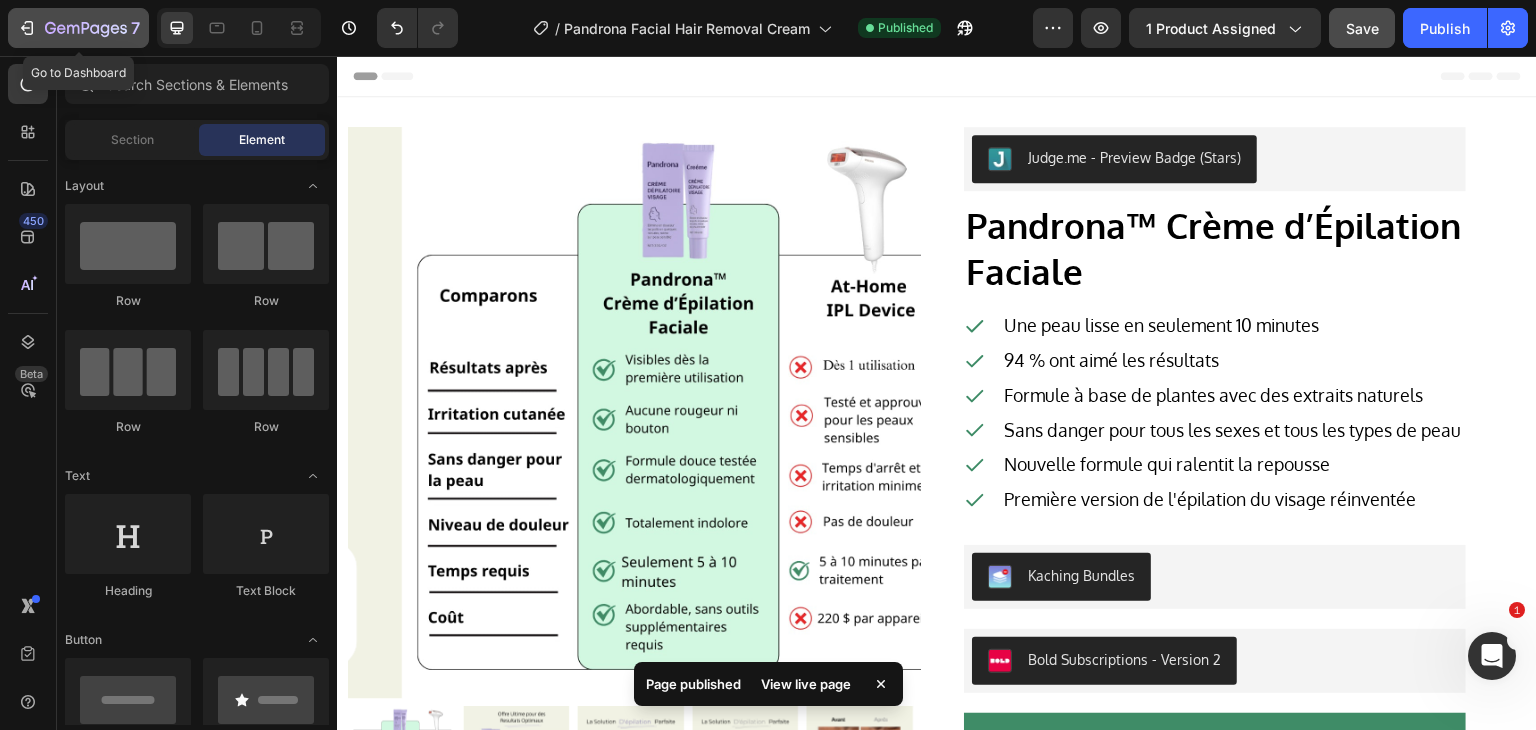 click on "7" at bounding box center (78, 28) 